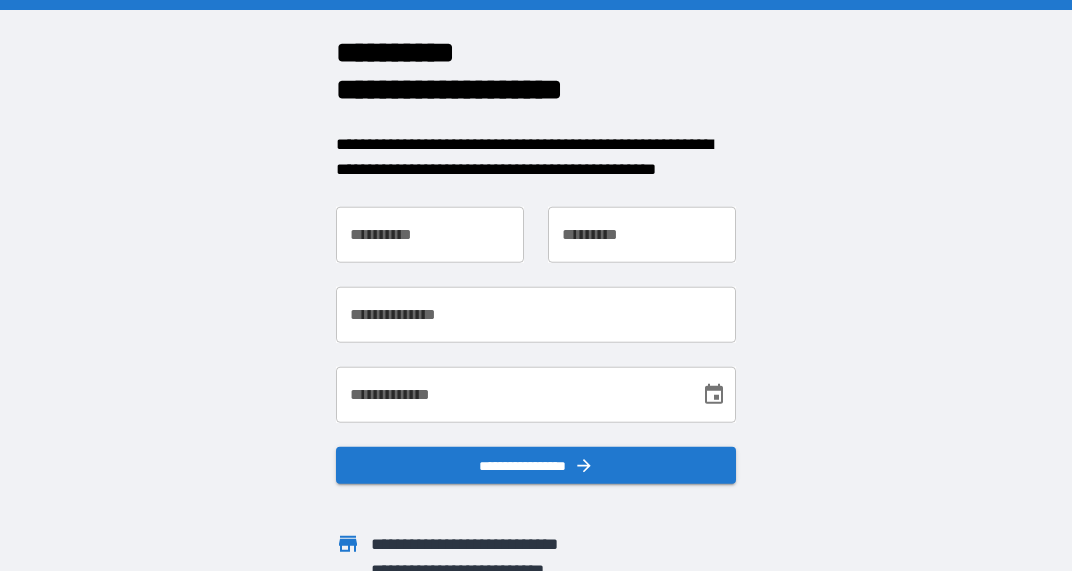 scroll, scrollTop: 0, scrollLeft: 0, axis: both 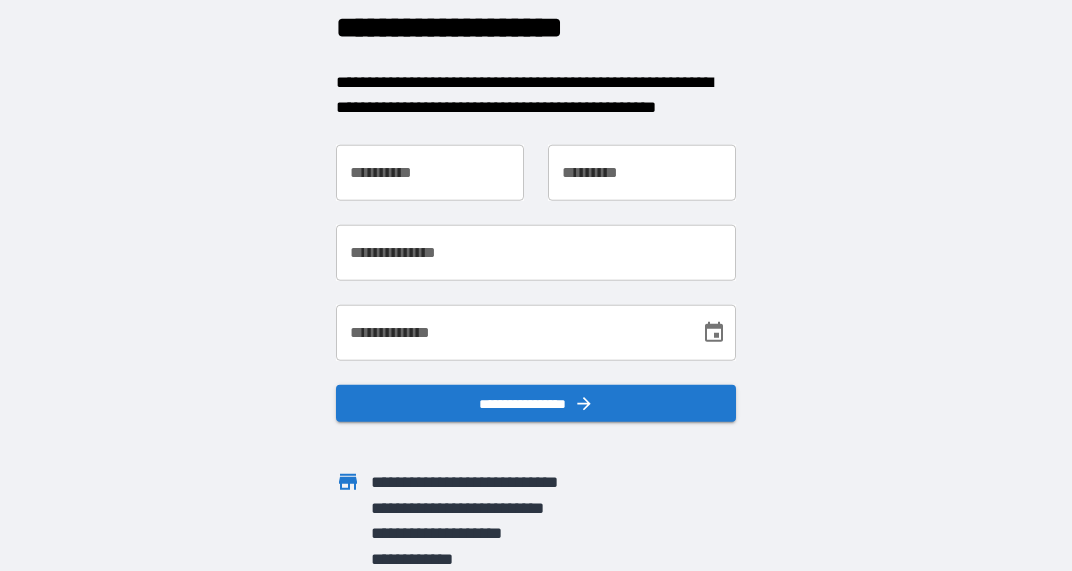 click on "**********" at bounding box center [430, 172] 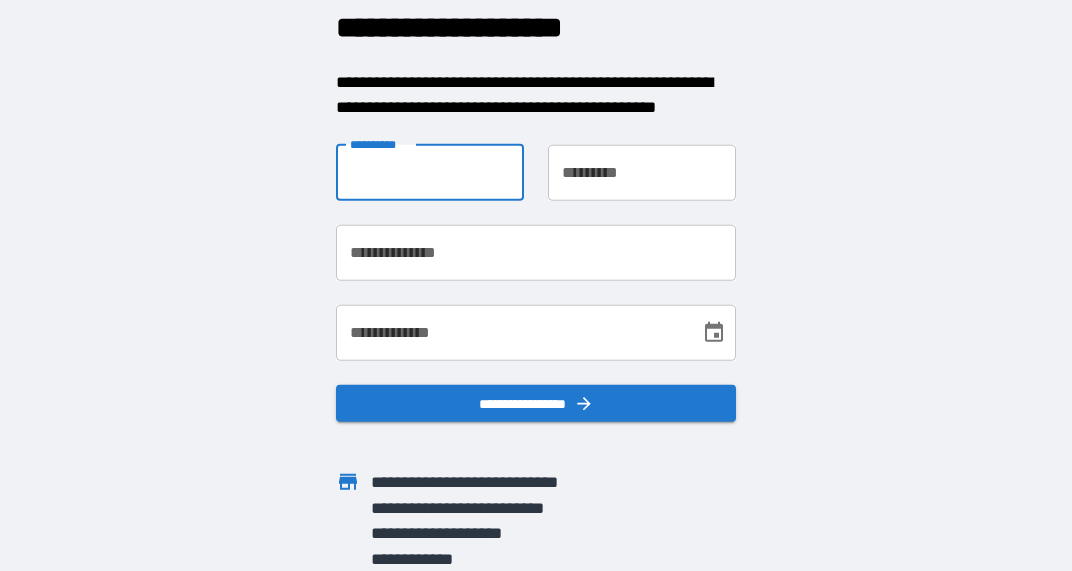 type on "***" 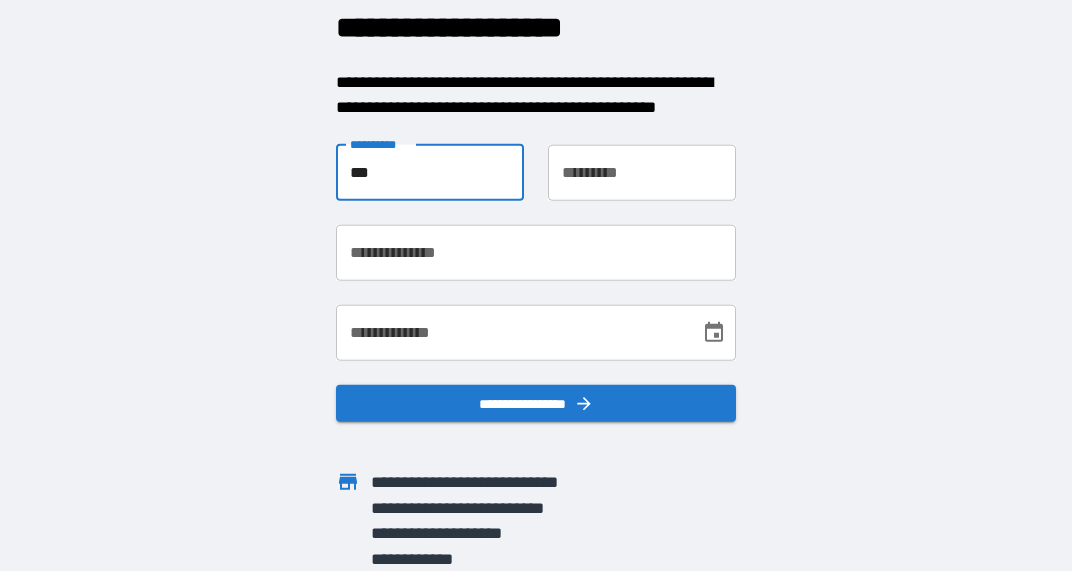 type on "*******" 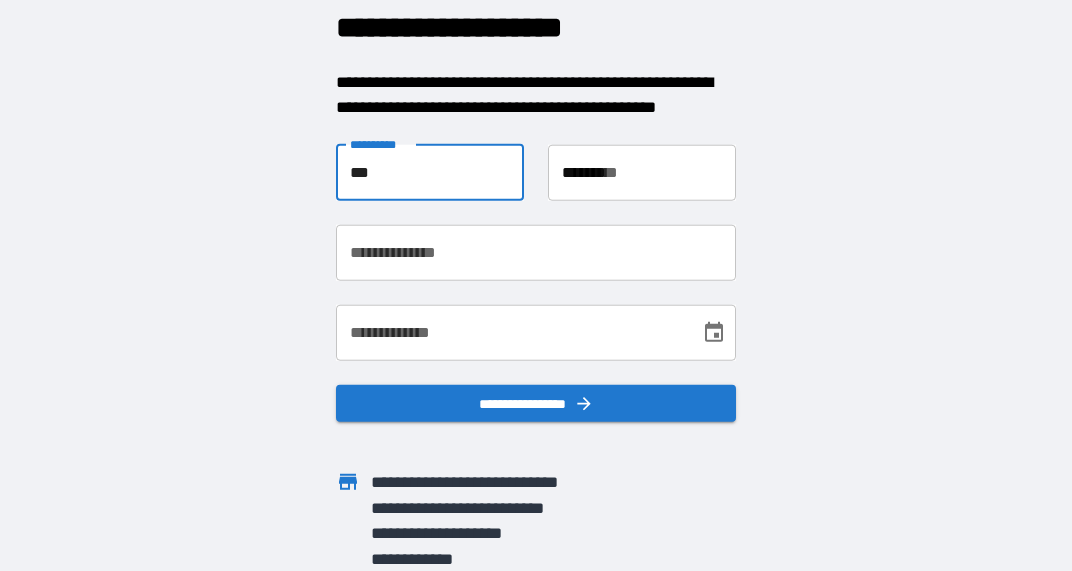 type on "**********" 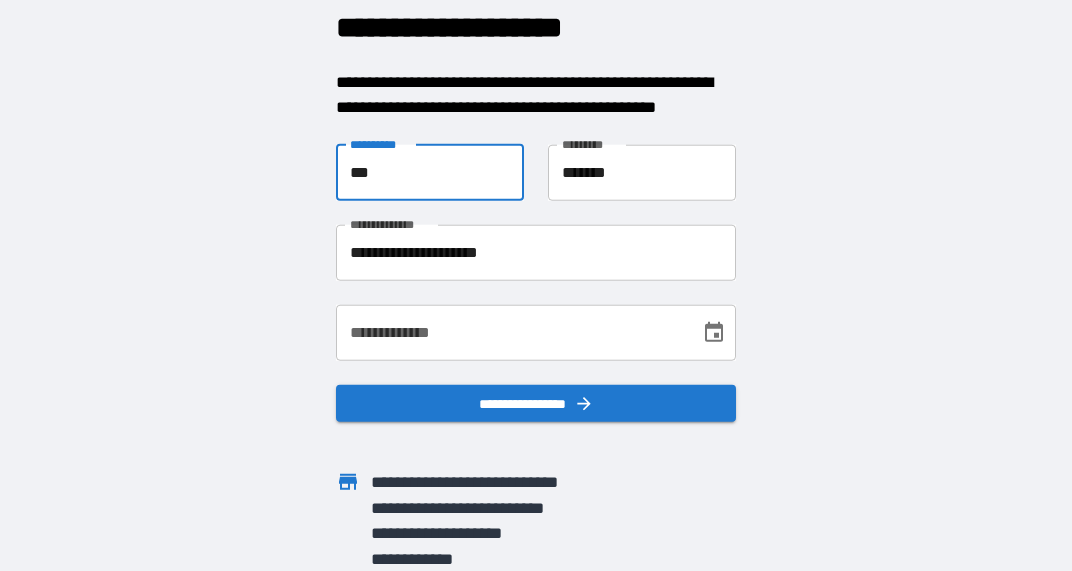 click on "**********" at bounding box center [511, 332] 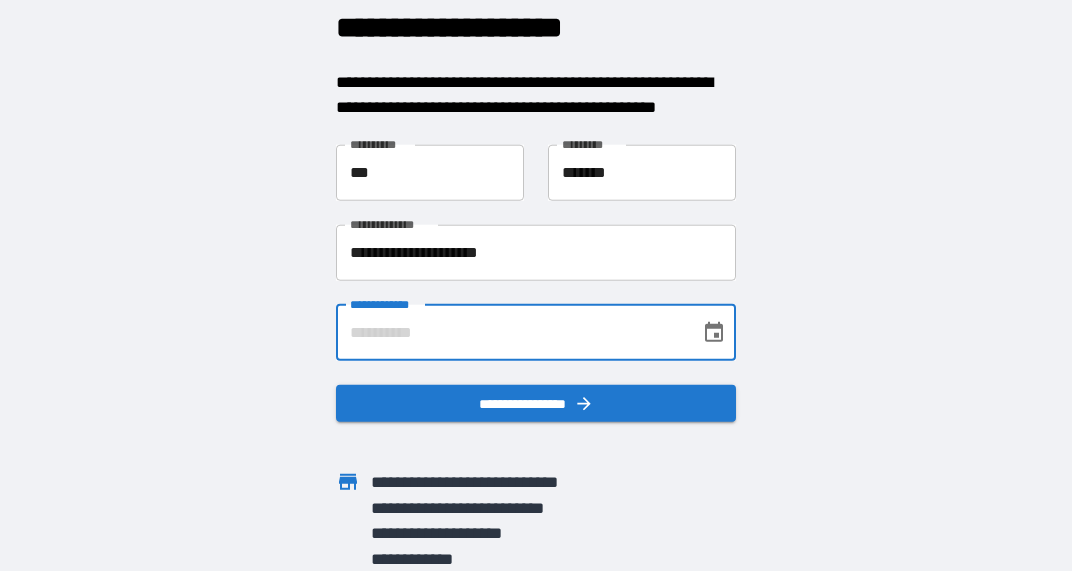 type on "**********" 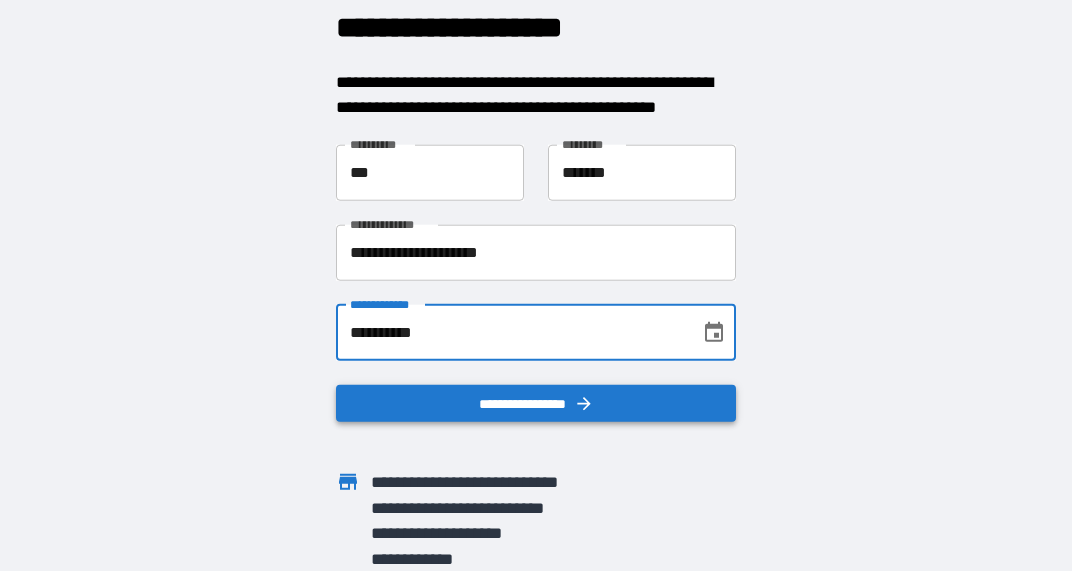 click on "**********" at bounding box center [536, 403] 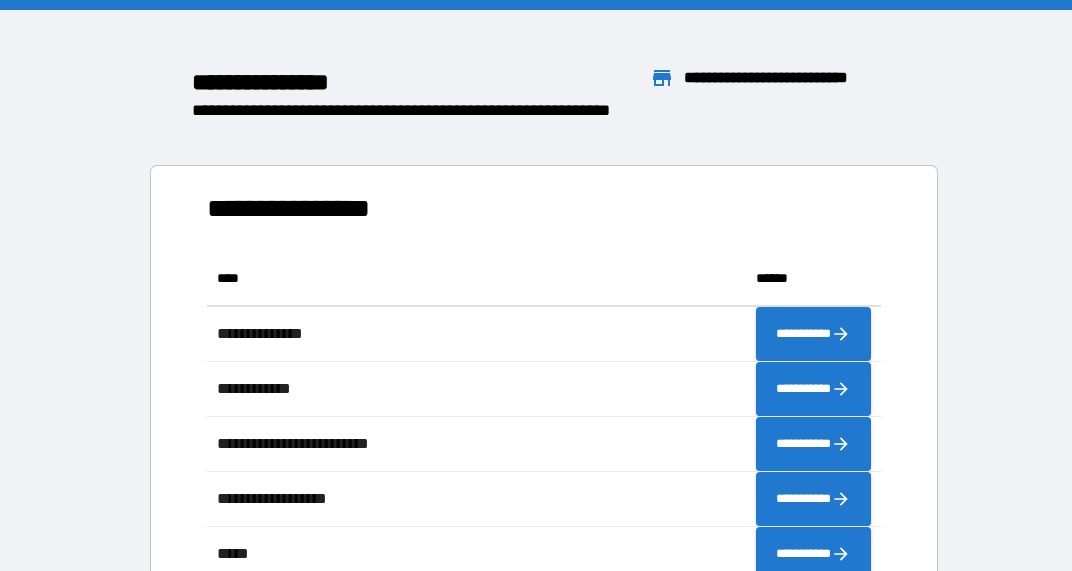 scroll, scrollTop: 0, scrollLeft: 0, axis: both 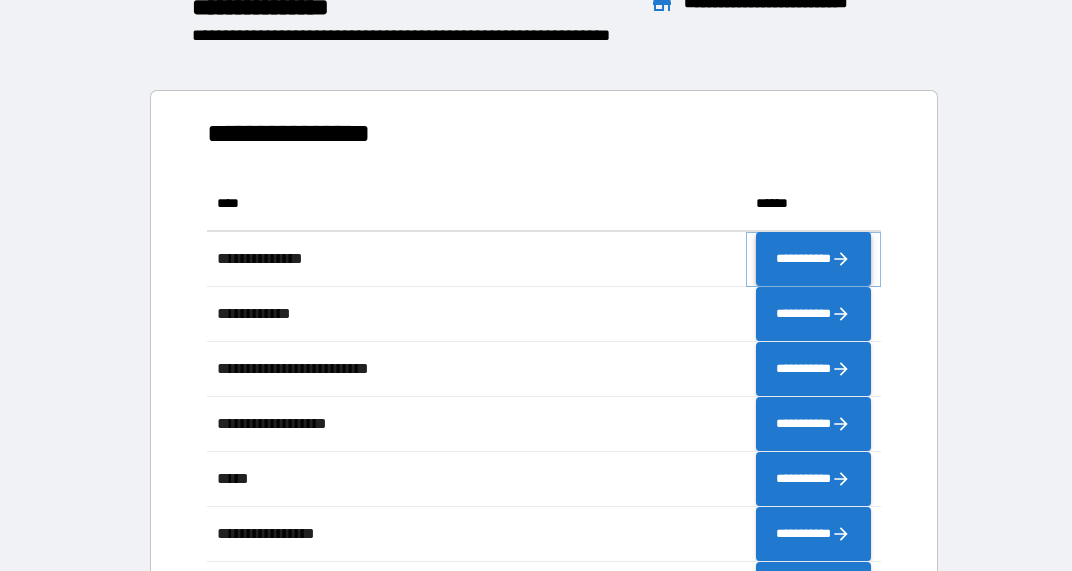 click on "**********" at bounding box center [813, 259] 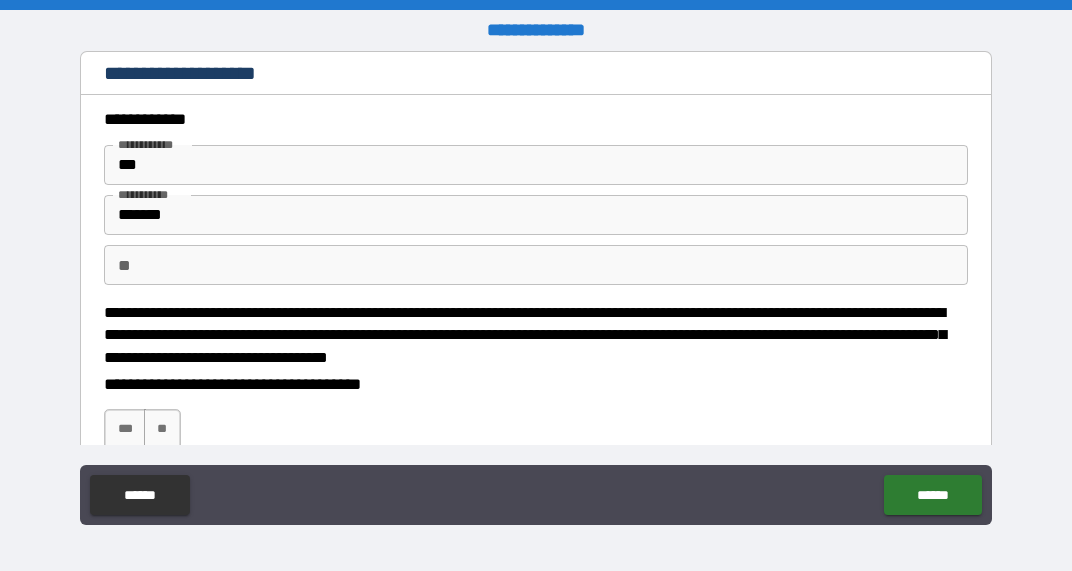 click on "***" at bounding box center [536, 165] 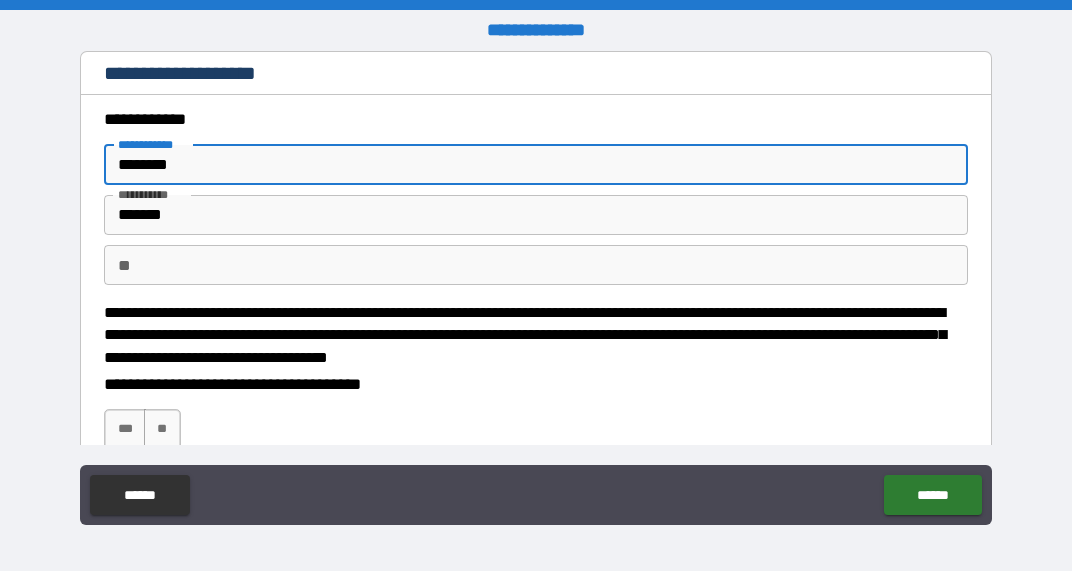 type on "********" 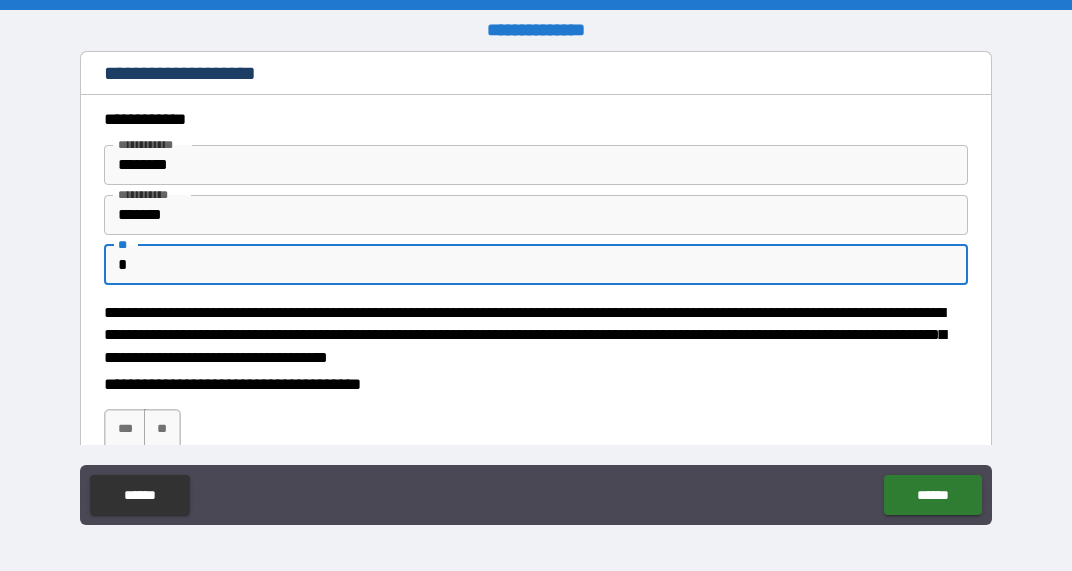type on "*" 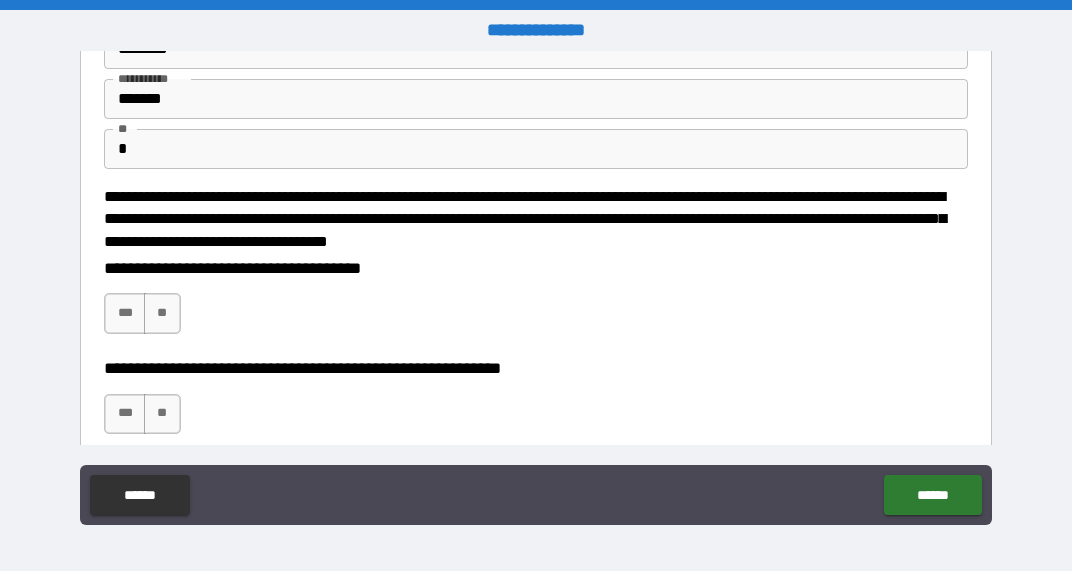 scroll, scrollTop: 128, scrollLeft: 0, axis: vertical 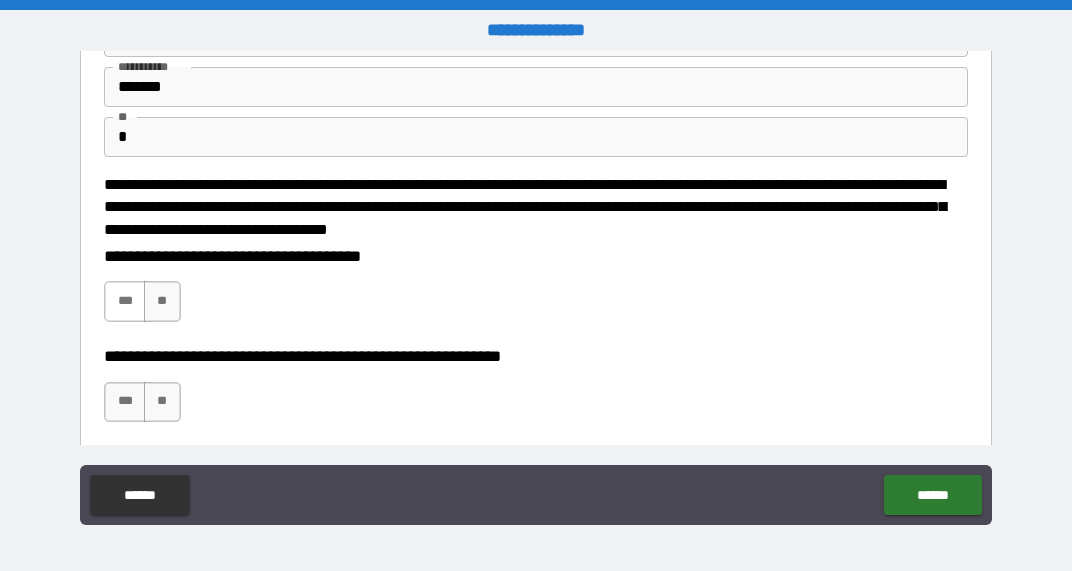 click on "***" at bounding box center [125, 301] 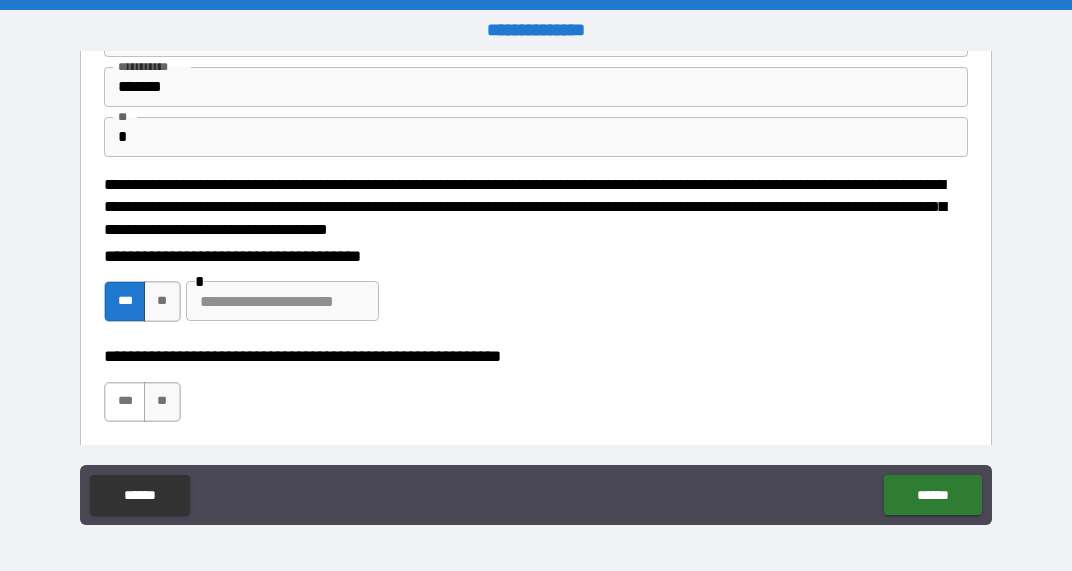 click on "***" at bounding box center (125, 402) 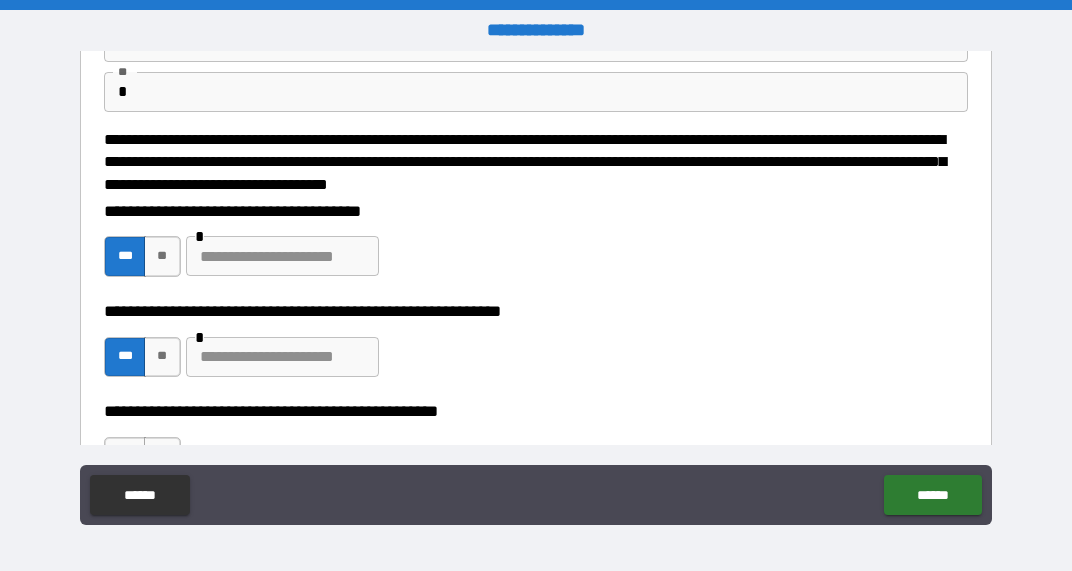 scroll, scrollTop: 170, scrollLeft: 0, axis: vertical 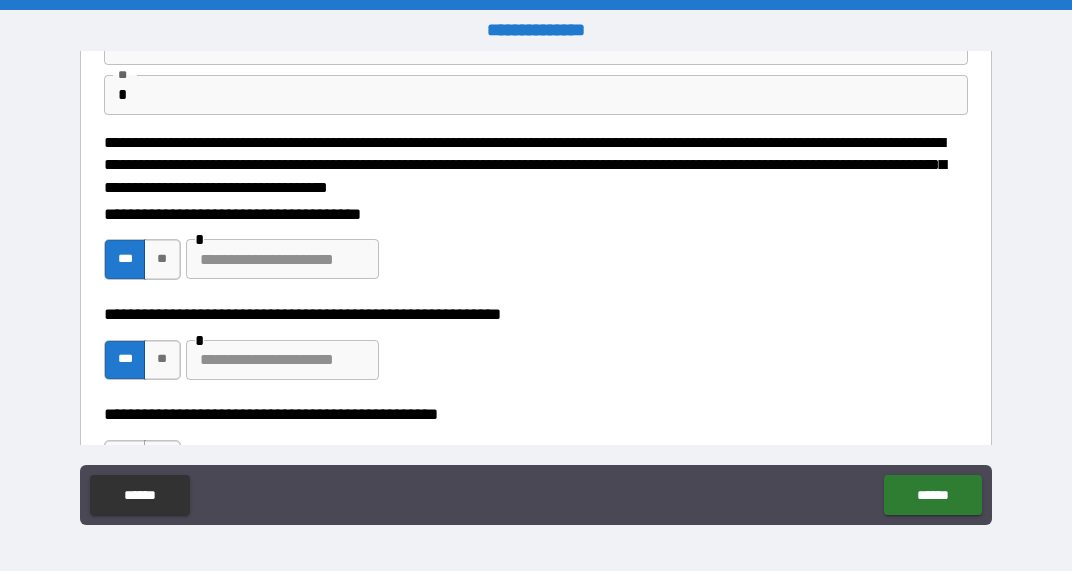 click at bounding box center [282, 259] 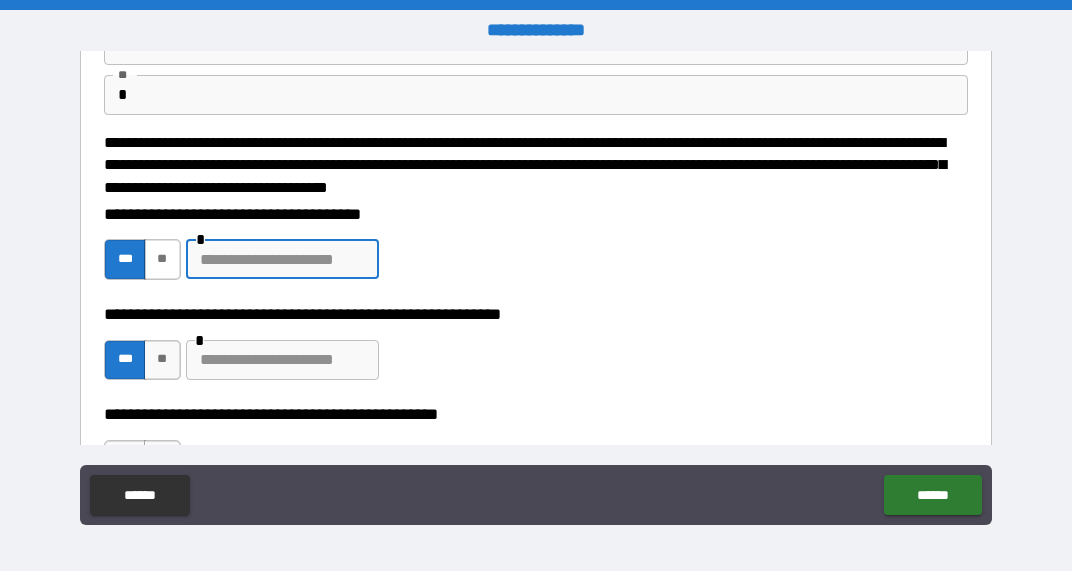 click on "**" at bounding box center (162, 259) 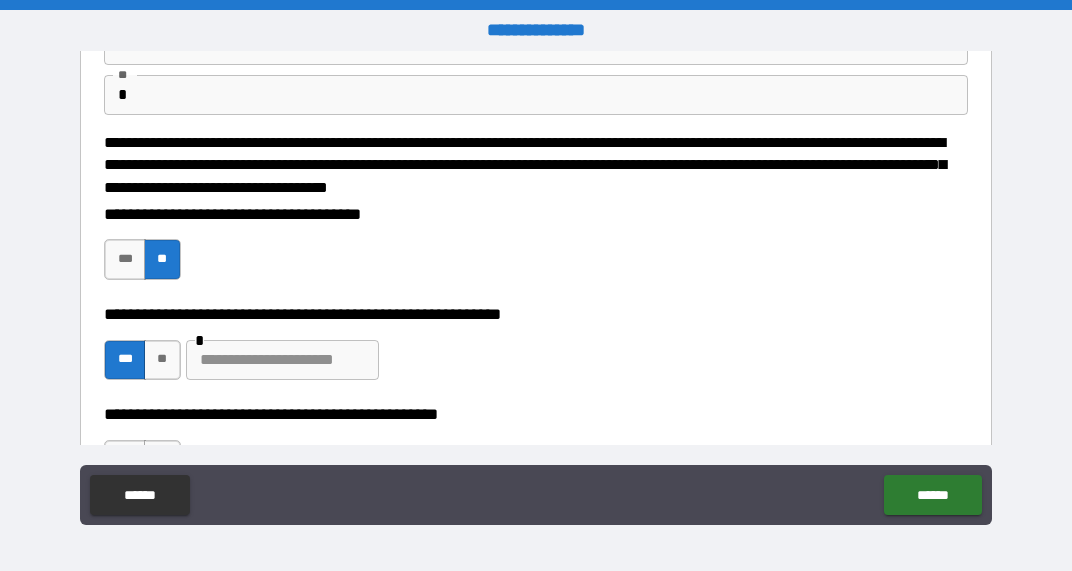 click at bounding box center (282, 360) 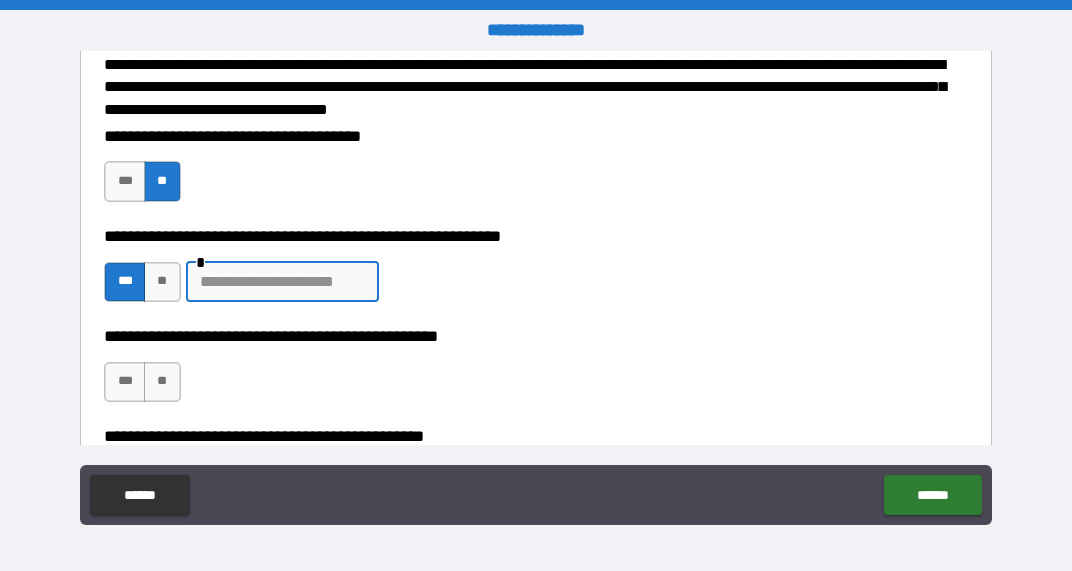 scroll, scrollTop: 251, scrollLeft: 0, axis: vertical 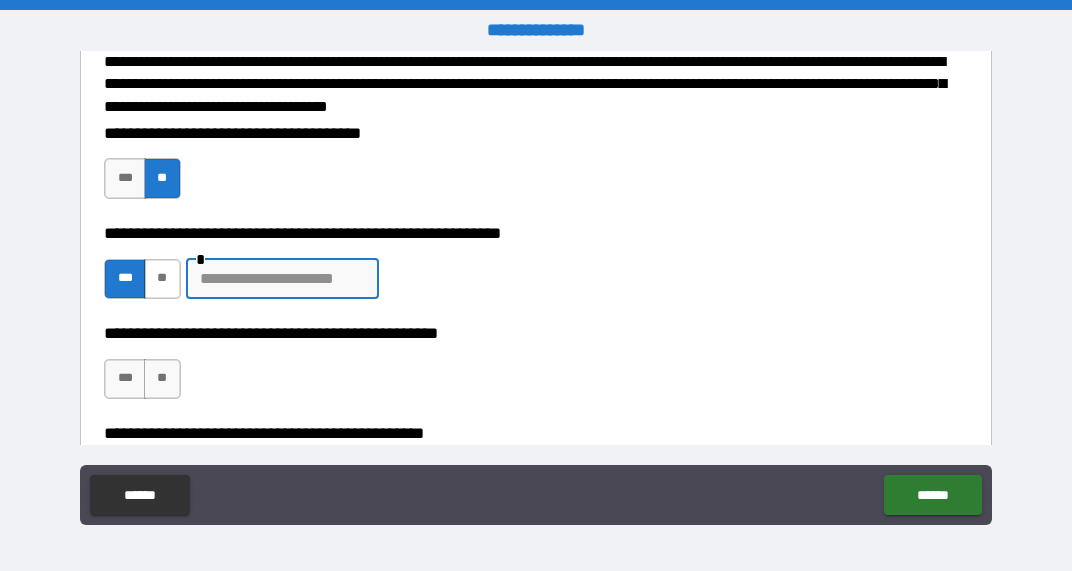 click on "**" at bounding box center (162, 279) 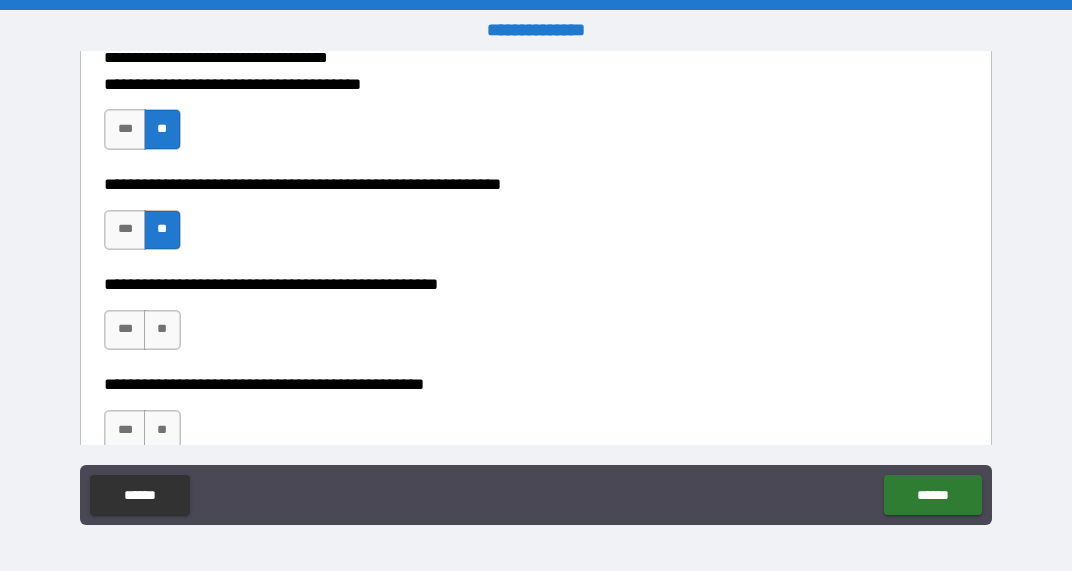 scroll, scrollTop: 320, scrollLeft: 0, axis: vertical 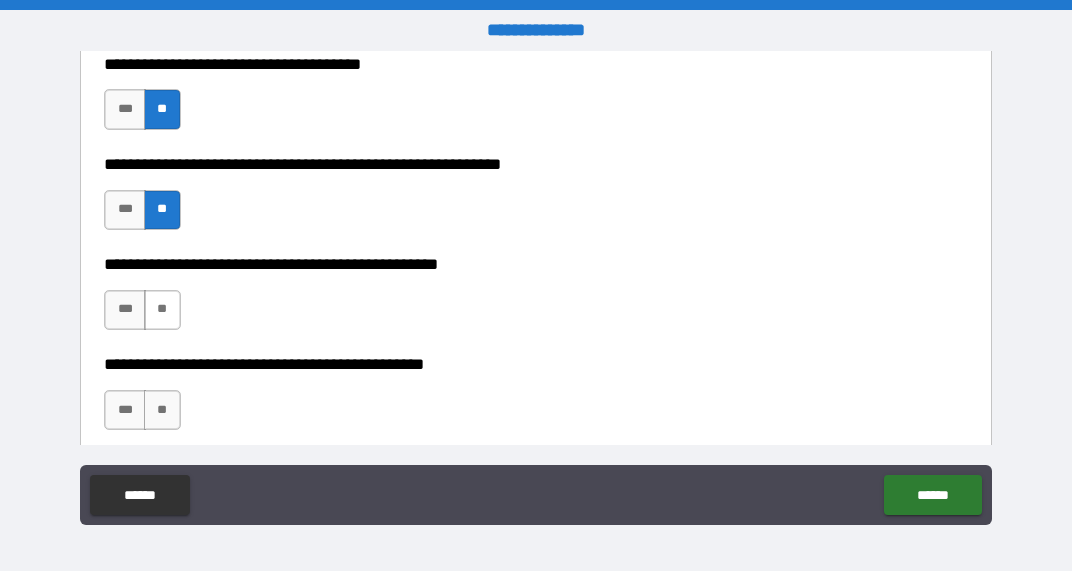click on "**" at bounding box center [162, 310] 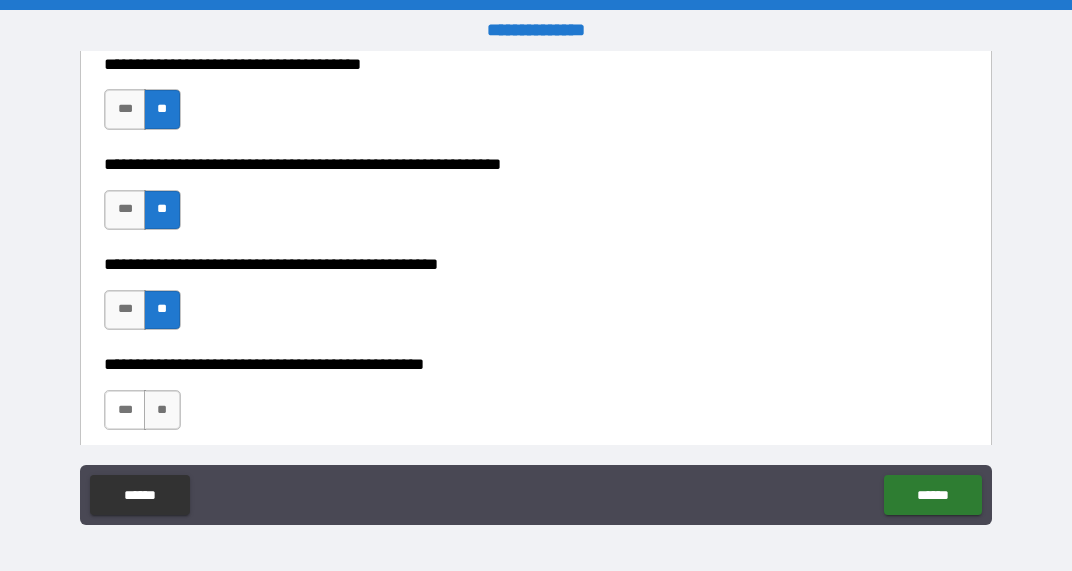 click on "***" at bounding box center [125, 410] 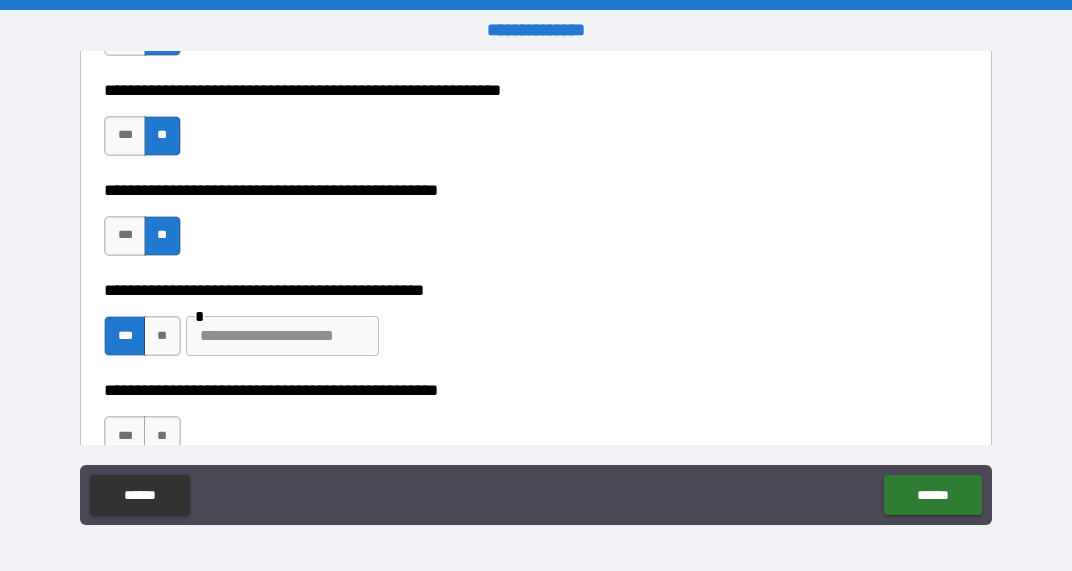scroll, scrollTop: 451, scrollLeft: 0, axis: vertical 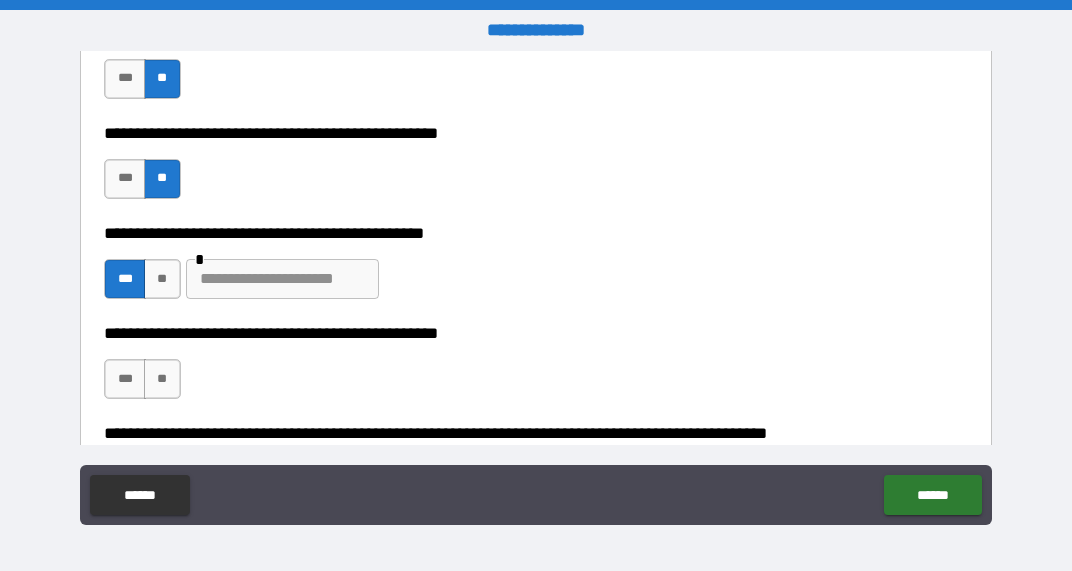 click at bounding box center (282, 279) 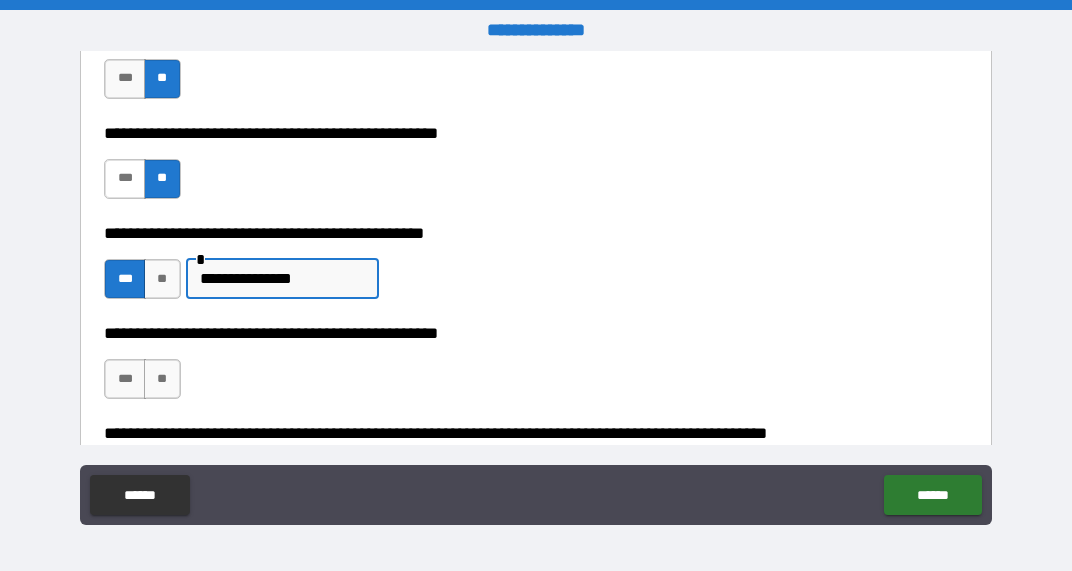 type on "**********" 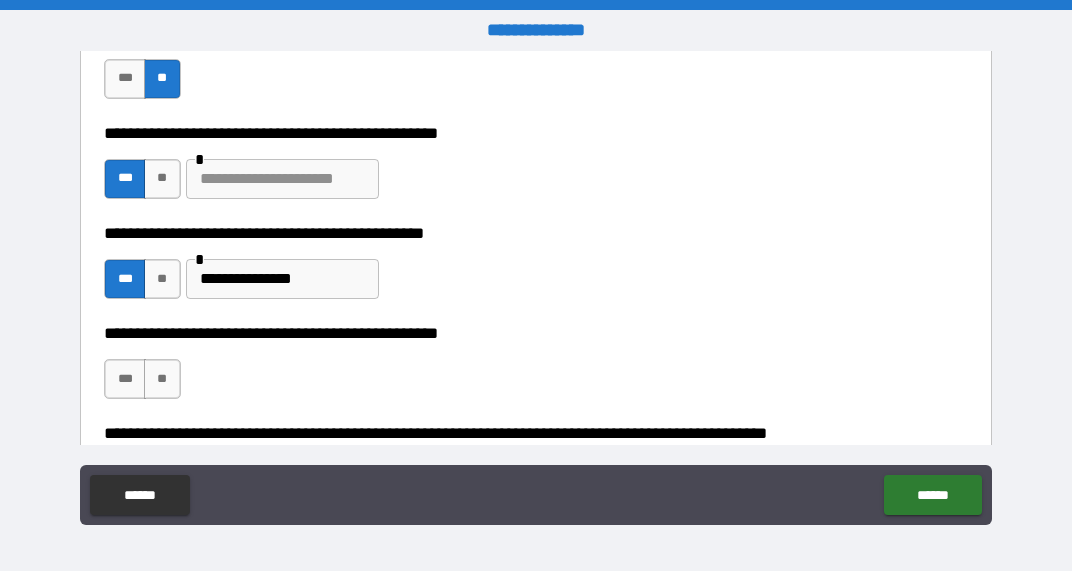 click at bounding box center (282, 179) 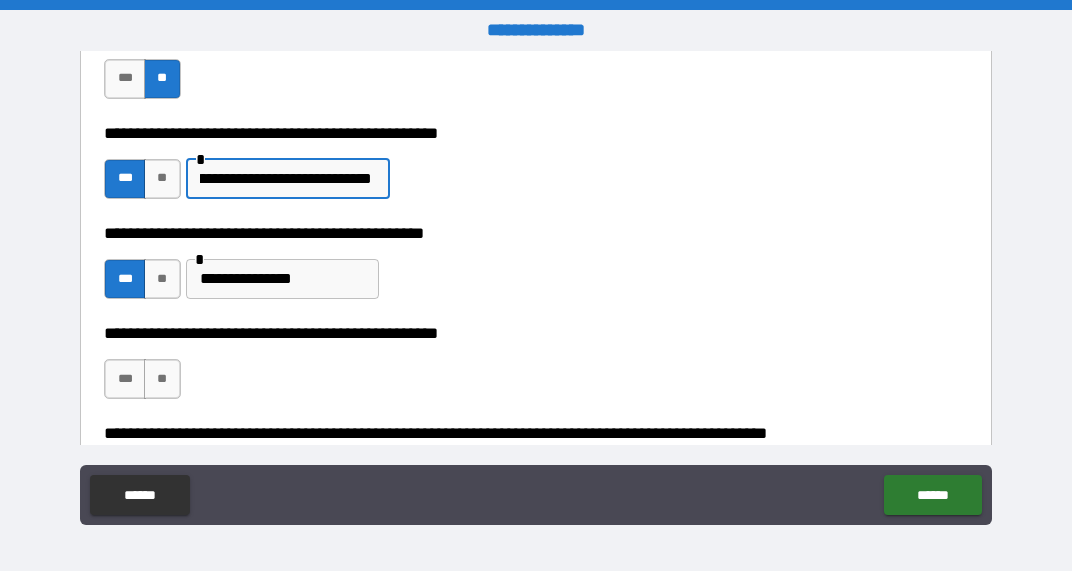 scroll, scrollTop: 0, scrollLeft: 70, axis: horizontal 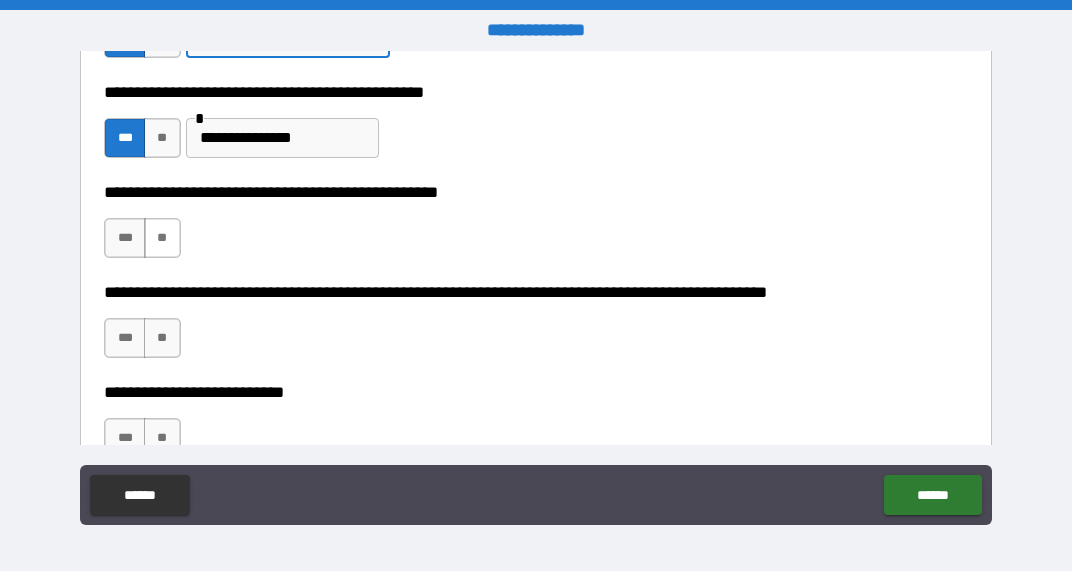 type on "**********" 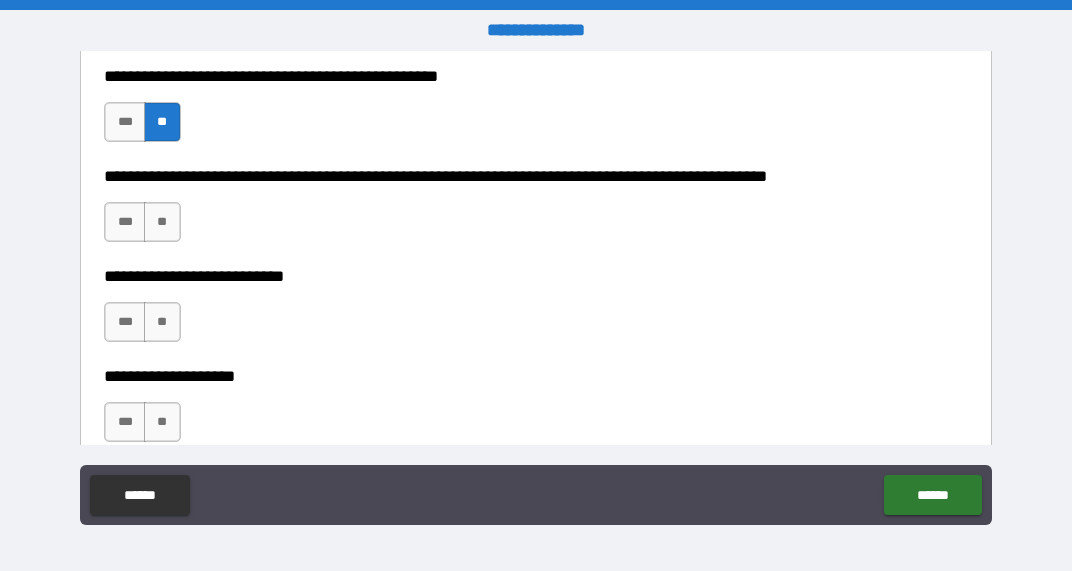 scroll, scrollTop: 710, scrollLeft: 0, axis: vertical 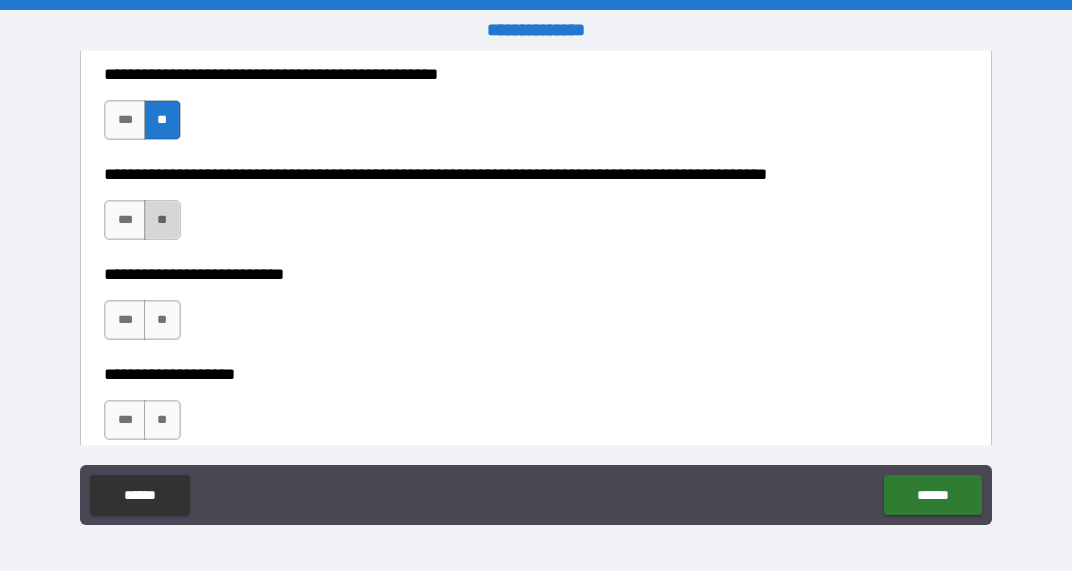 click on "**" at bounding box center (162, 220) 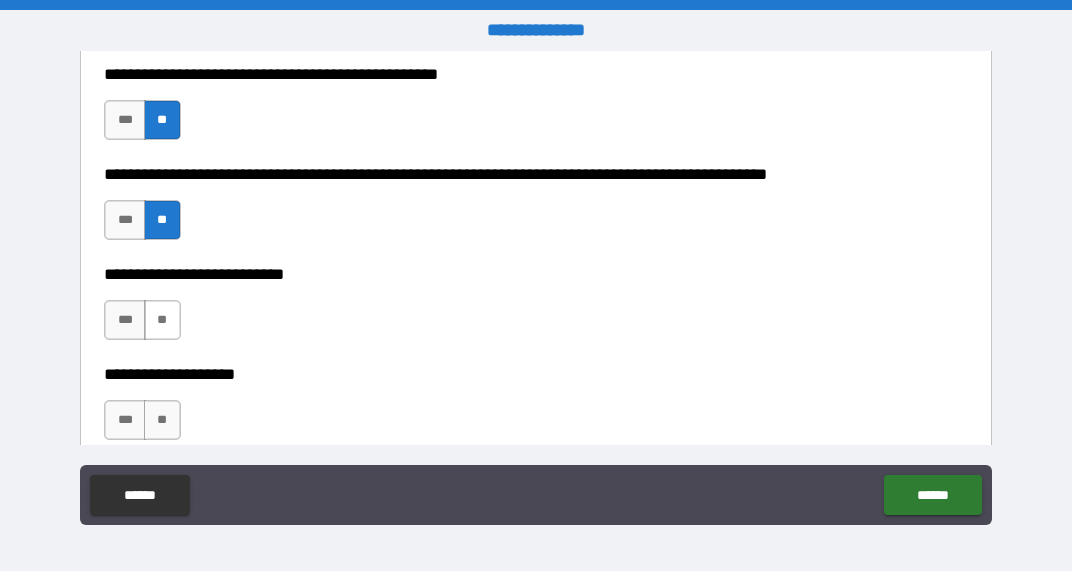 click on "**" at bounding box center [162, 320] 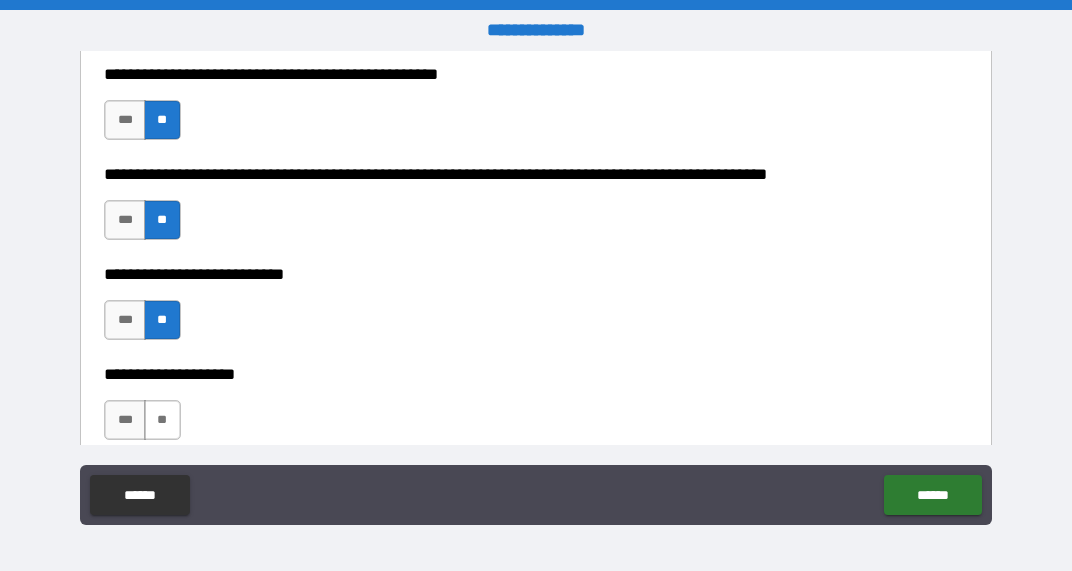 click on "**" at bounding box center (162, 420) 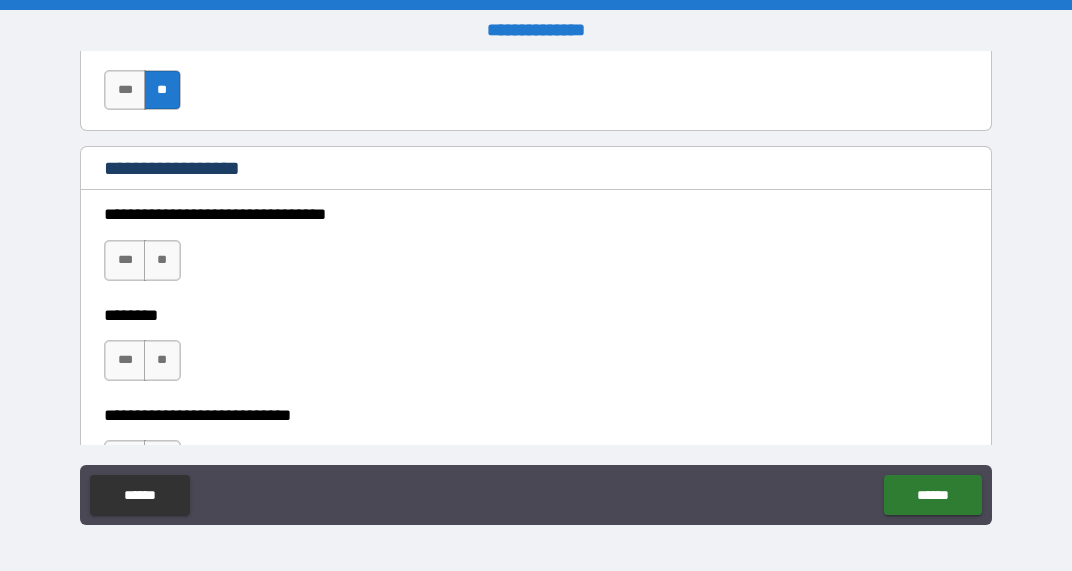 scroll, scrollTop: 1041, scrollLeft: 0, axis: vertical 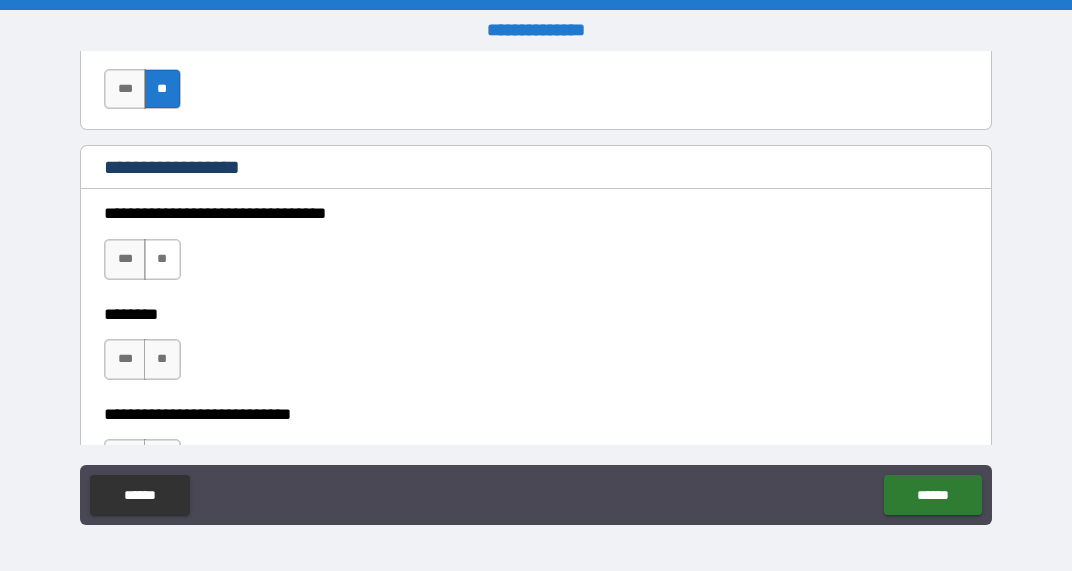 click on "**" at bounding box center [162, 259] 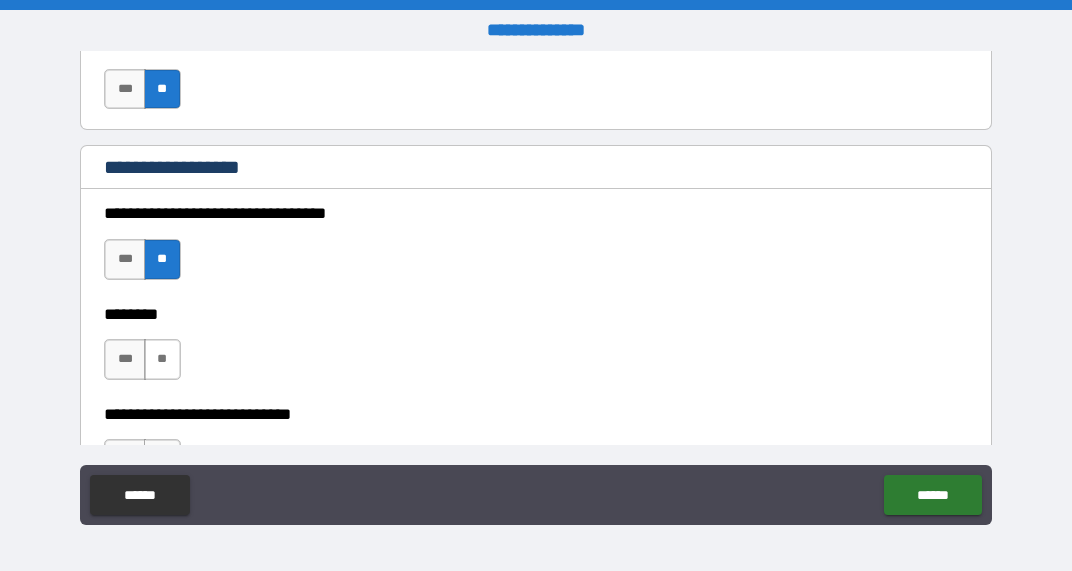 click on "**" at bounding box center (162, 359) 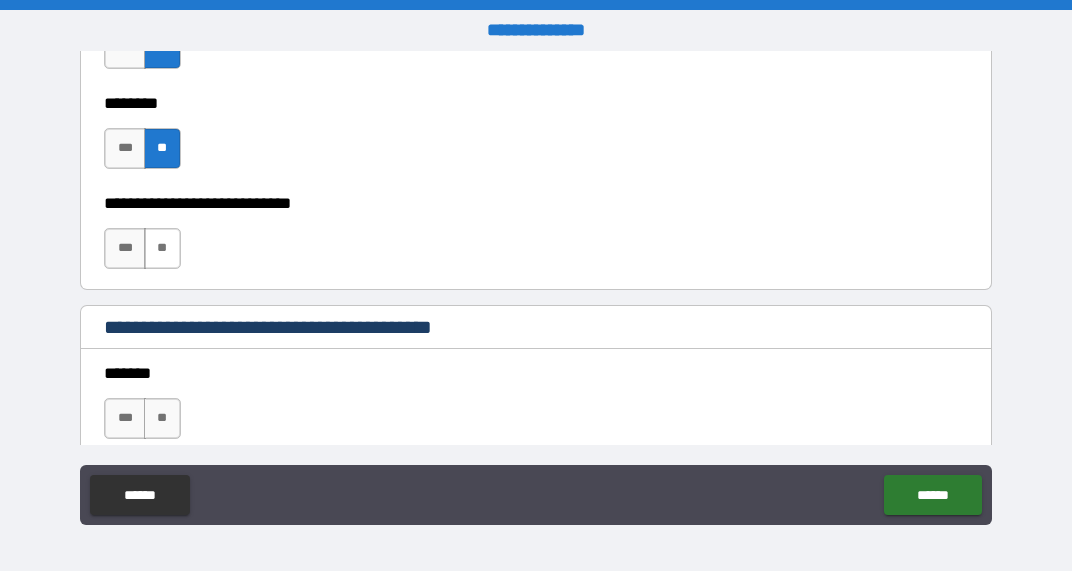 click on "**" at bounding box center [162, 248] 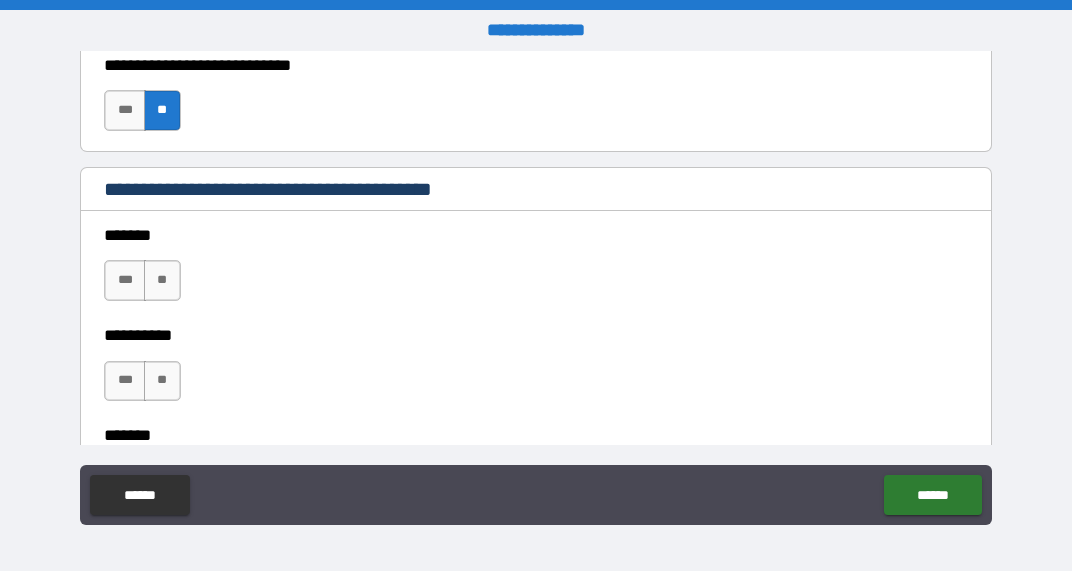 scroll, scrollTop: 1508, scrollLeft: 0, axis: vertical 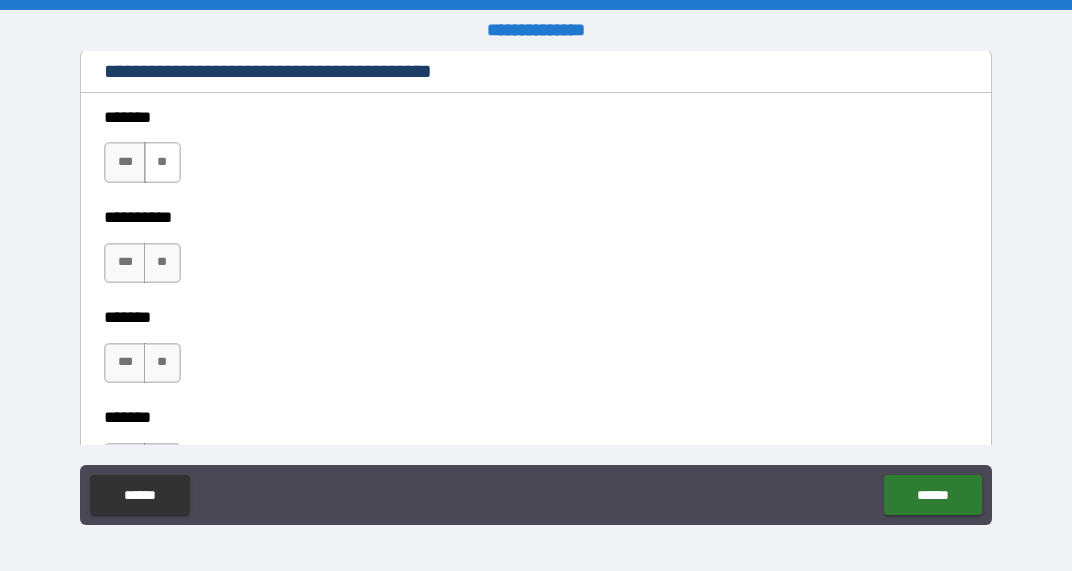 click on "**" at bounding box center [162, 162] 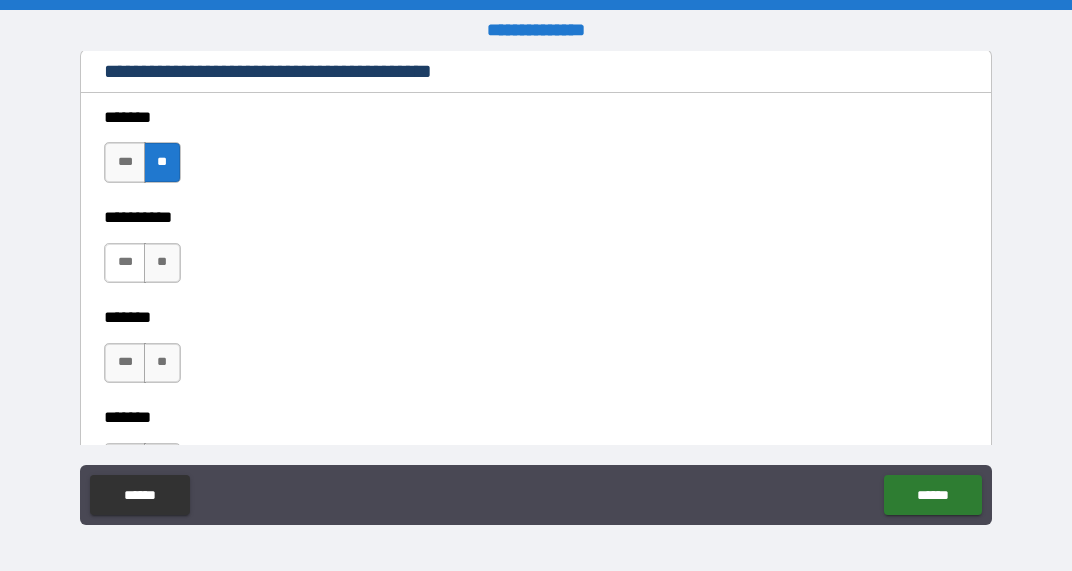 click on "***" at bounding box center [125, 263] 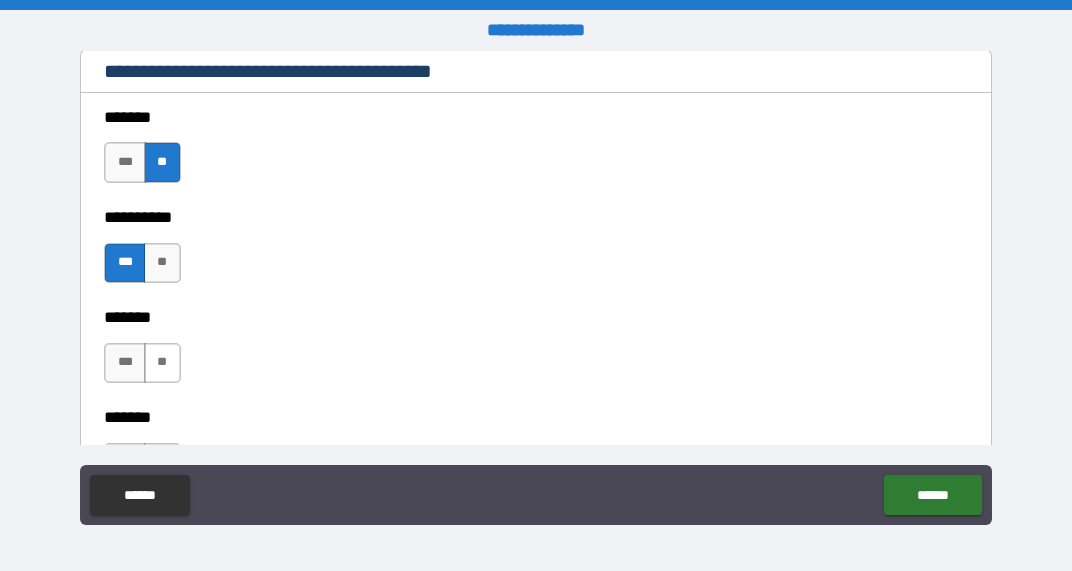 click on "**" at bounding box center (162, 363) 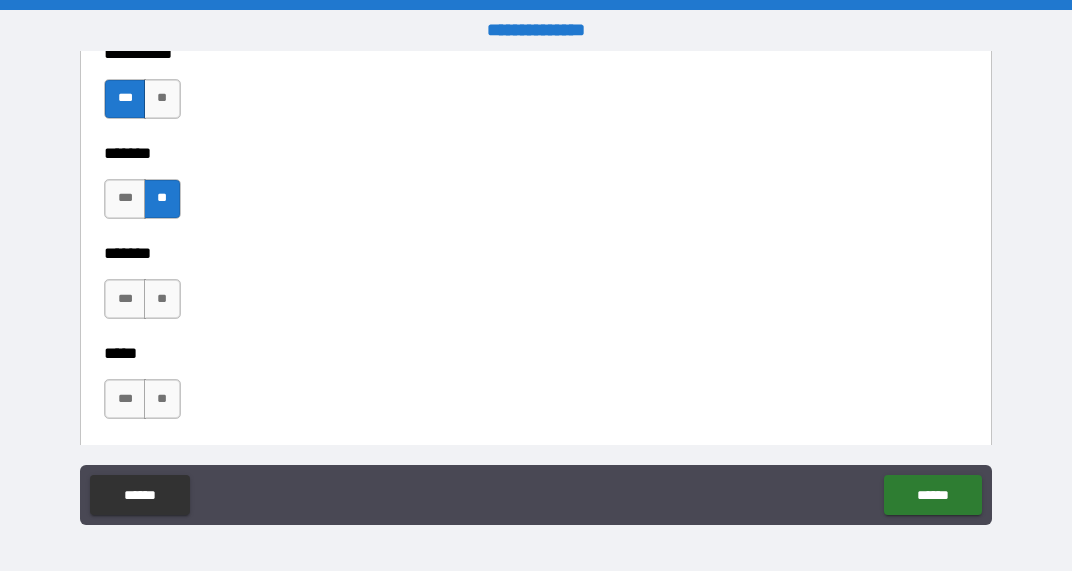 scroll, scrollTop: 1814, scrollLeft: 0, axis: vertical 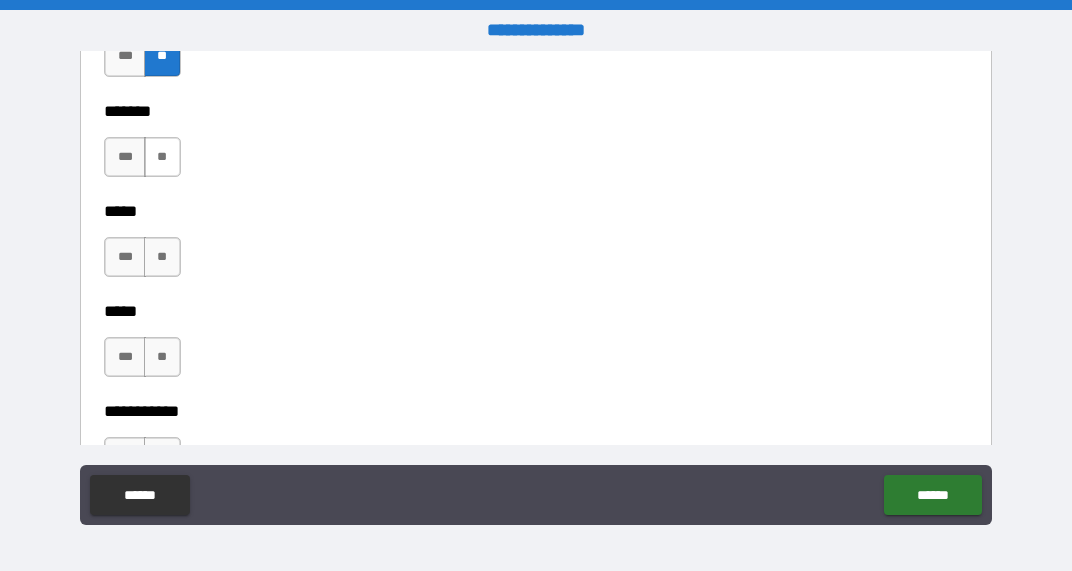 click on "**" at bounding box center [162, 157] 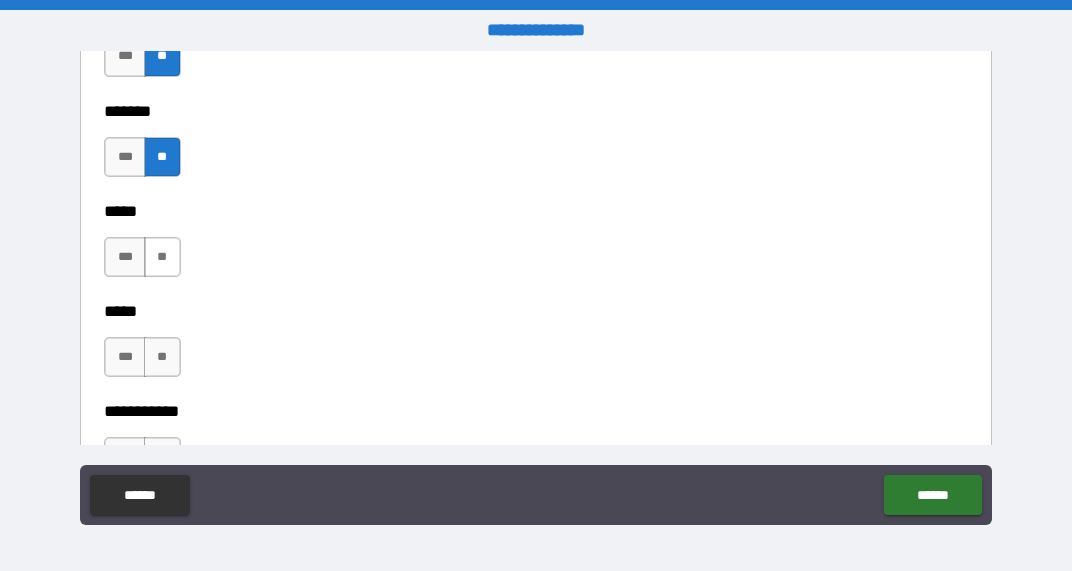 click on "**" at bounding box center (162, 257) 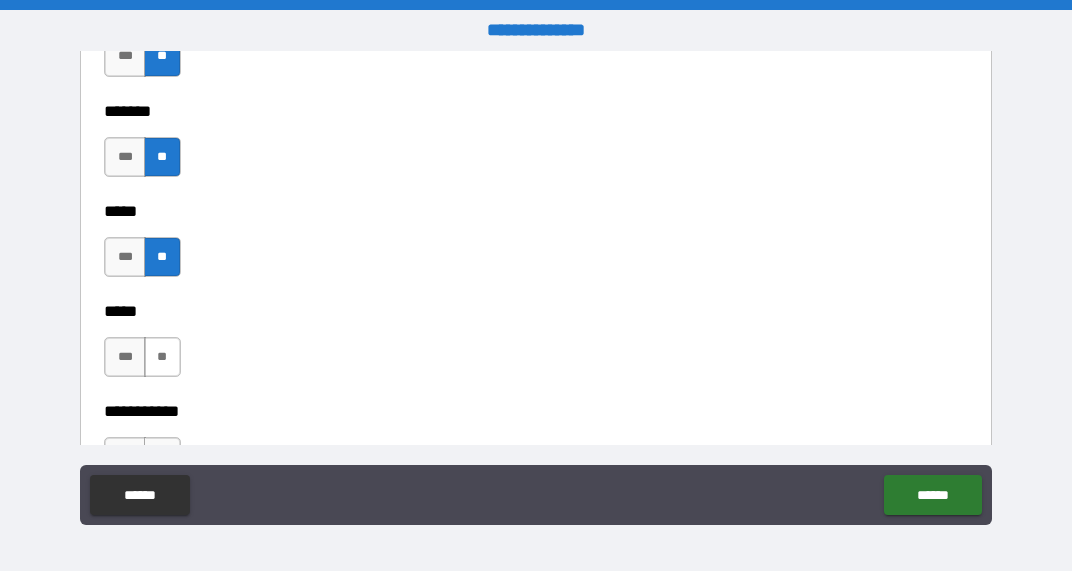 click on "**" at bounding box center (162, 357) 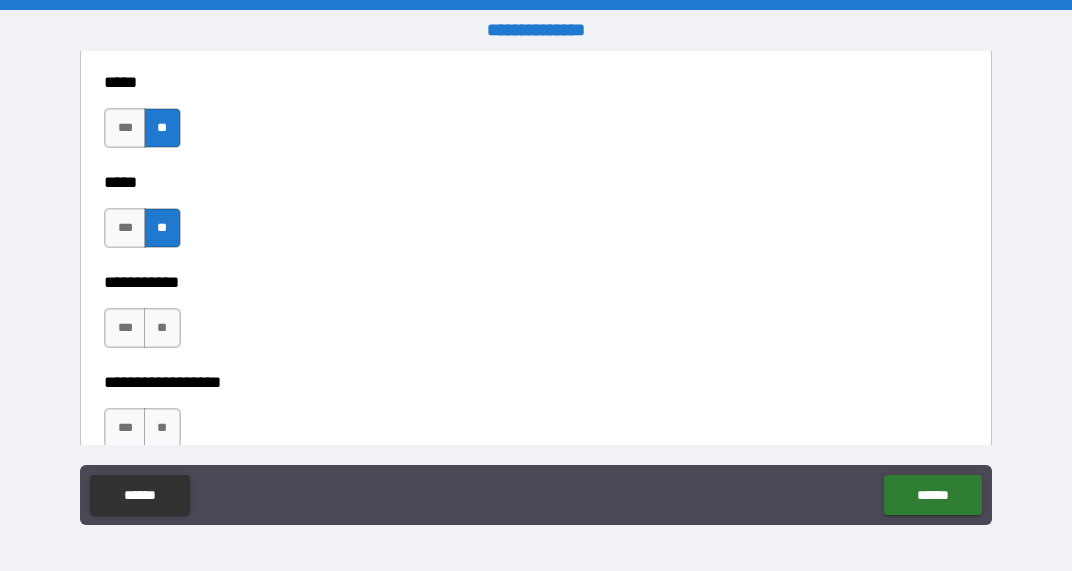 scroll, scrollTop: 2109, scrollLeft: 0, axis: vertical 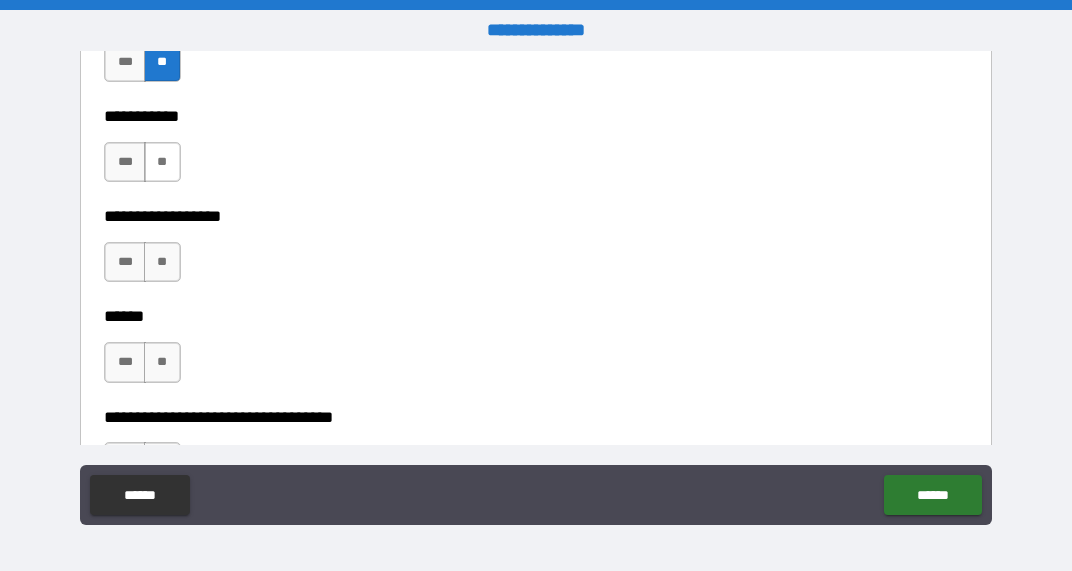 click on "**" at bounding box center (162, 162) 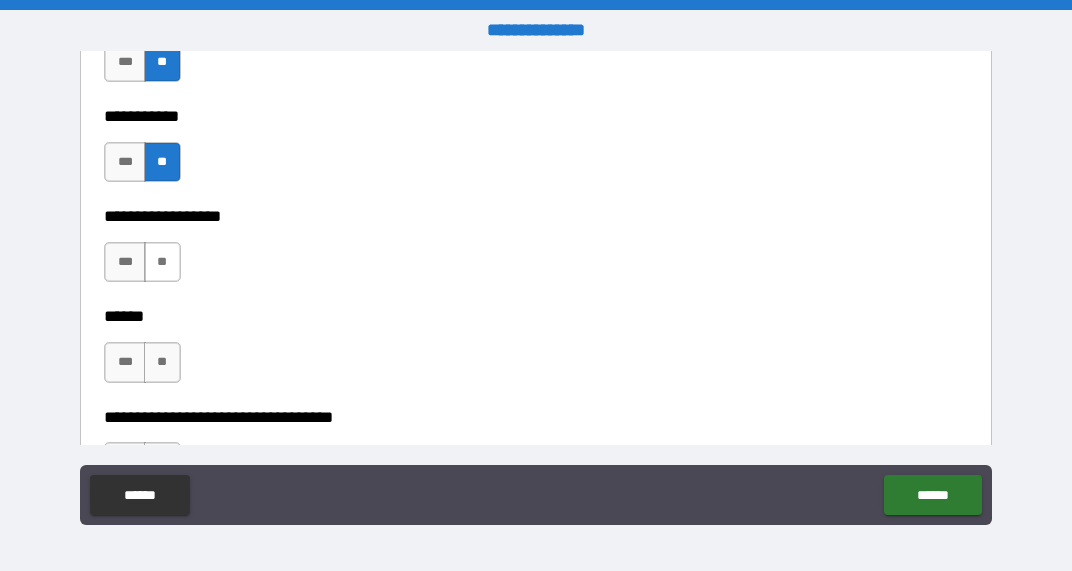 click on "**" at bounding box center (162, 262) 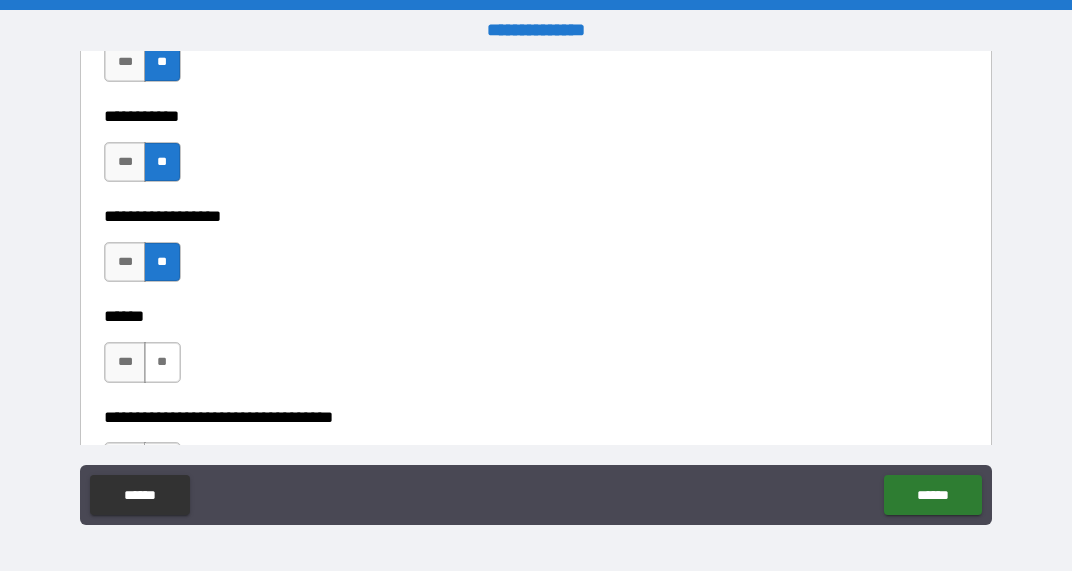 click on "**" at bounding box center (162, 362) 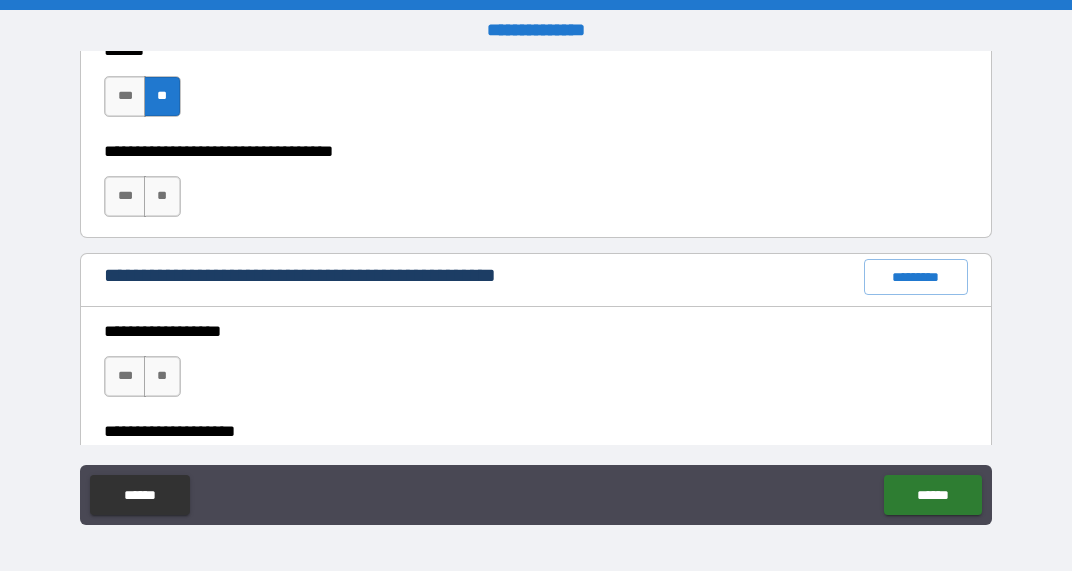 scroll, scrollTop: 2392, scrollLeft: 0, axis: vertical 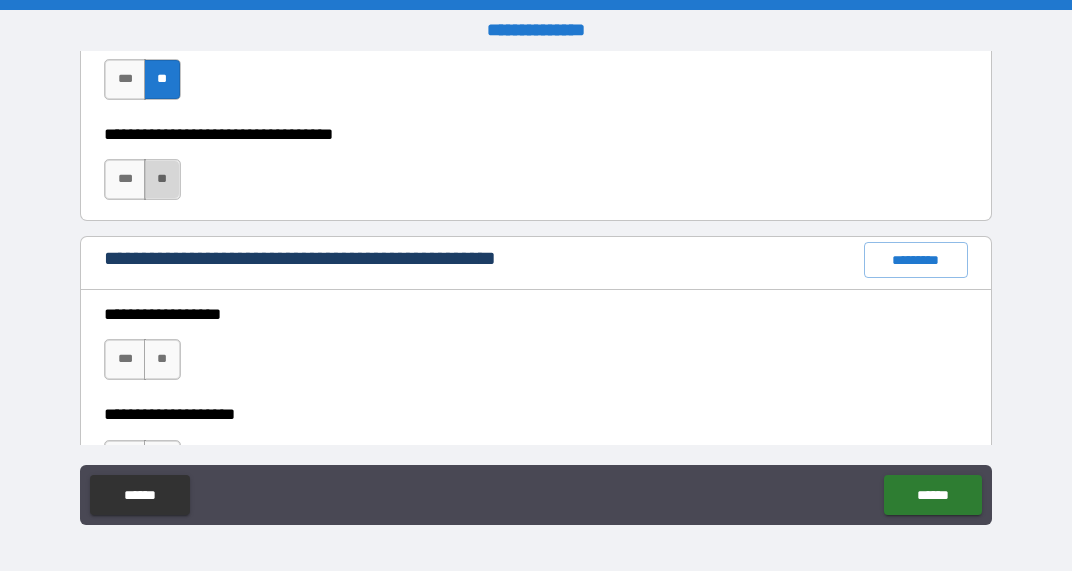 click on "**" at bounding box center (162, 179) 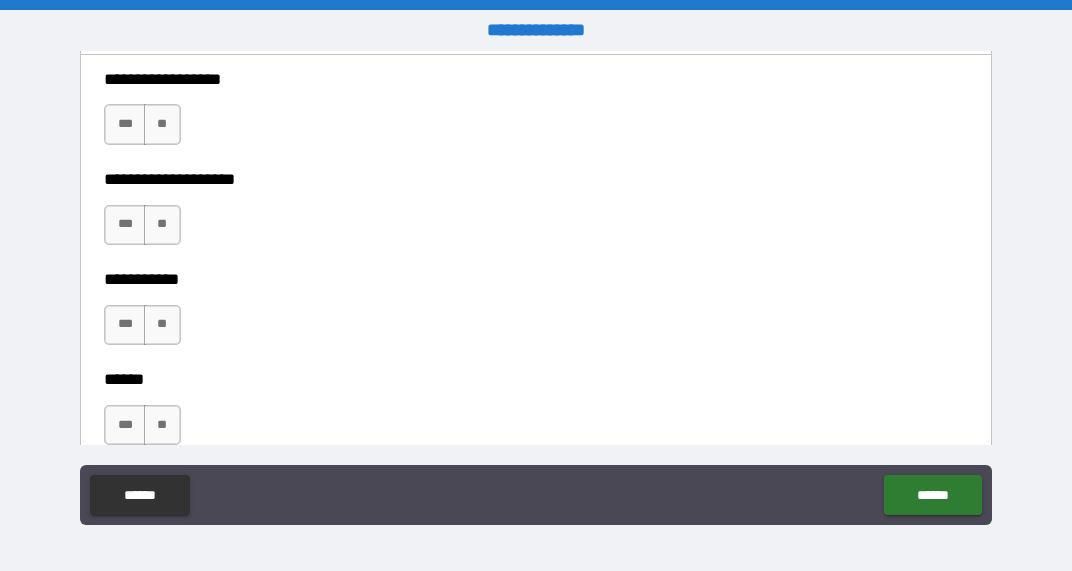 scroll, scrollTop: 2635, scrollLeft: 0, axis: vertical 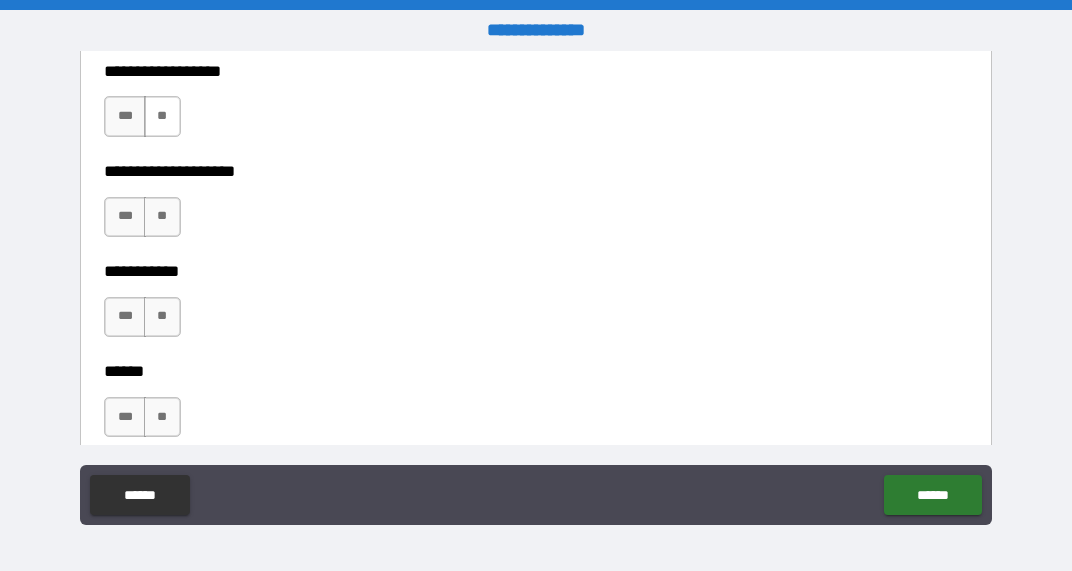 click on "**" at bounding box center [162, 116] 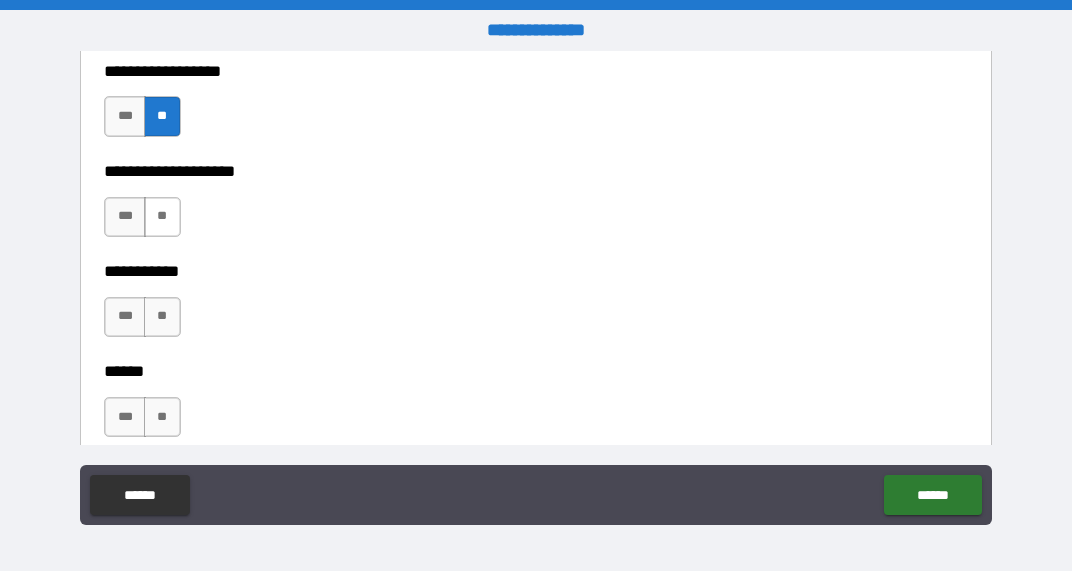 click on "**" at bounding box center [162, 217] 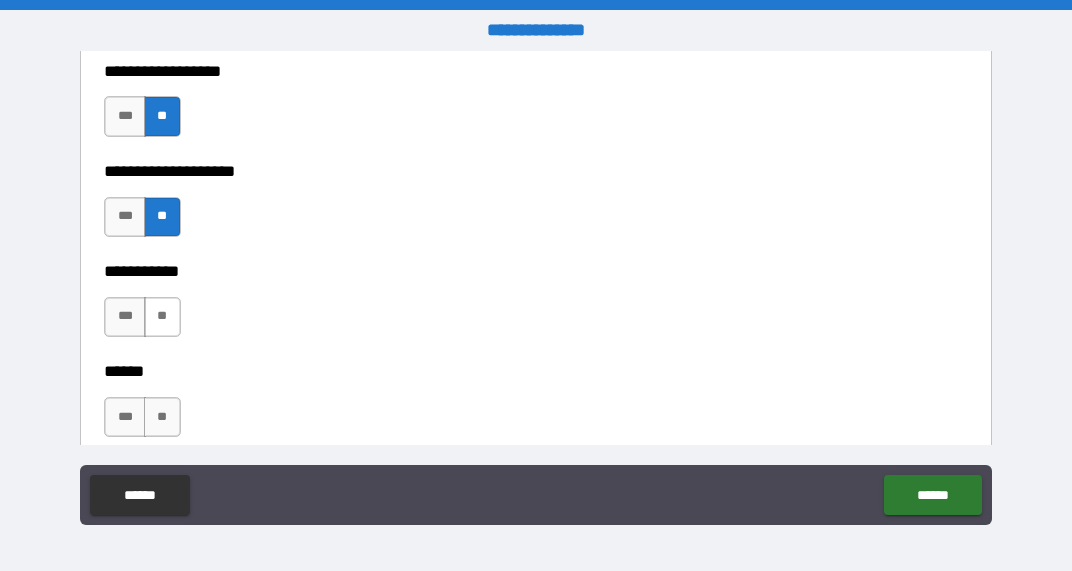 click on "**" at bounding box center (162, 317) 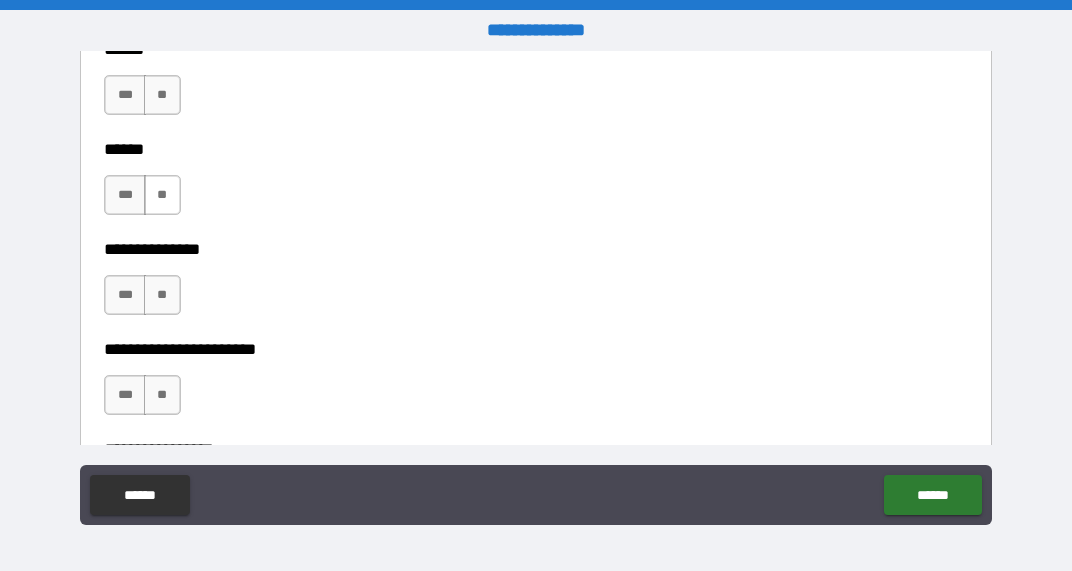 scroll, scrollTop: 2937, scrollLeft: 0, axis: vertical 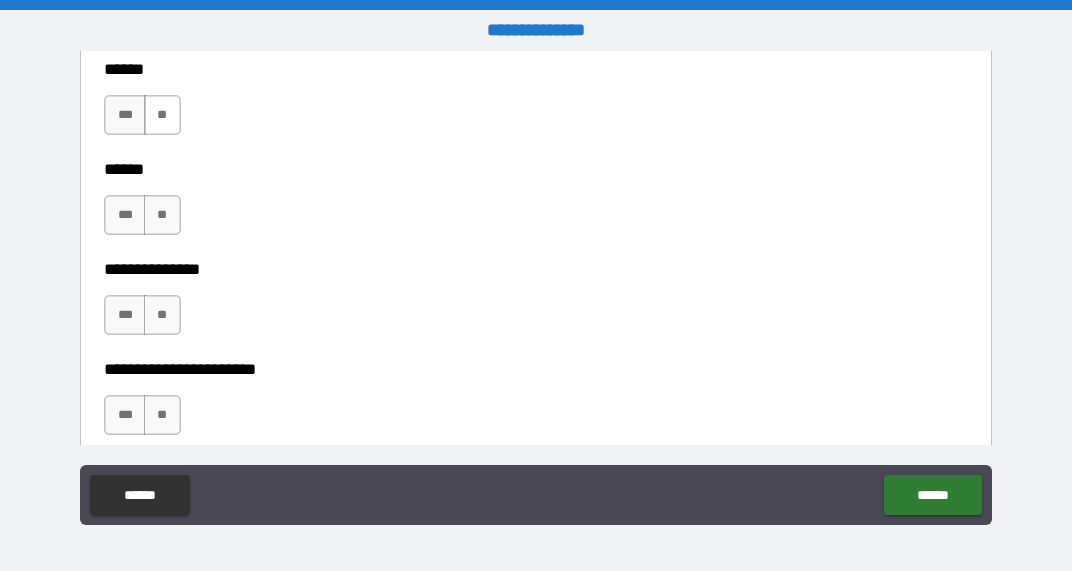 click on "**" at bounding box center (162, 115) 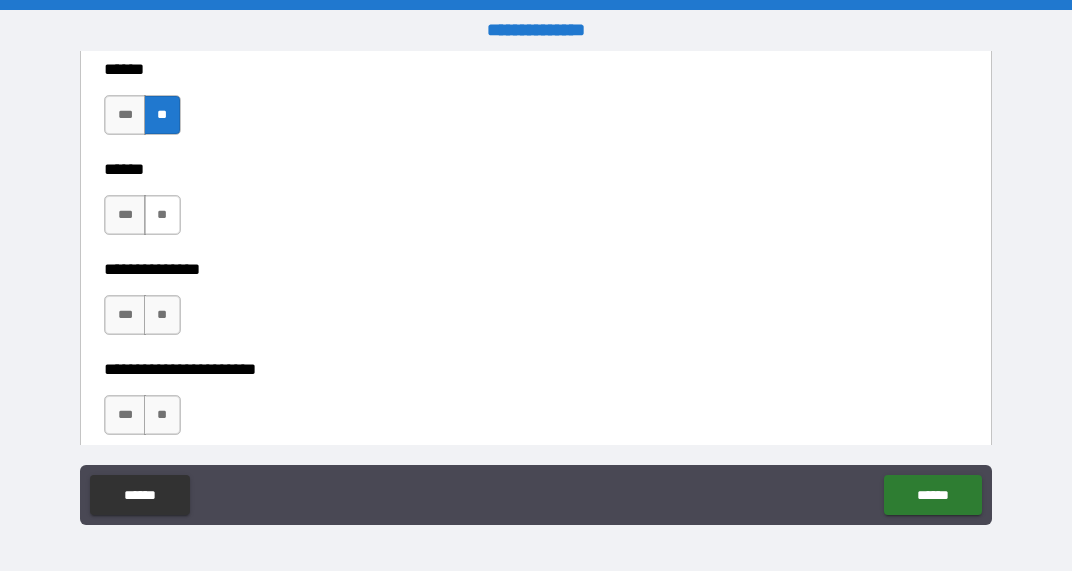 click on "**" at bounding box center [162, 215] 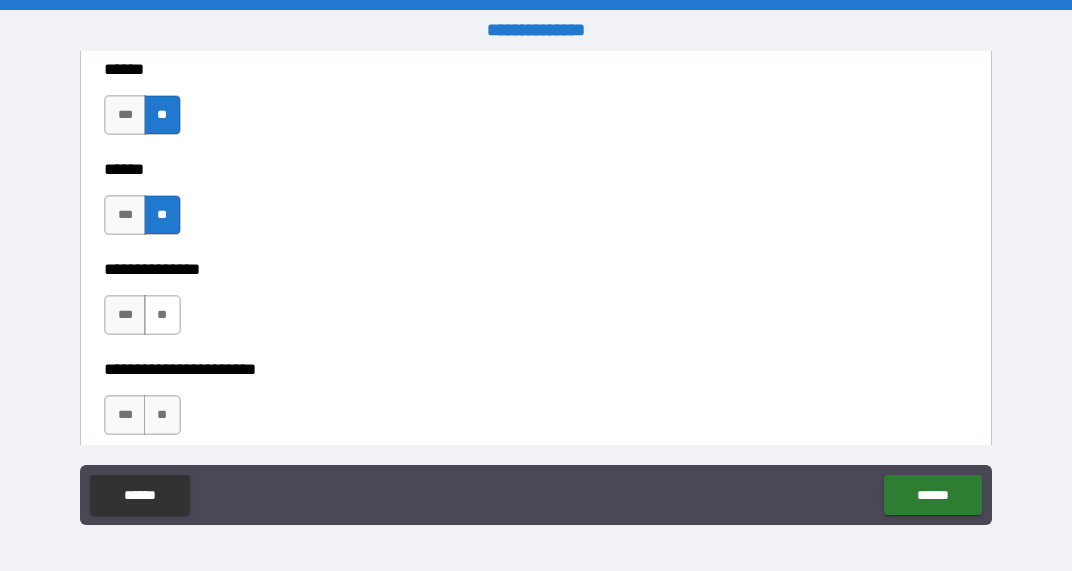 click on "**" at bounding box center [162, 315] 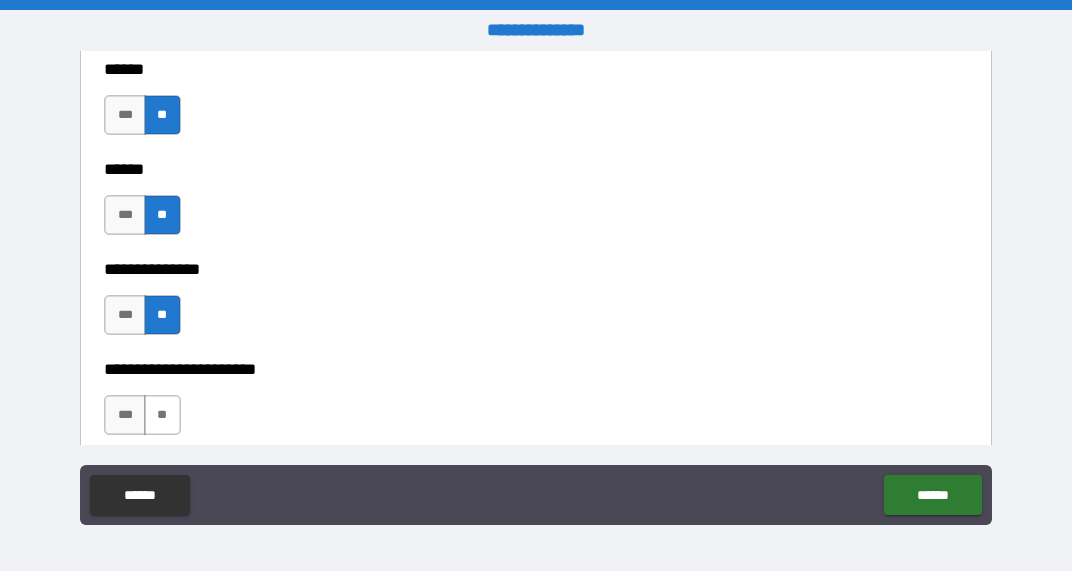 click on "**" at bounding box center [162, 415] 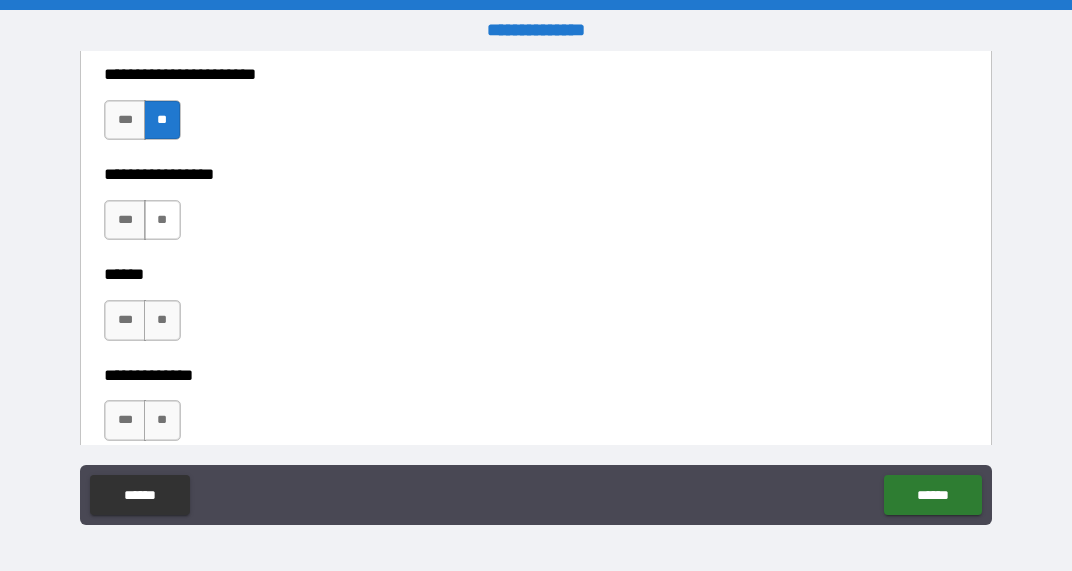 scroll, scrollTop: 3236, scrollLeft: 0, axis: vertical 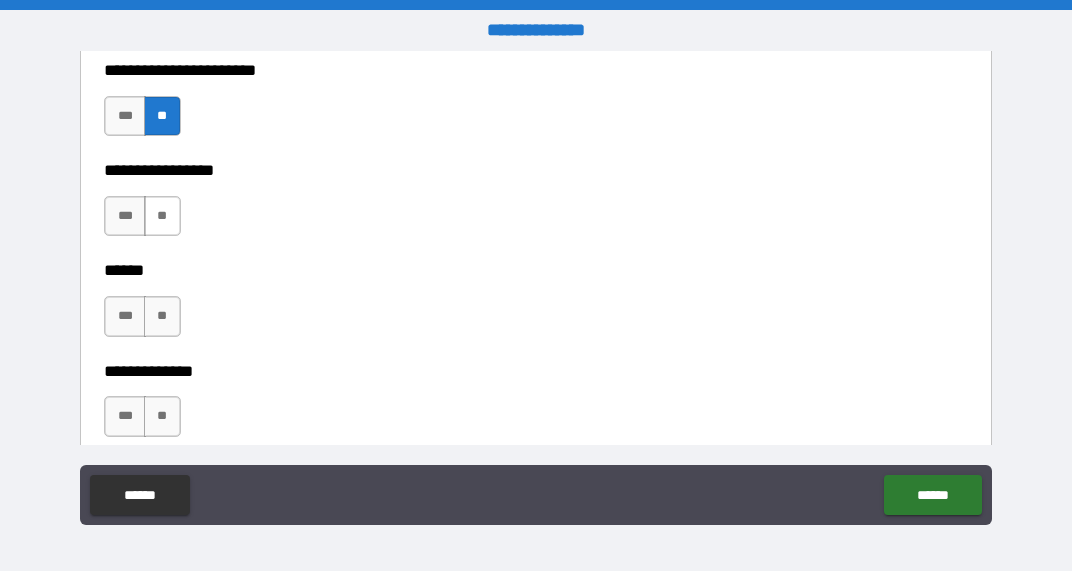 click on "**" at bounding box center (162, 216) 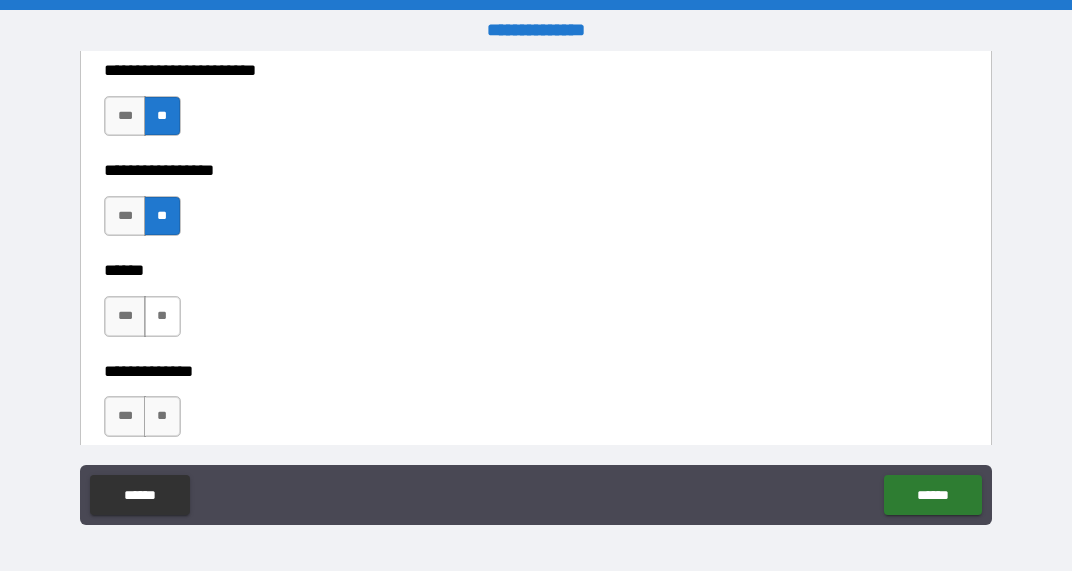 click on "**" at bounding box center (162, 316) 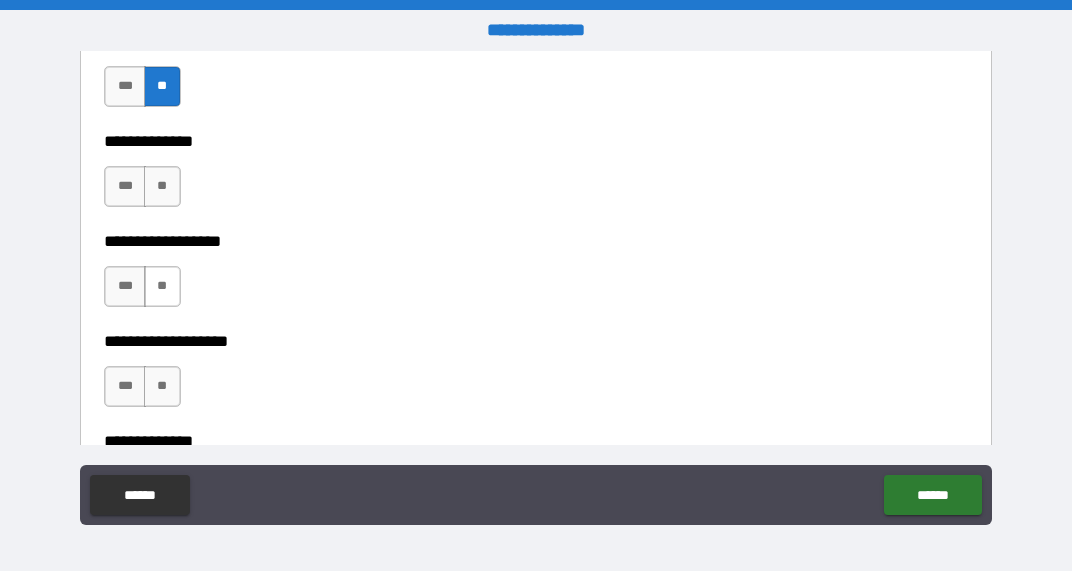 scroll, scrollTop: 3476, scrollLeft: 0, axis: vertical 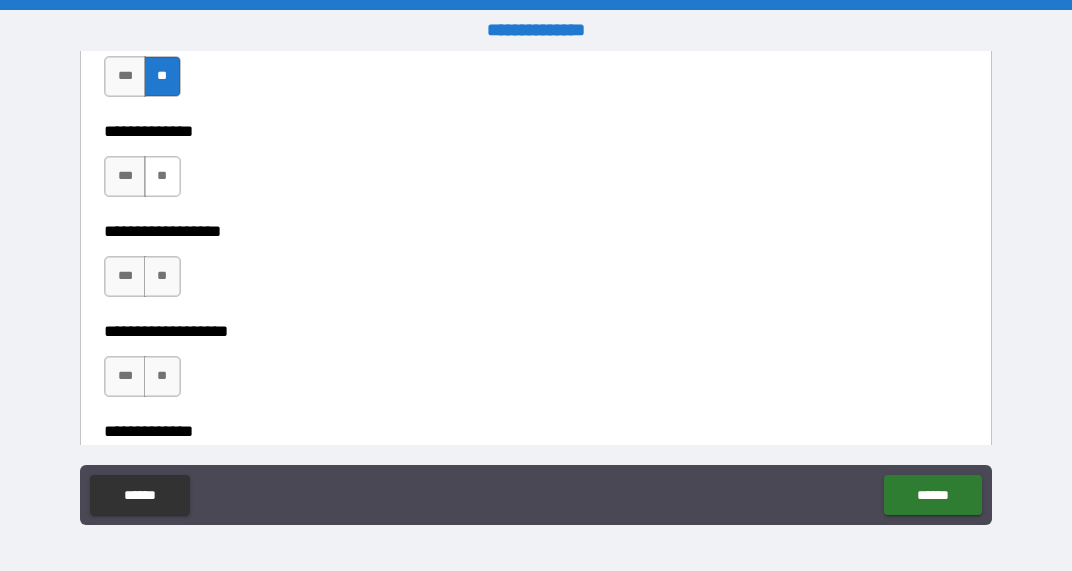 click on "**" at bounding box center (162, 176) 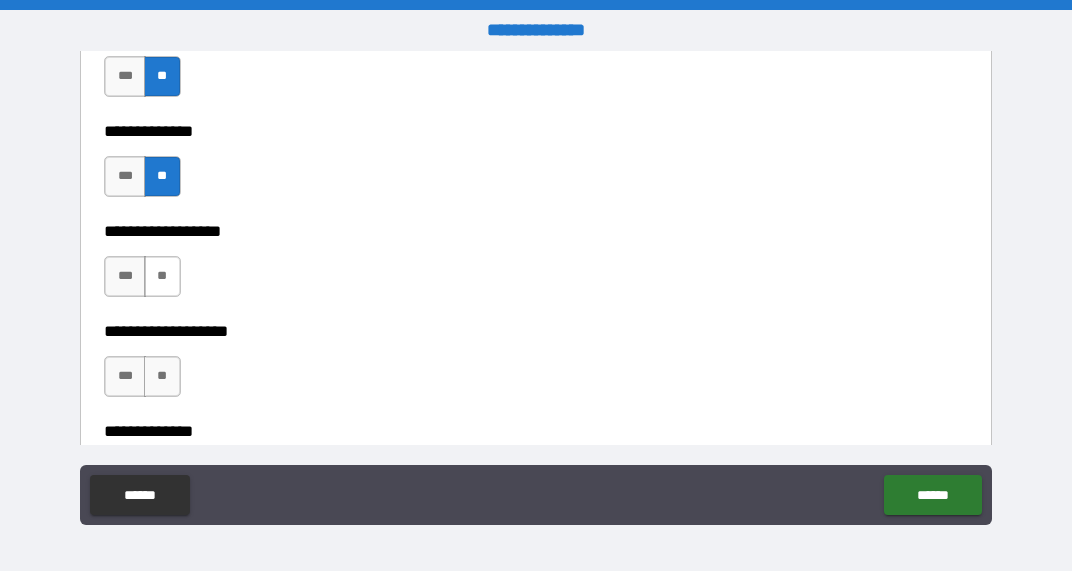click on "**" at bounding box center (162, 276) 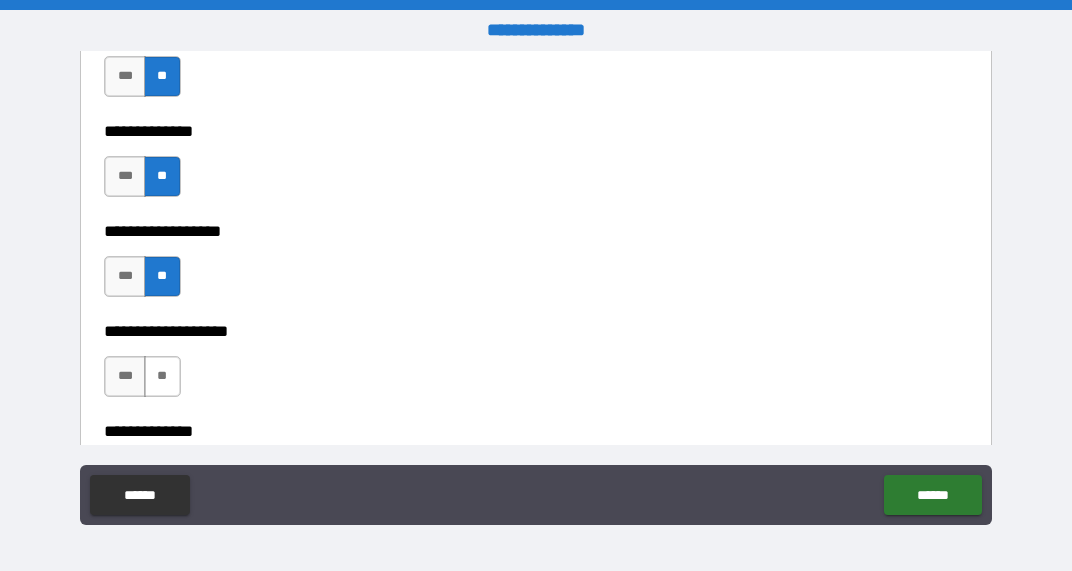 click on "**" at bounding box center (162, 376) 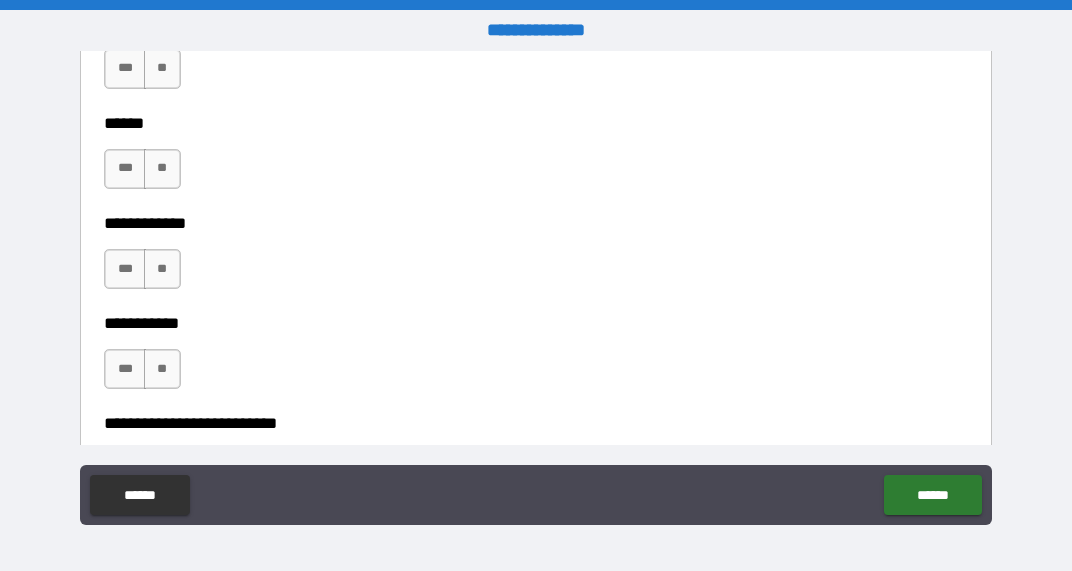 scroll, scrollTop: 3892, scrollLeft: 0, axis: vertical 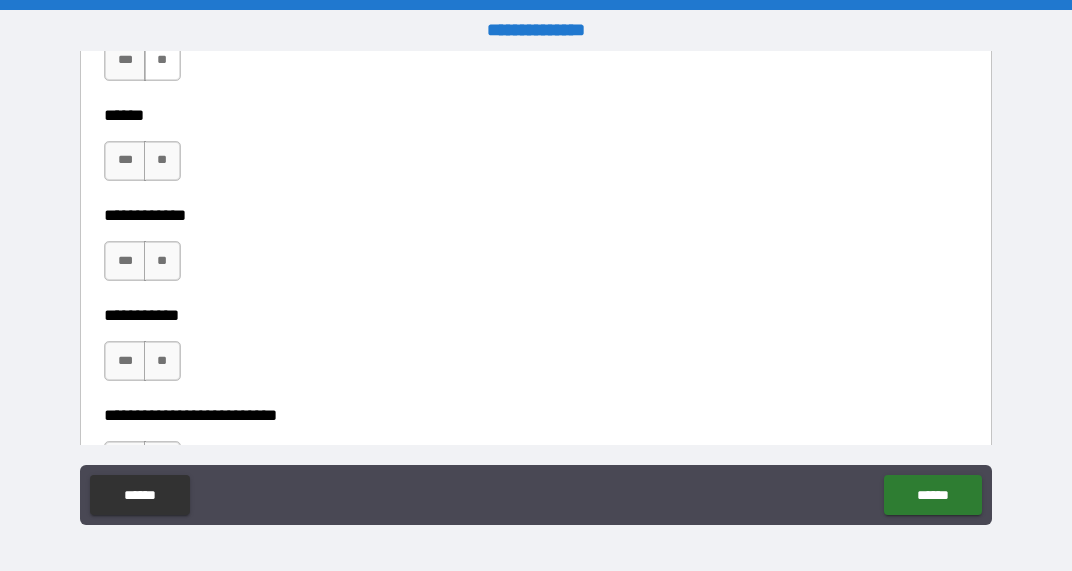click on "**" at bounding box center [162, 61] 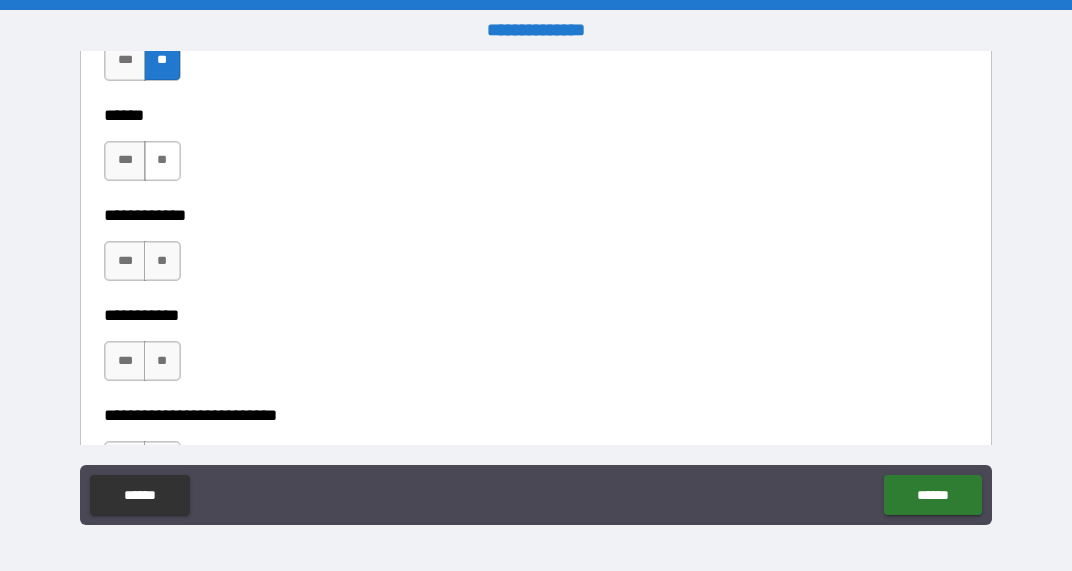click on "**" at bounding box center [162, 161] 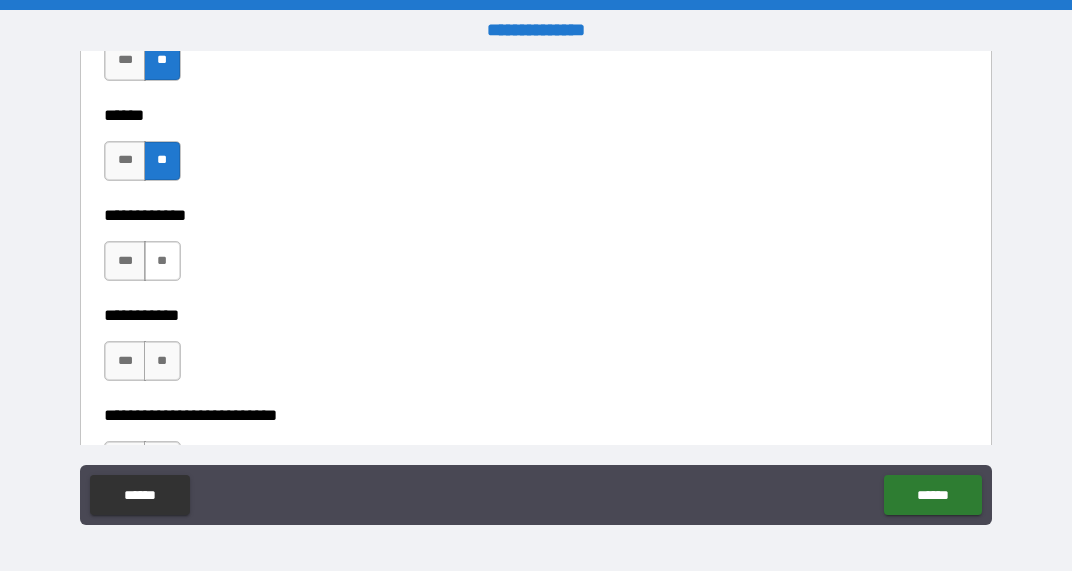 click on "**" at bounding box center [162, 261] 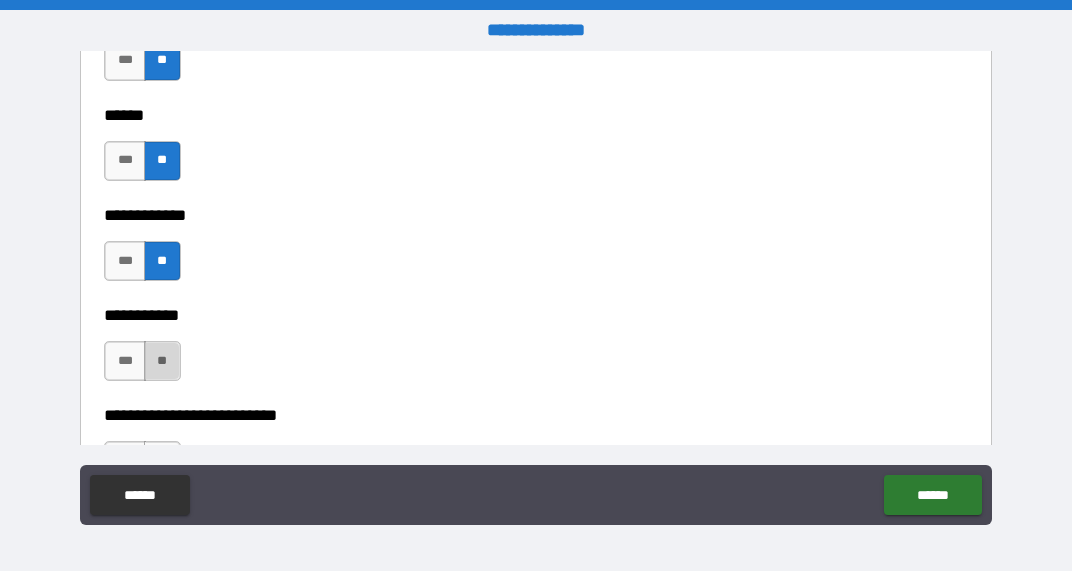 click on "**" at bounding box center (162, 361) 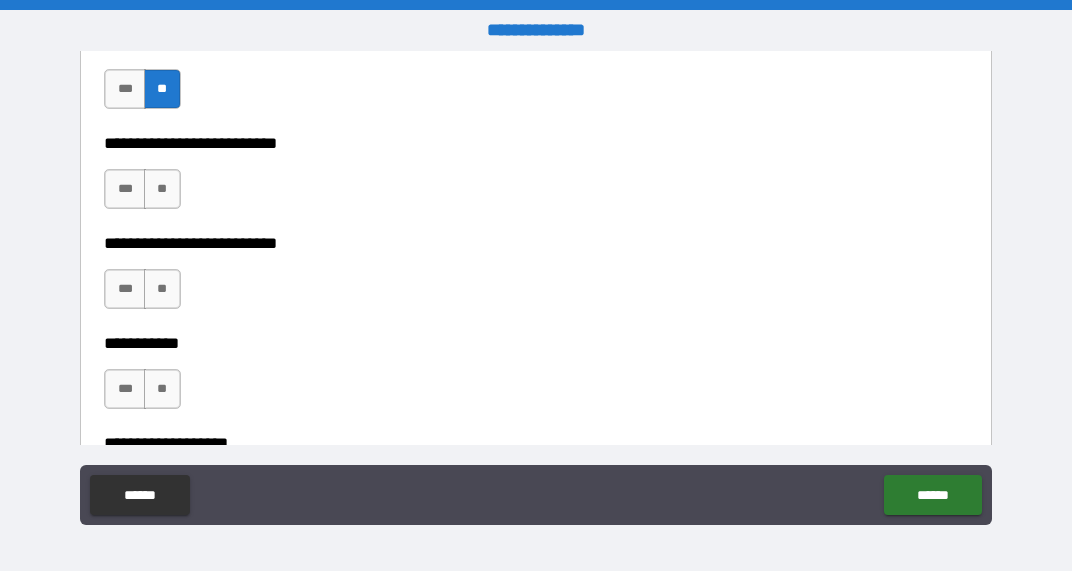 scroll, scrollTop: 4190, scrollLeft: 0, axis: vertical 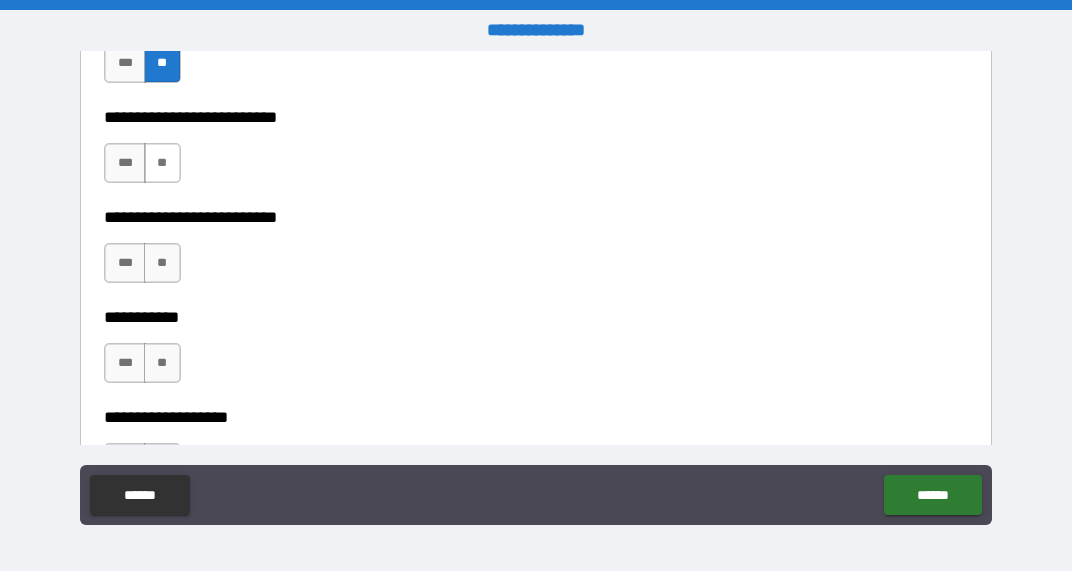 click on "**" at bounding box center (162, 163) 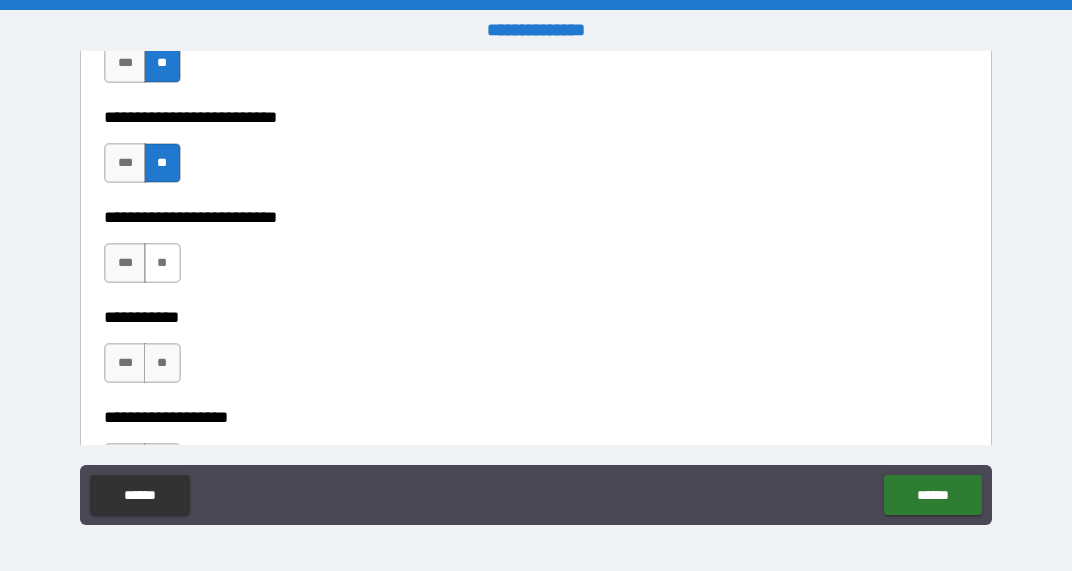 click on "**" at bounding box center [162, 263] 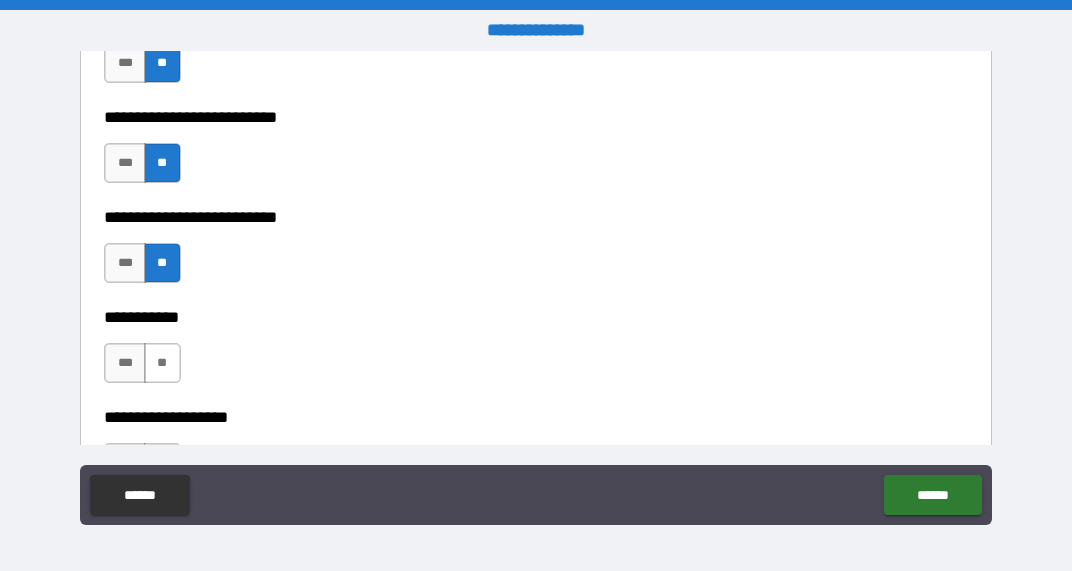 click on "**" at bounding box center [162, 363] 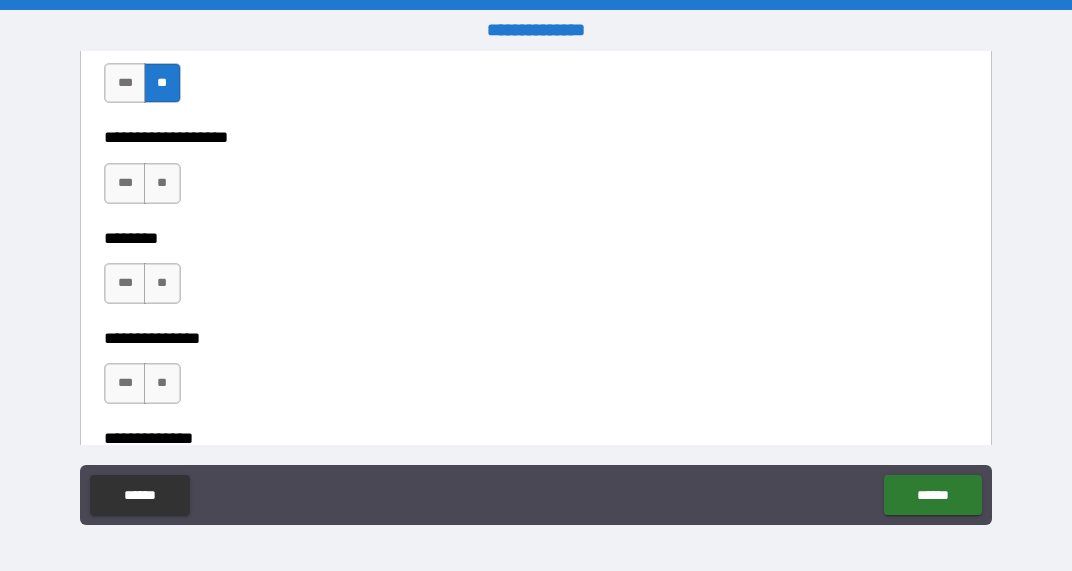 scroll, scrollTop: 4528, scrollLeft: 0, axis: vertical 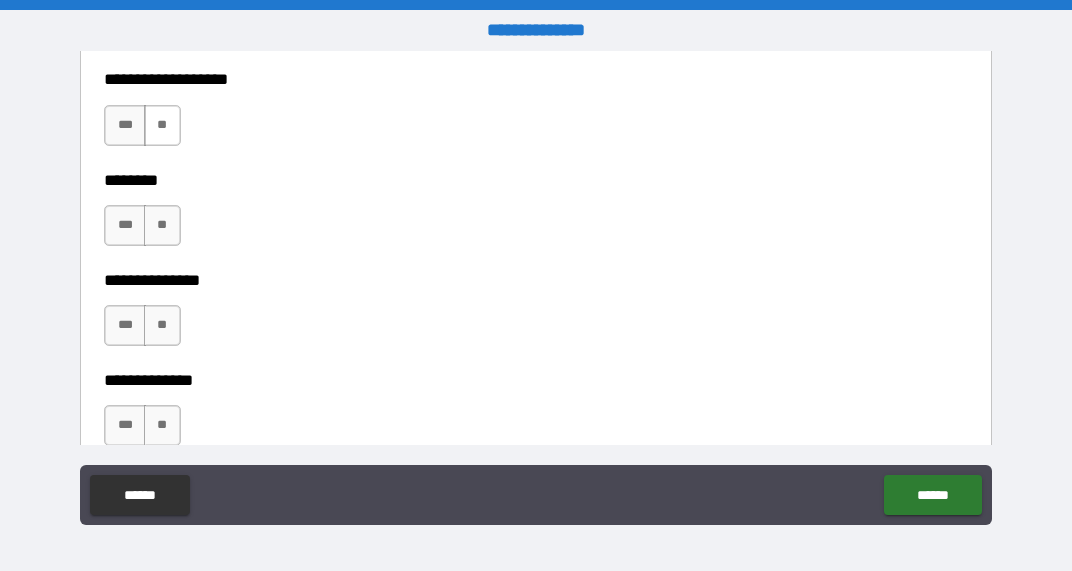 click on "**" at bounding box center (162, 125) 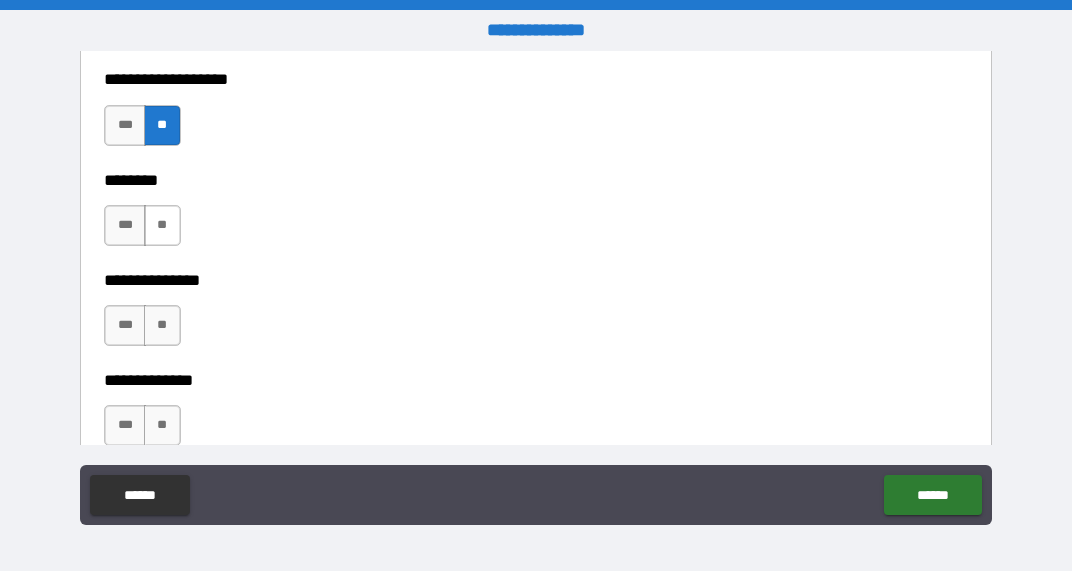 click on "**" at bounding box center (162, 225) 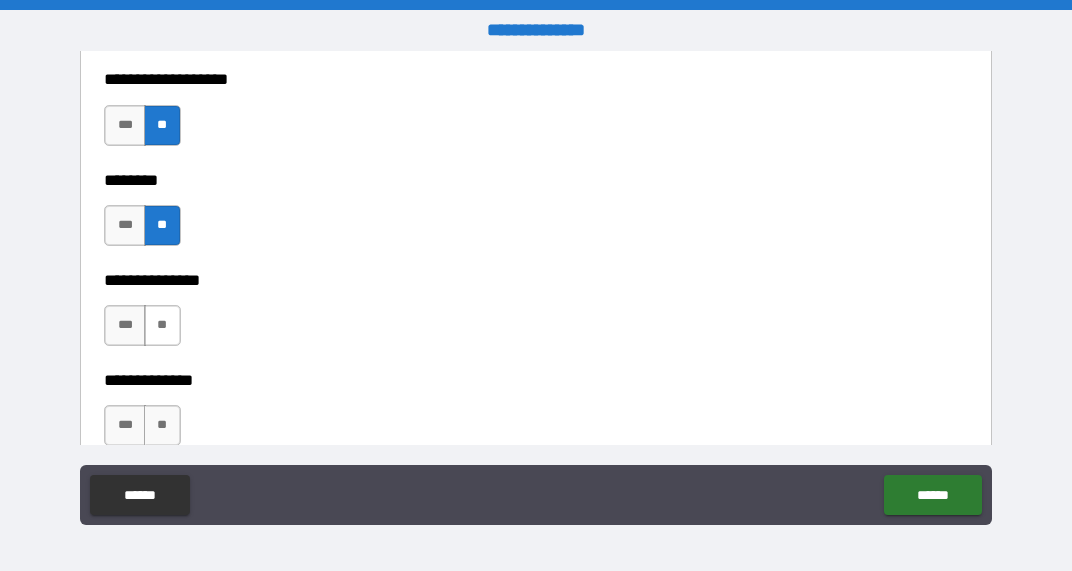 click on "**" at bounding box center [162, 325] 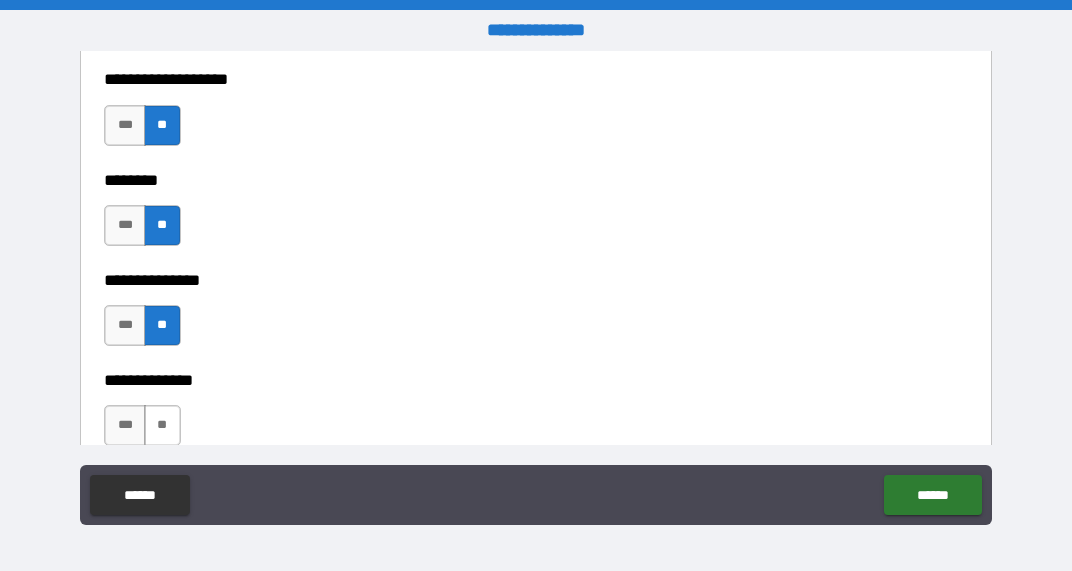 click on "**" at bounding box center [162, 425] 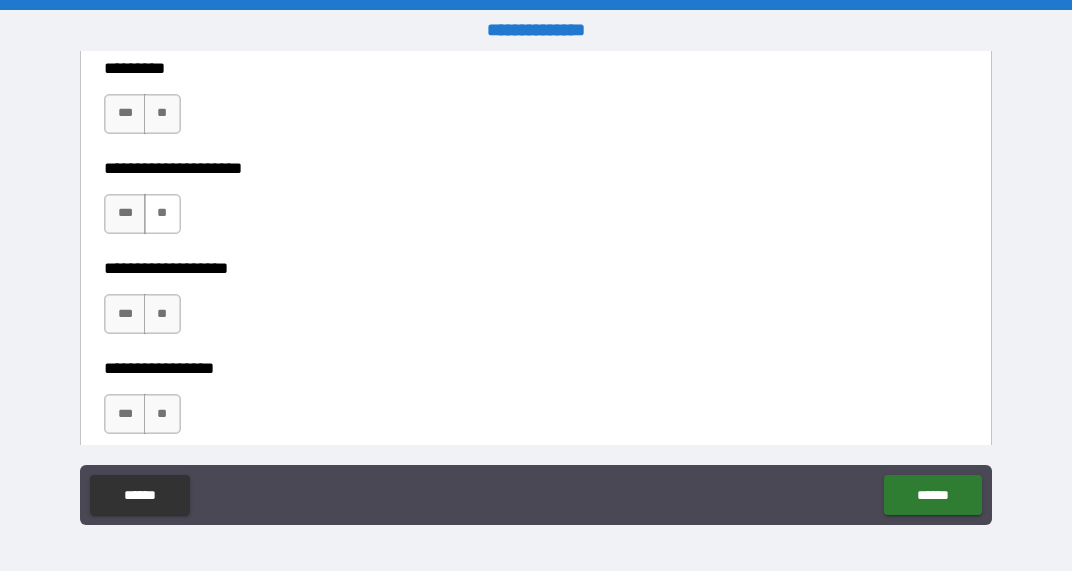 scroll, scrollTop: 4935, scrollLeft: 0, axis: vertical 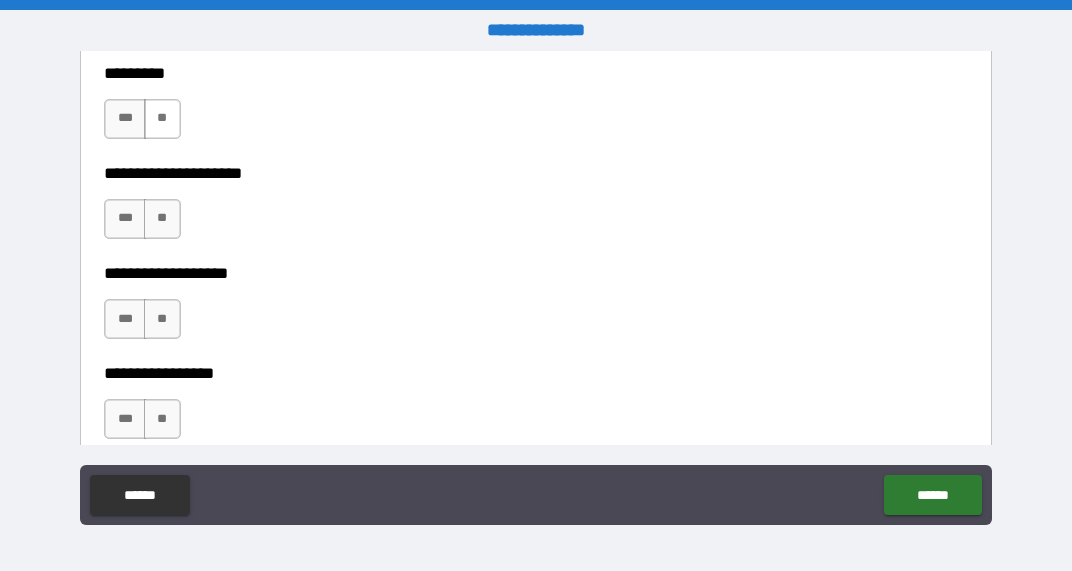 click on "**" at bounding box center (162, 119) 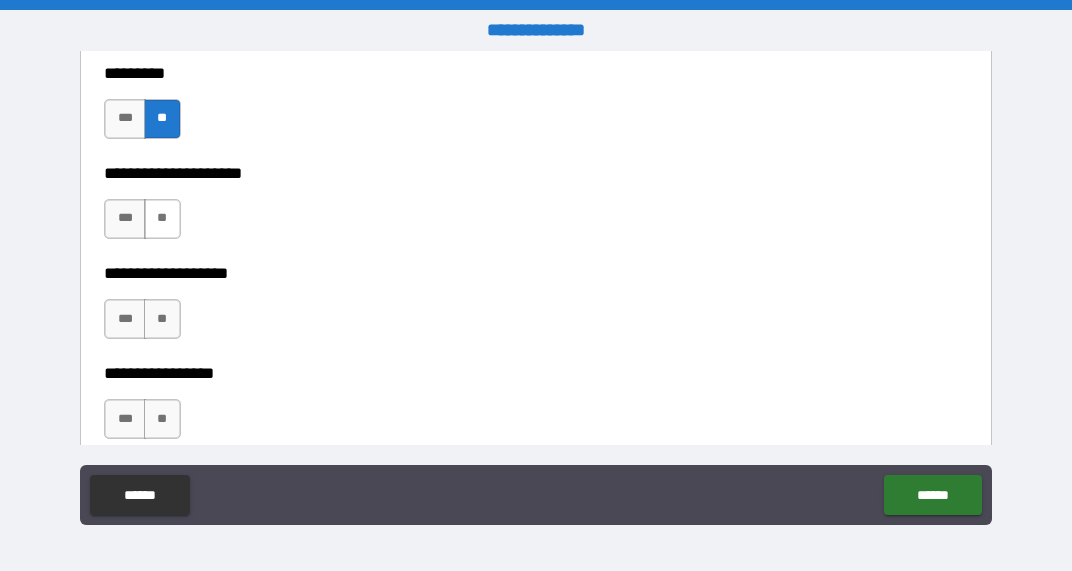 click on "**" at bounding box center (162, 219) 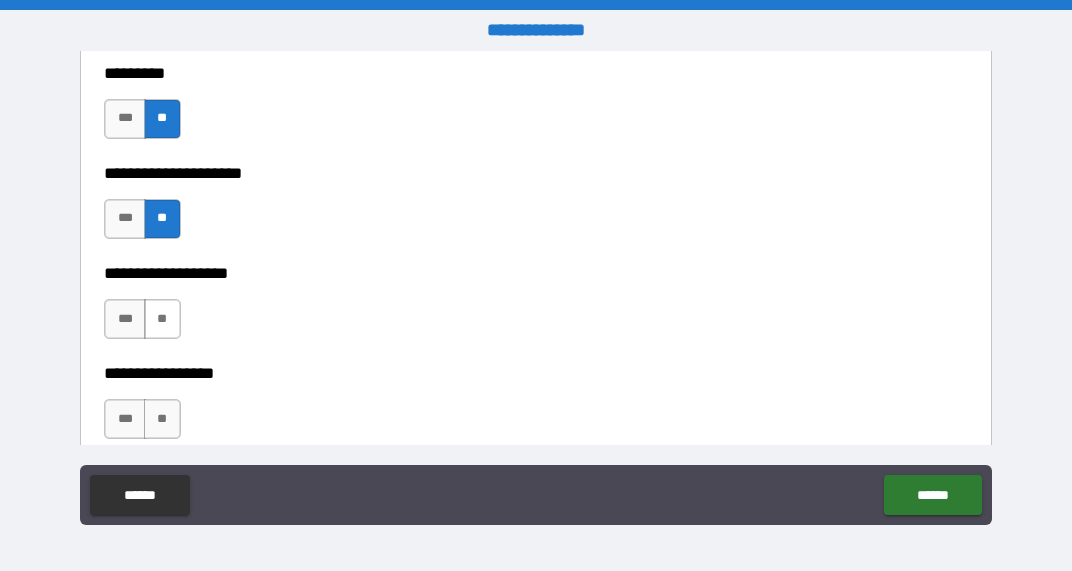 click on "**" at bounding box center [162, 319] 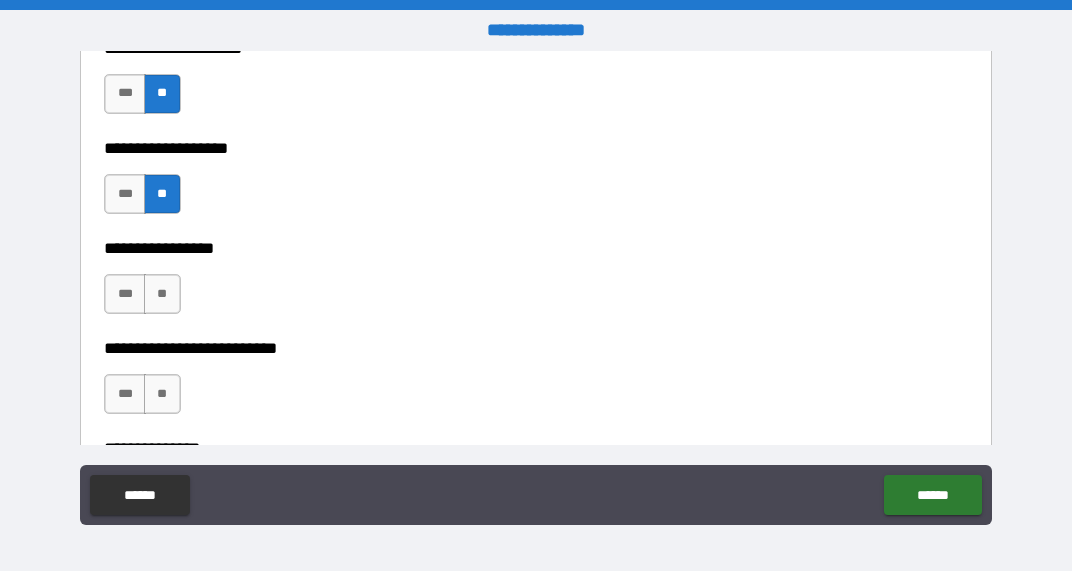 scroll, scrollTop: 5104, scrollLeft: 0, axis: vertical 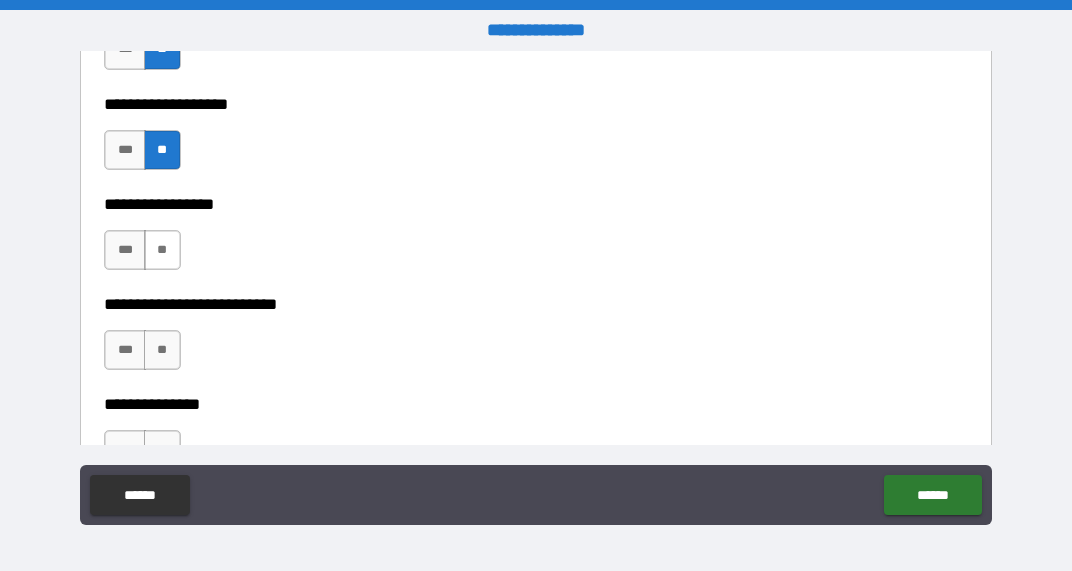 click on "**" at bounding box center (162, 250) 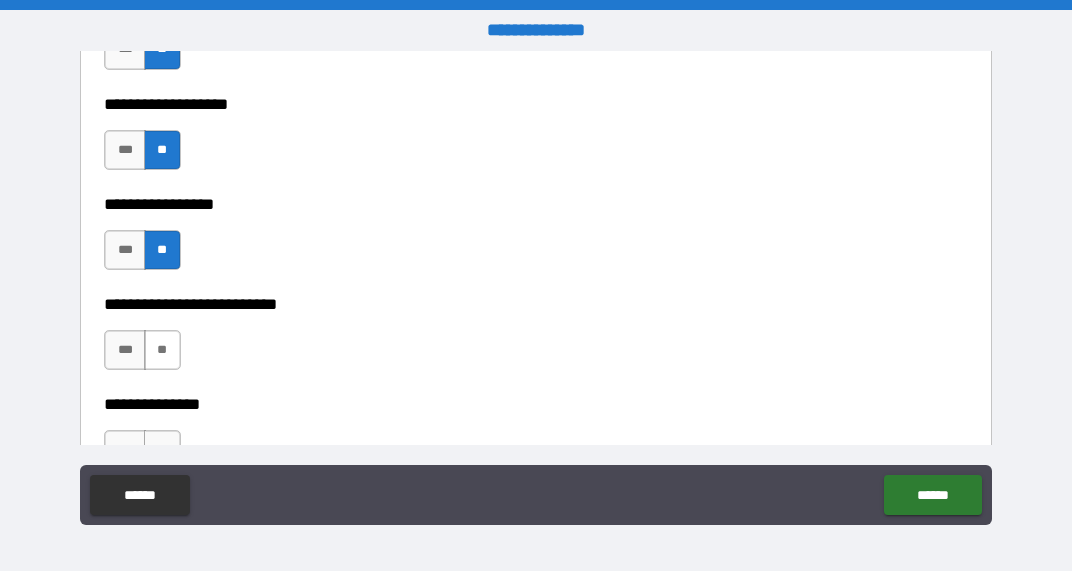 click on "**" at bounding box center [162, 350] 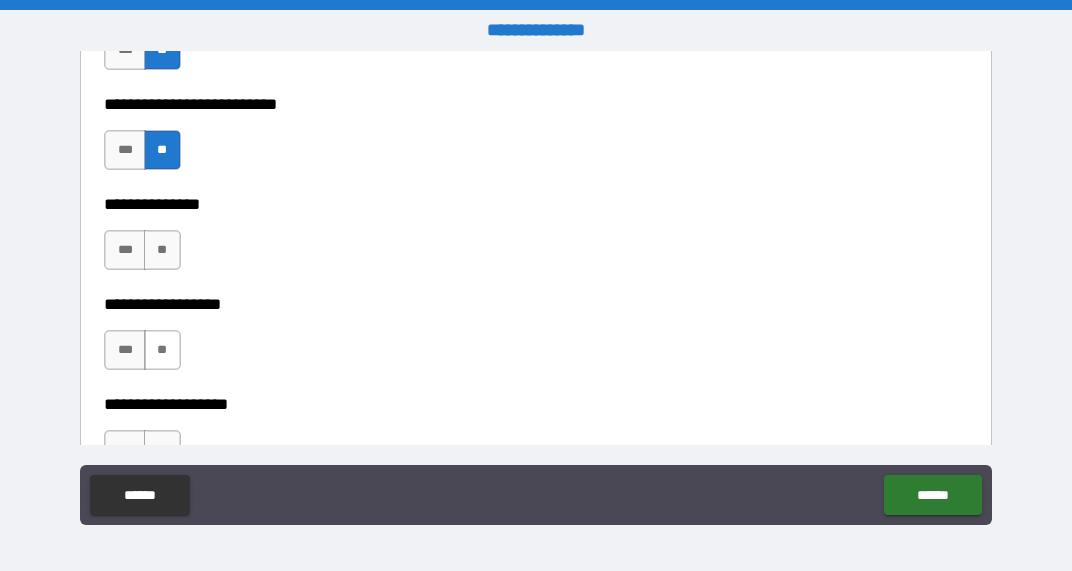 scroll, scrollTop: 5332, scrollLeft: 0, axis: vertical 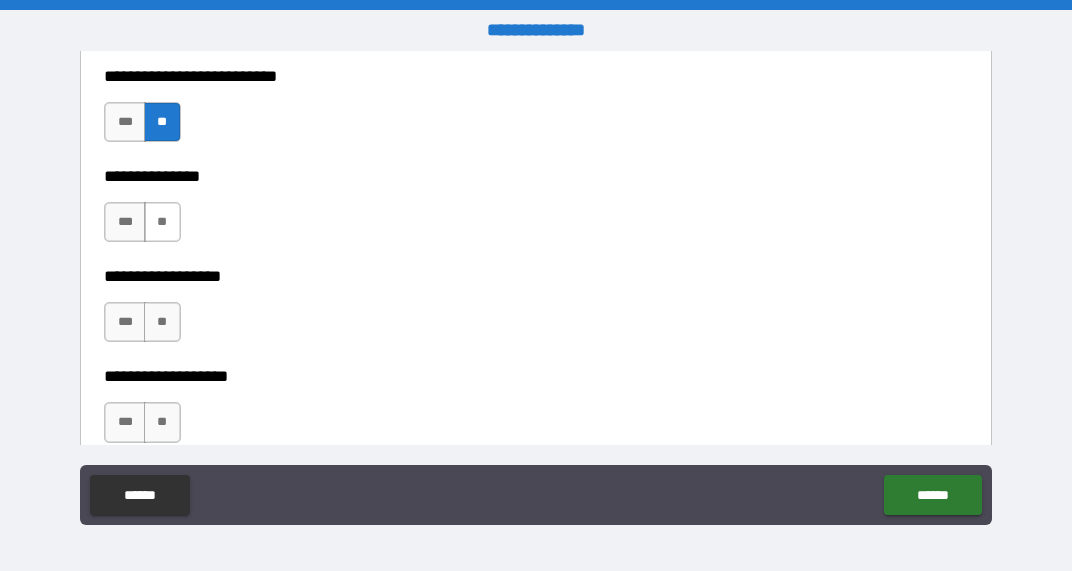 click on "**" at bounding box center [162, 222] 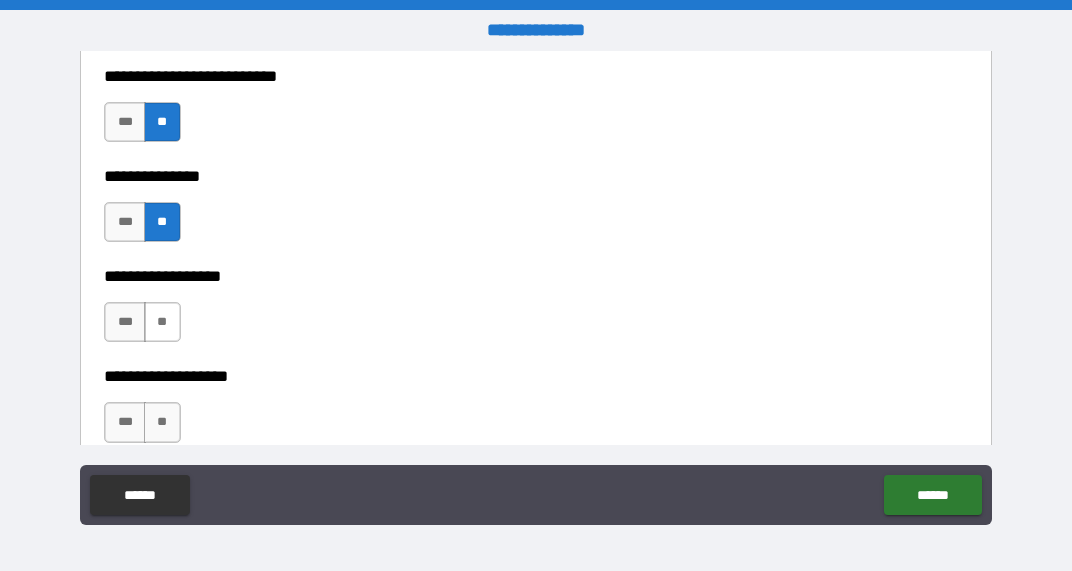 click on "**" at bounding box center (162, 322) 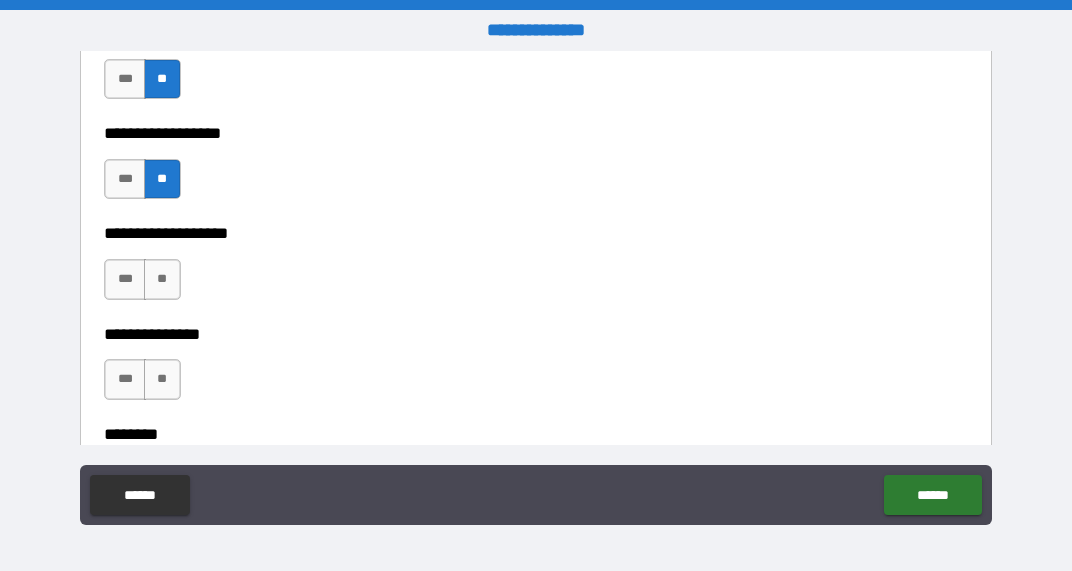 scroll, scrollTop: 5608, scrollLeft: 0, axis: vertical 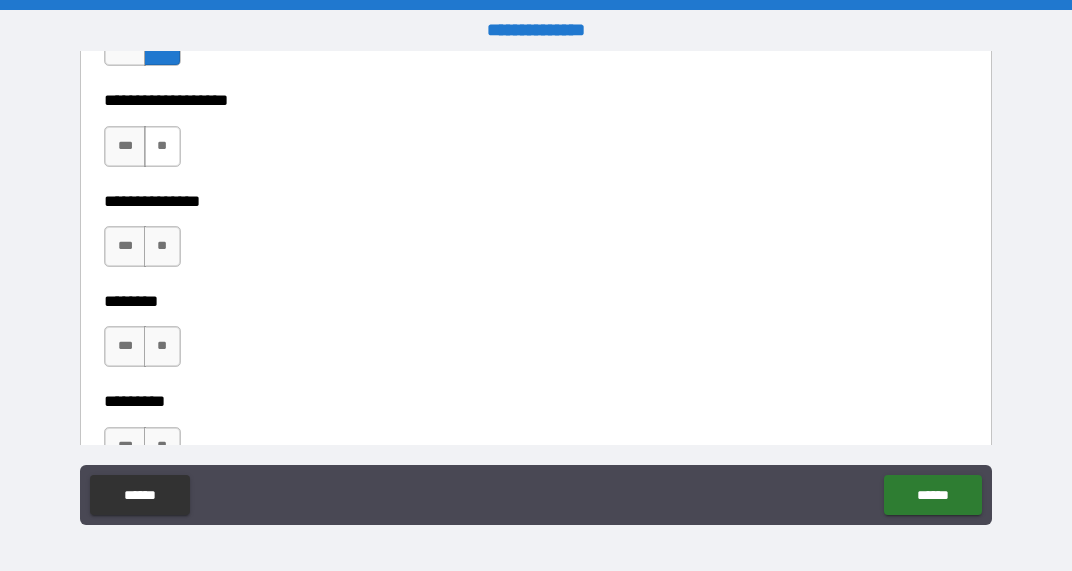 click on "**" at bounding box center (162, 146) 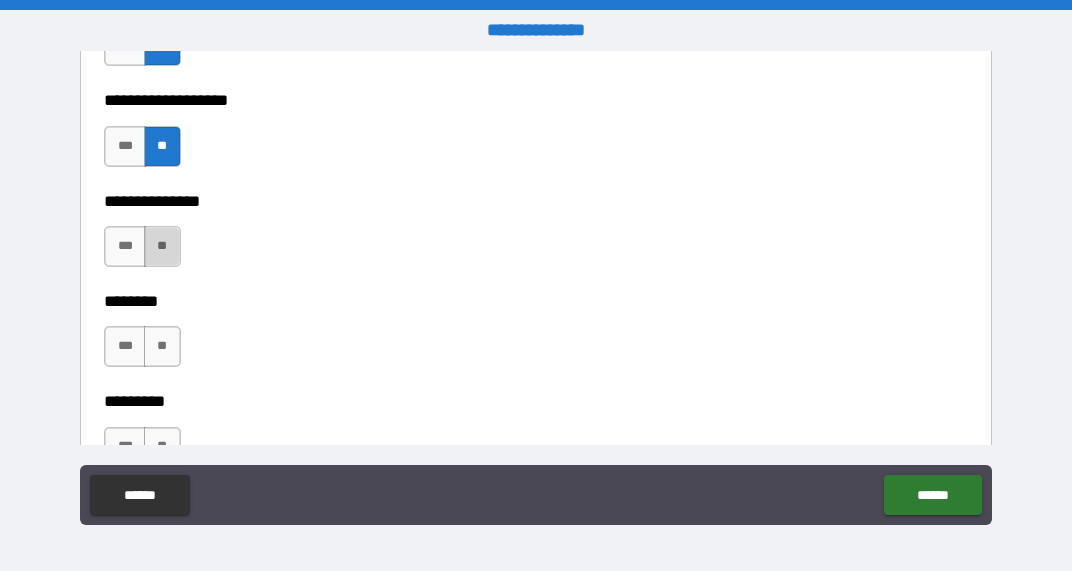 click on "**" at bounding box center [162, 246] 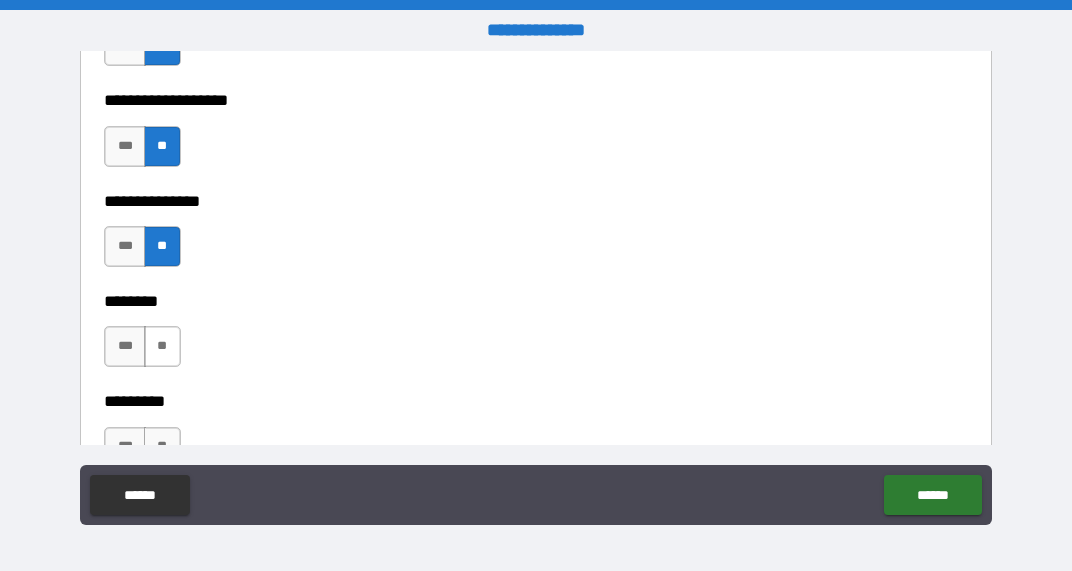 click on "**" at bounding box center (162, 346) 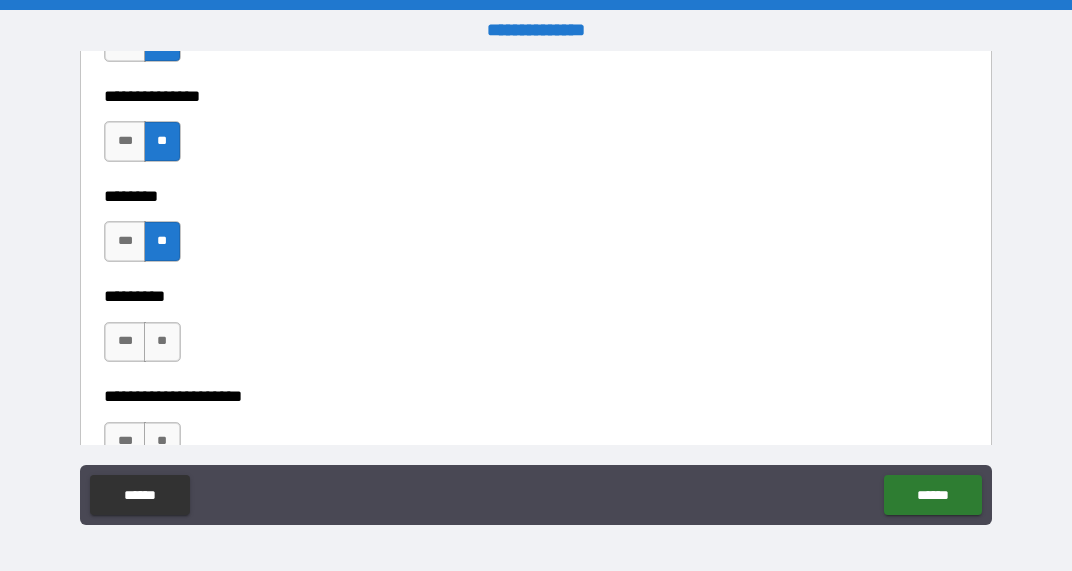 scroll, scrollTop: 5760, scrollLeft: 0, axis: vertical 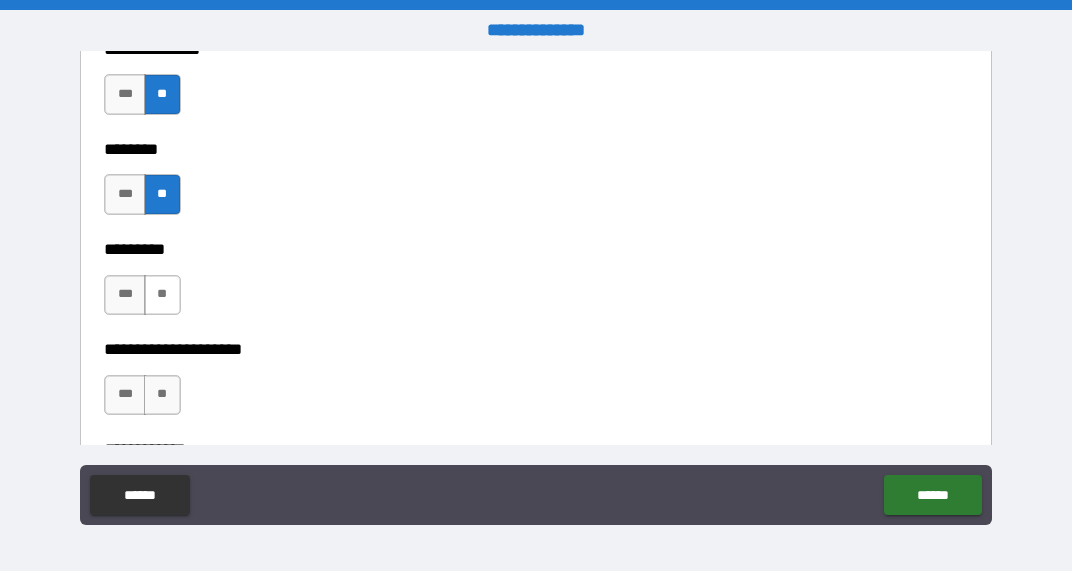 click on "**" at bounding box center [162, 295] 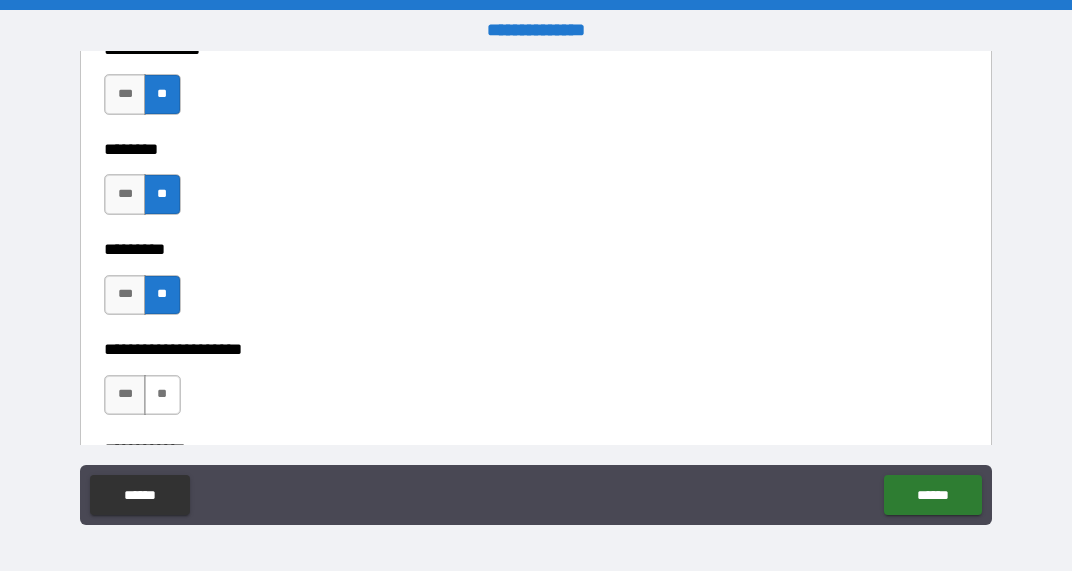 click on "**" at bounding box center (162, 395) 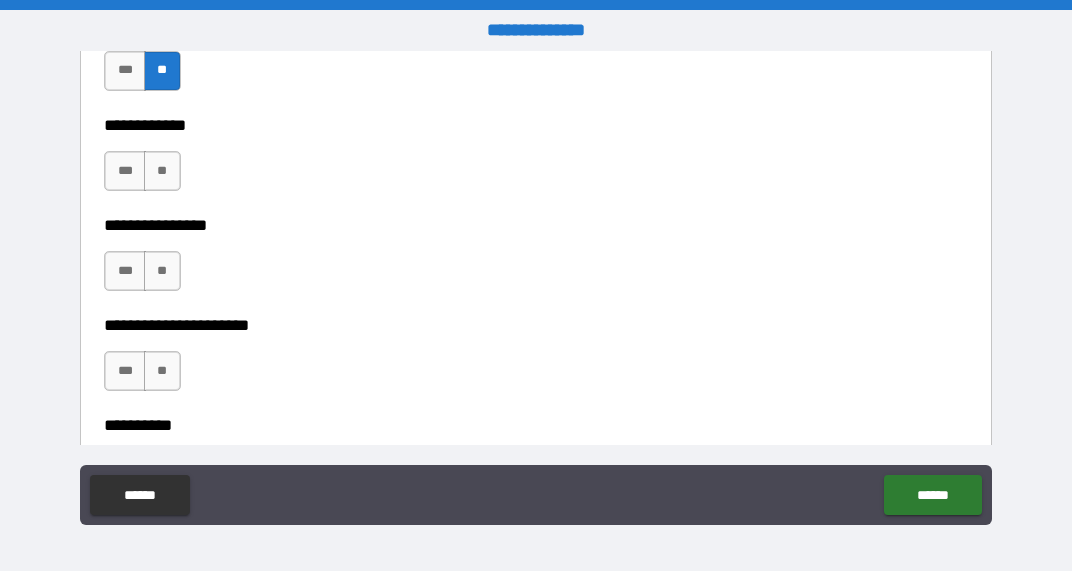 scroll, scrollTop: 6090, scrollLeft: 0, axis: vertical 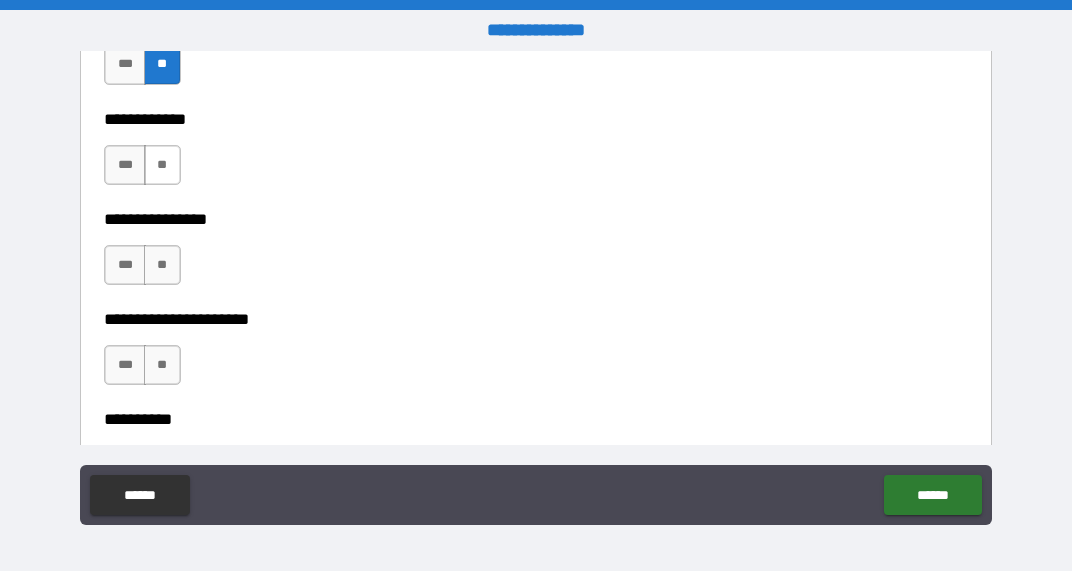 click on "**" at bounding box center (162, 165) 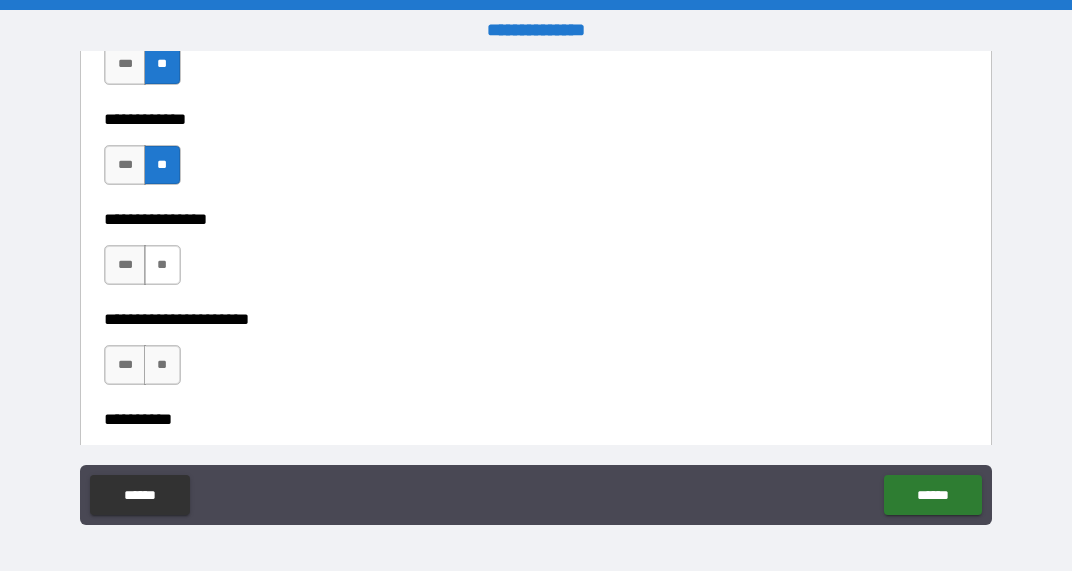 click on "**" at bounding box center [162, 265] 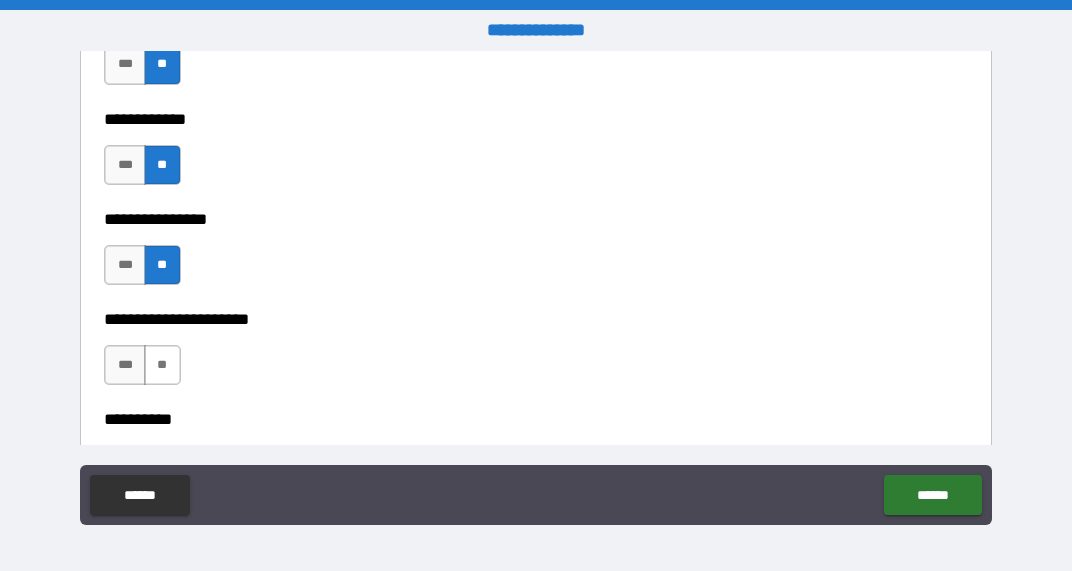 click on "**" at bounding box center (162, 365) 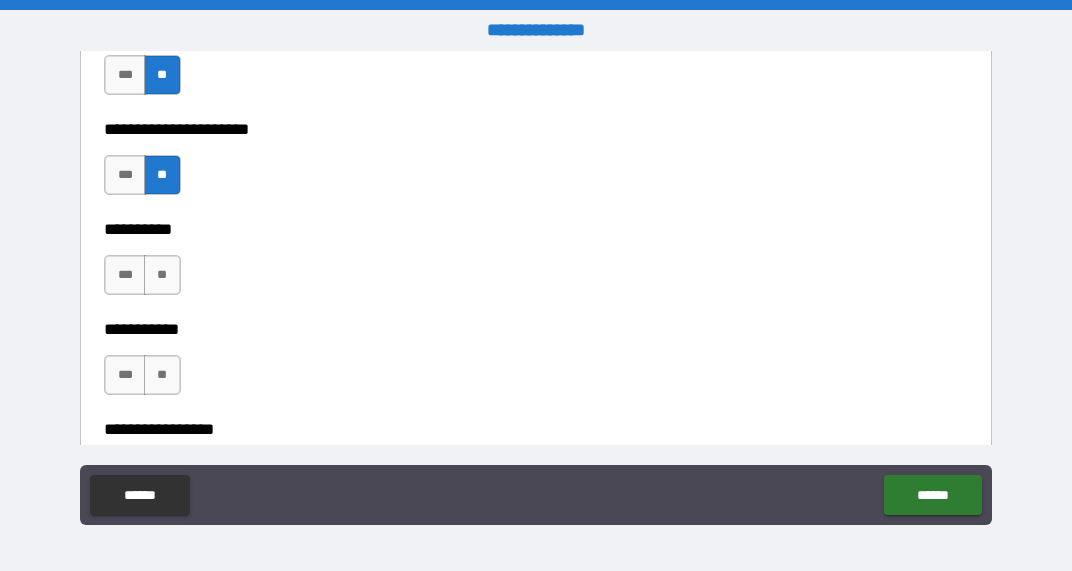 scroll, scrollTop: 6473, scrollLeft: 0, axis: vertical 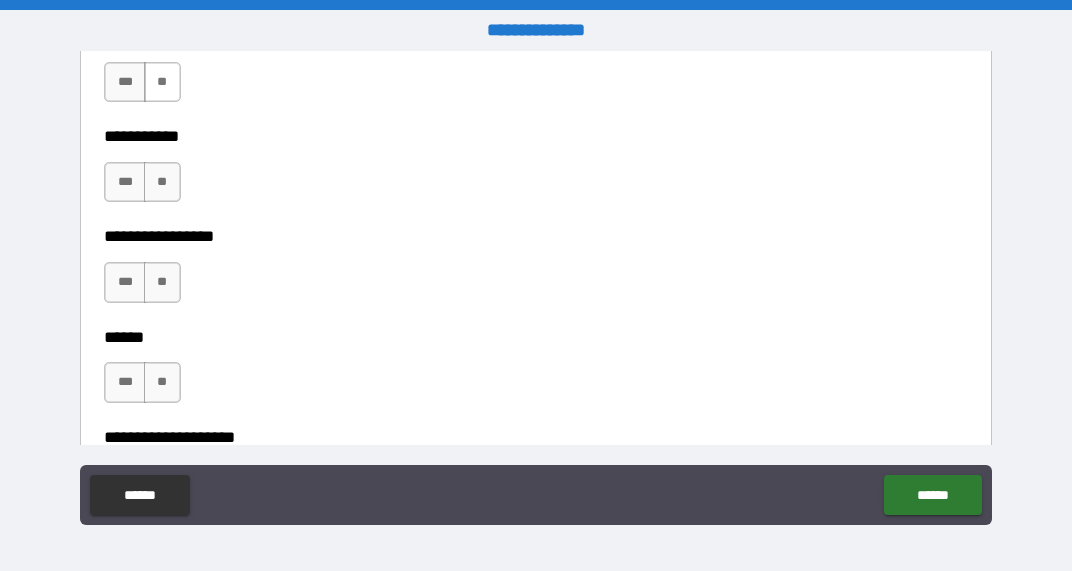 click on "**" at bounding box center [162, 82] 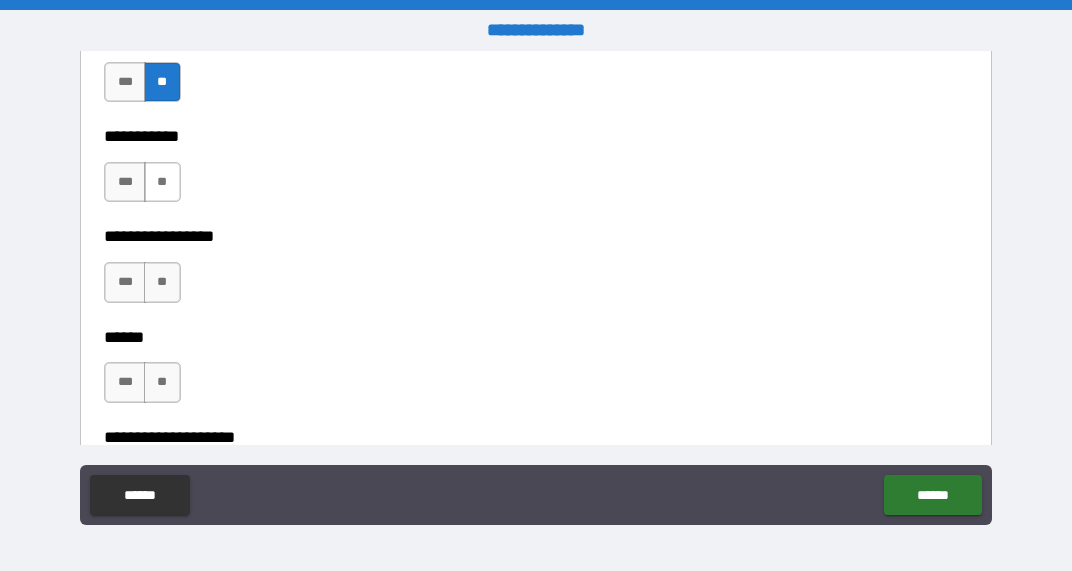 click on "**" at bounding box center [162, 182] 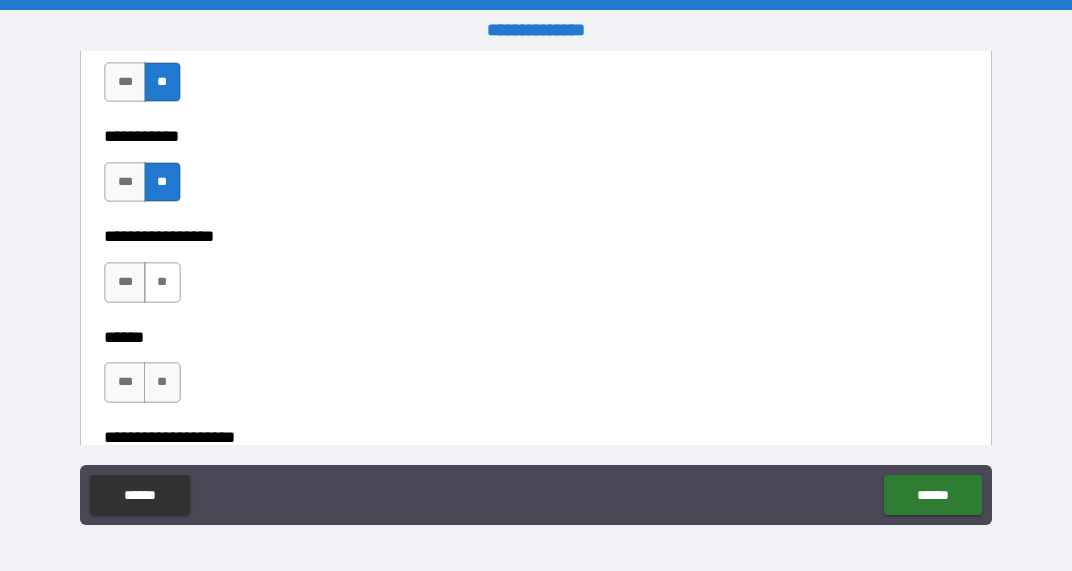 click on "**" at bounding box center [162, 282] 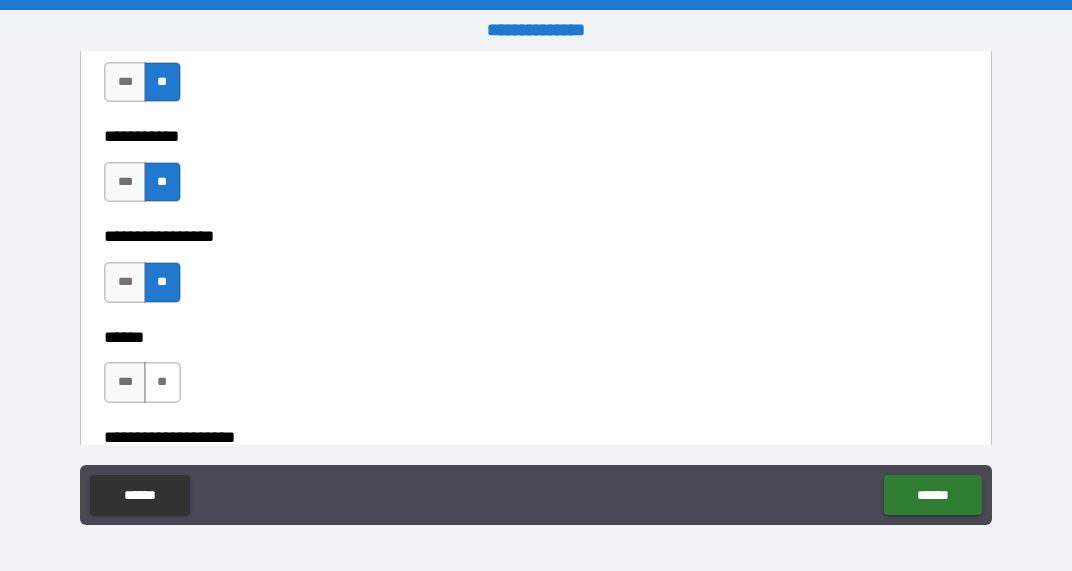 click on "**" at bounding box center (162, 382) 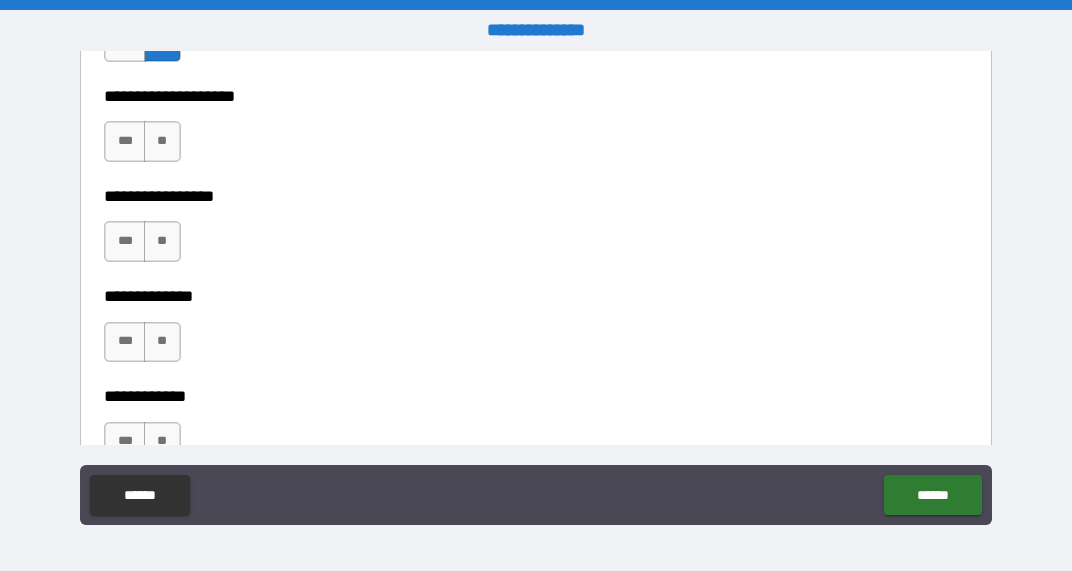scroll, scrollTop: 6830, scrollLeft: 0, axis: vertical 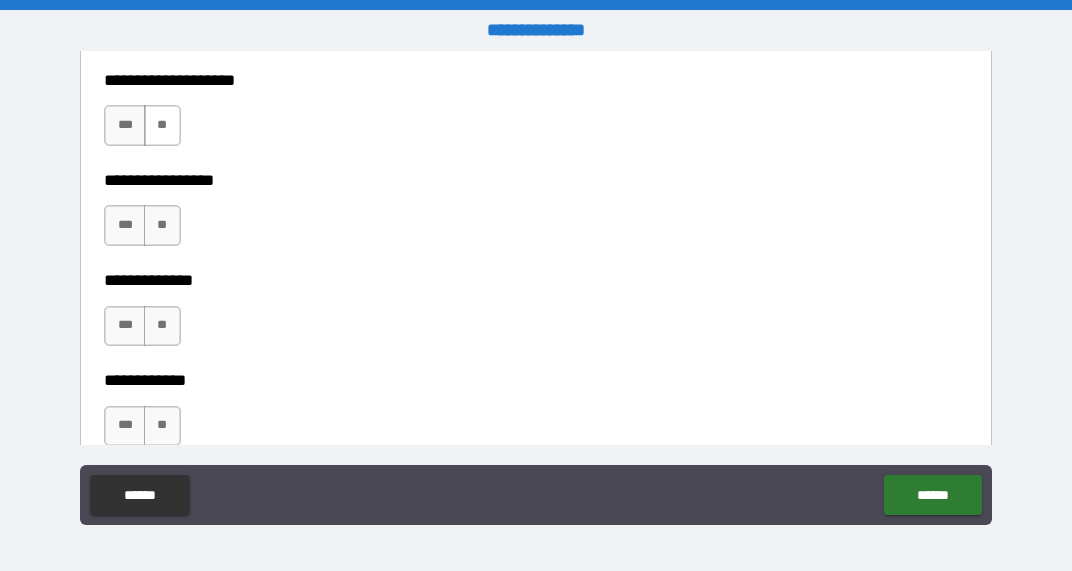 click on "**" at bounding box center [162, 125] 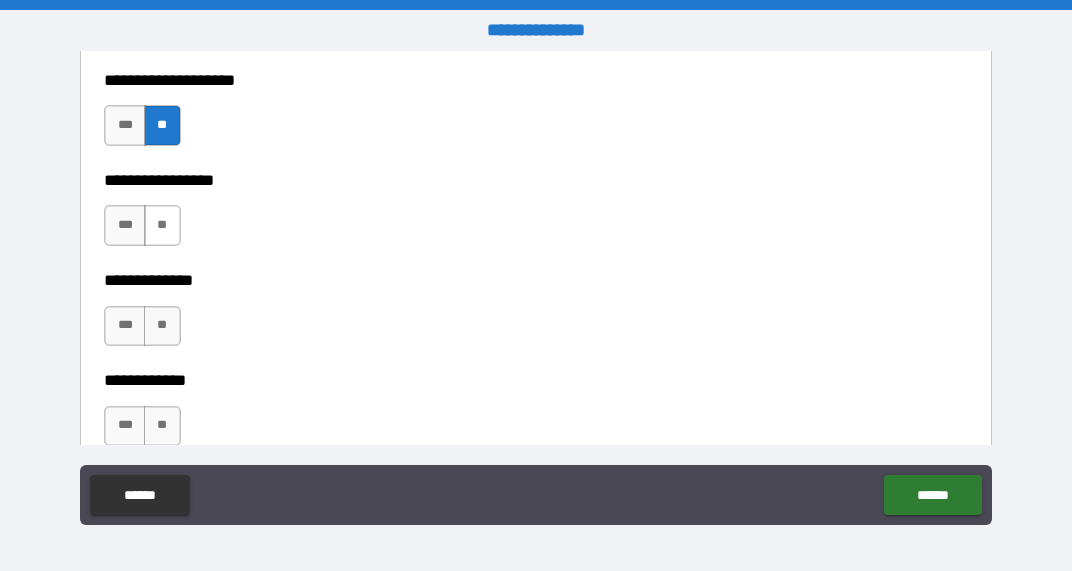 click on "**" at bounding box center (162, 225) 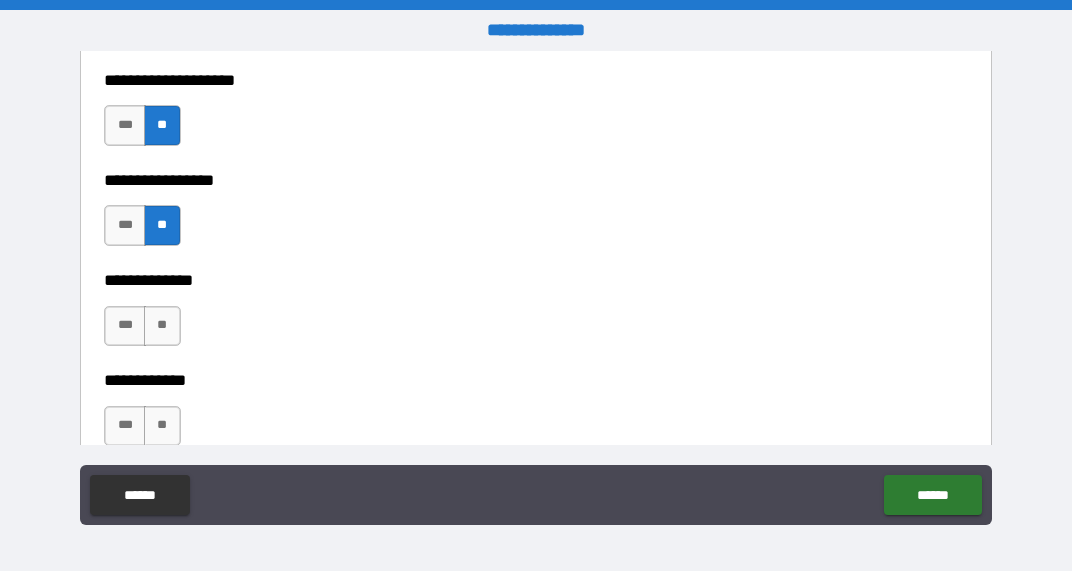 click on "**********" at bounding box center (536, 366) 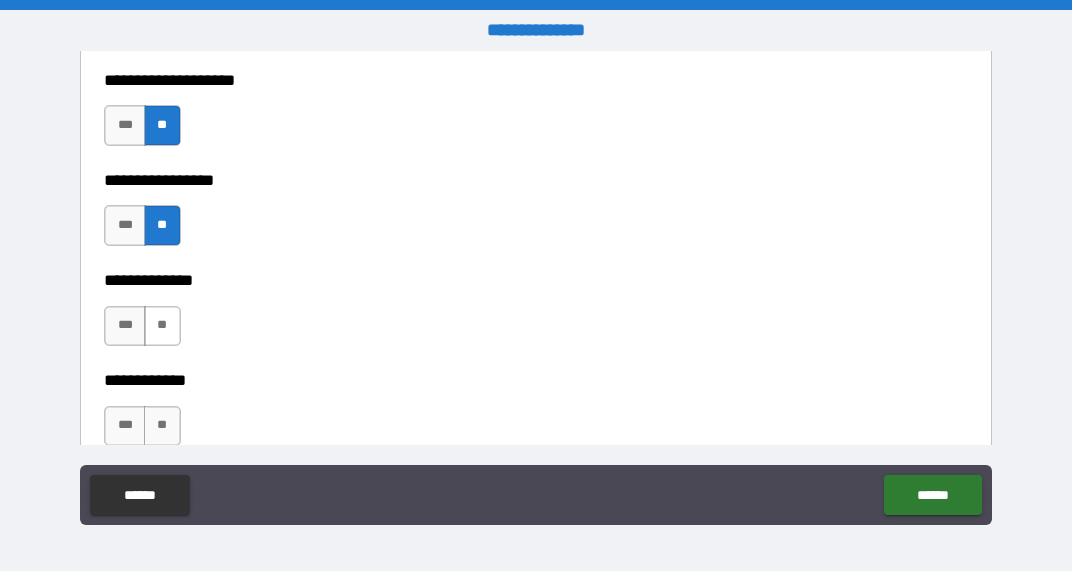 click on "**" at bounding box center (162, 326) 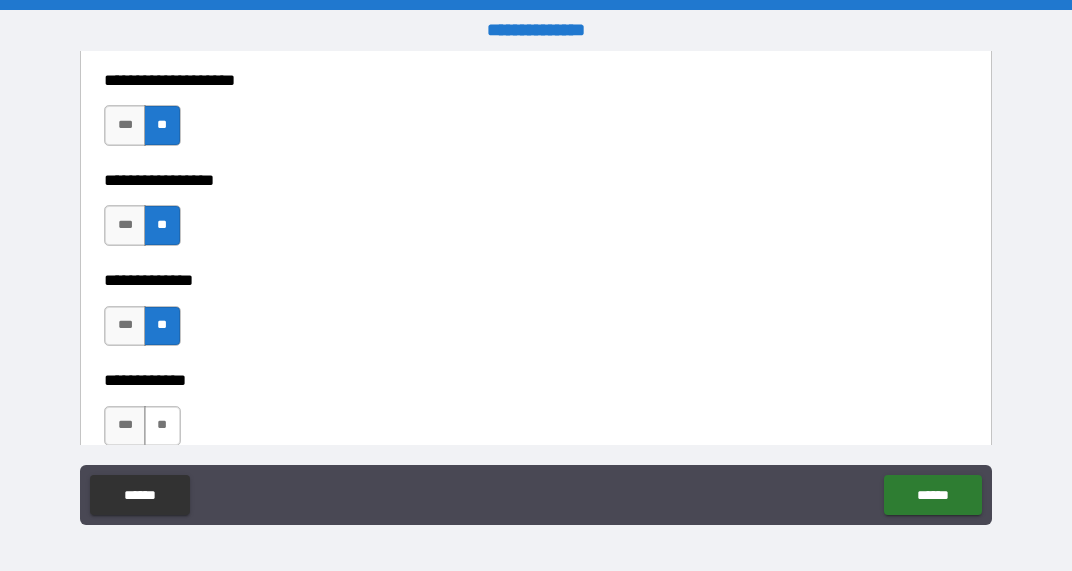 click on "**" at bounding box center [162, 426] 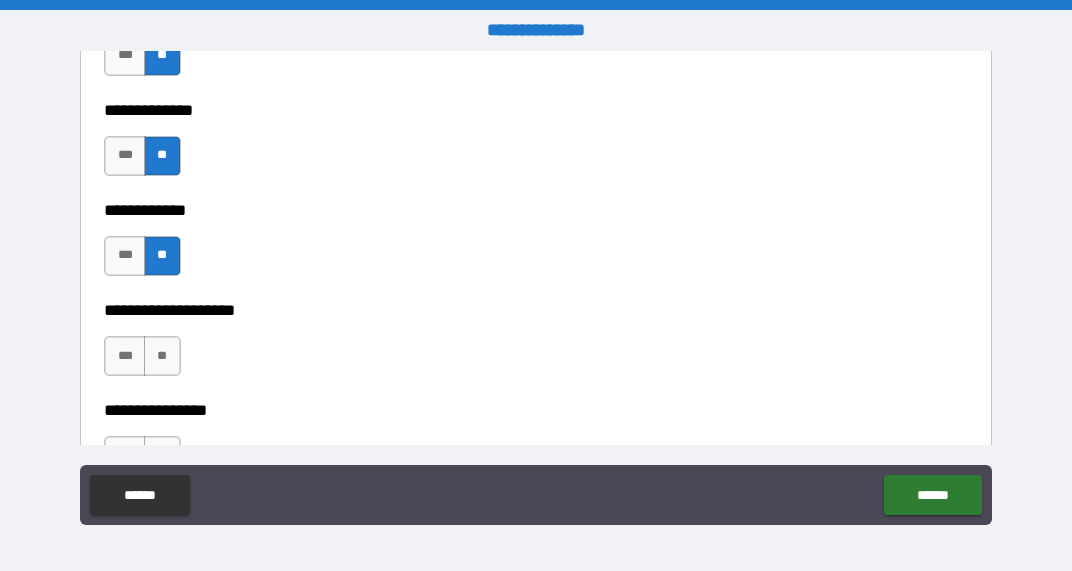 scroll, scrollTop: 7192, scrollLeft: 0, axis: vertical 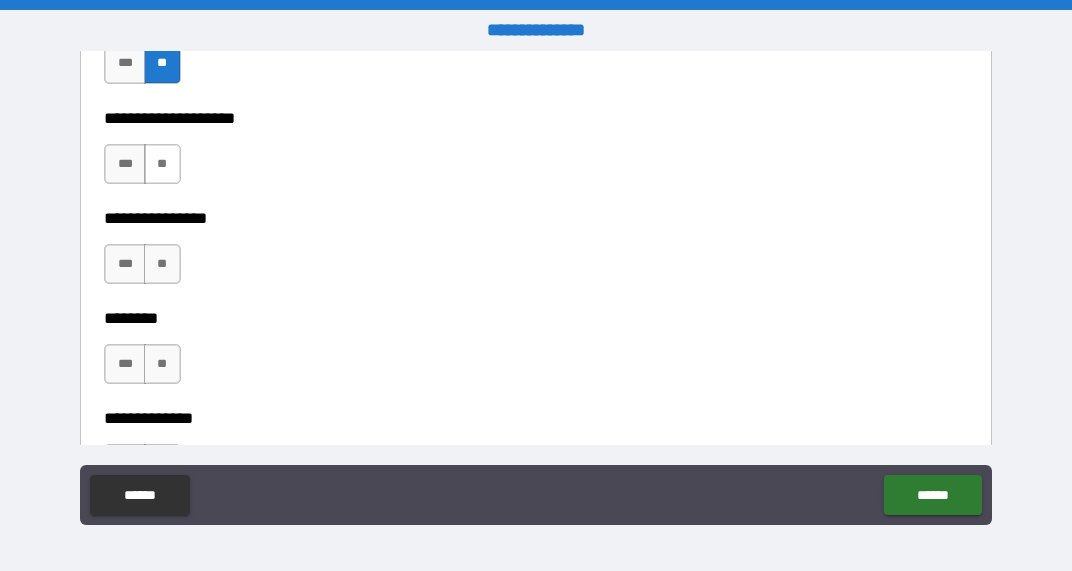 click on "**" at bounding box center (162, 164) 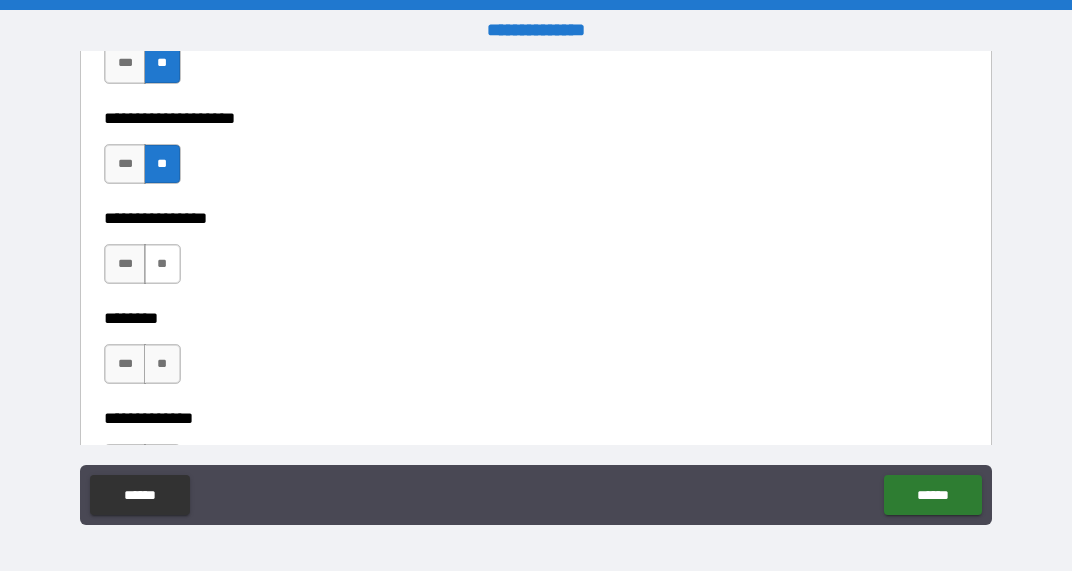 click on "**" at bounding box center [162, 264] 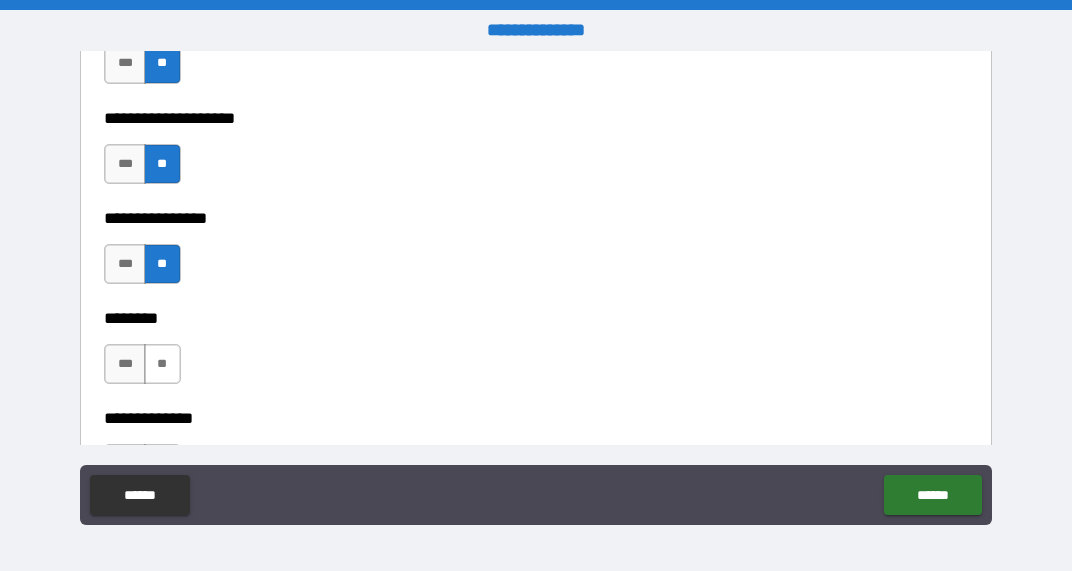 click on "**" at bounding box center (162, 364) 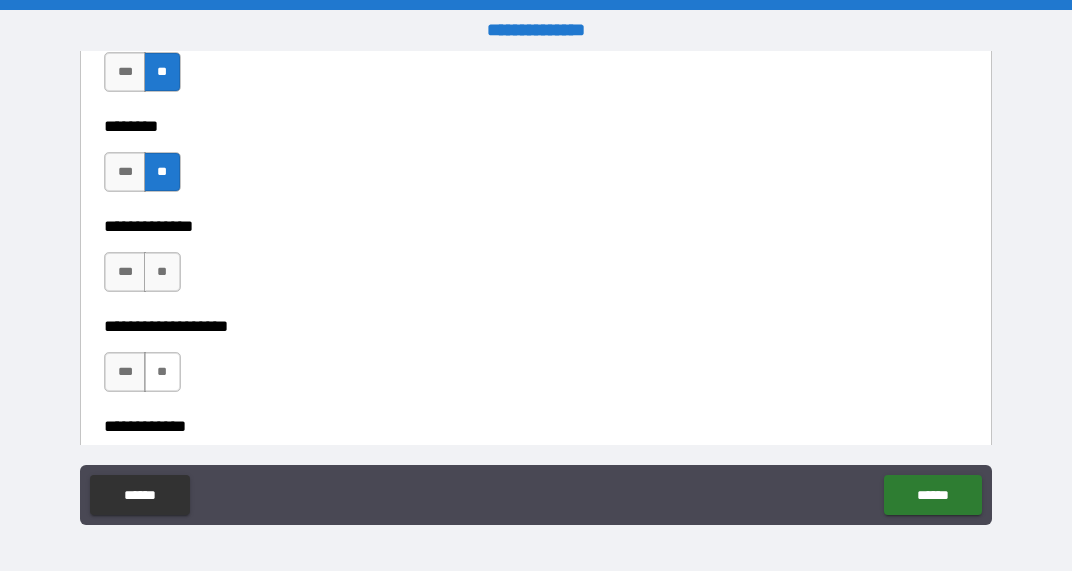 scroll, scrollTop: 7412, scrollLeft: 0, axis: vertical 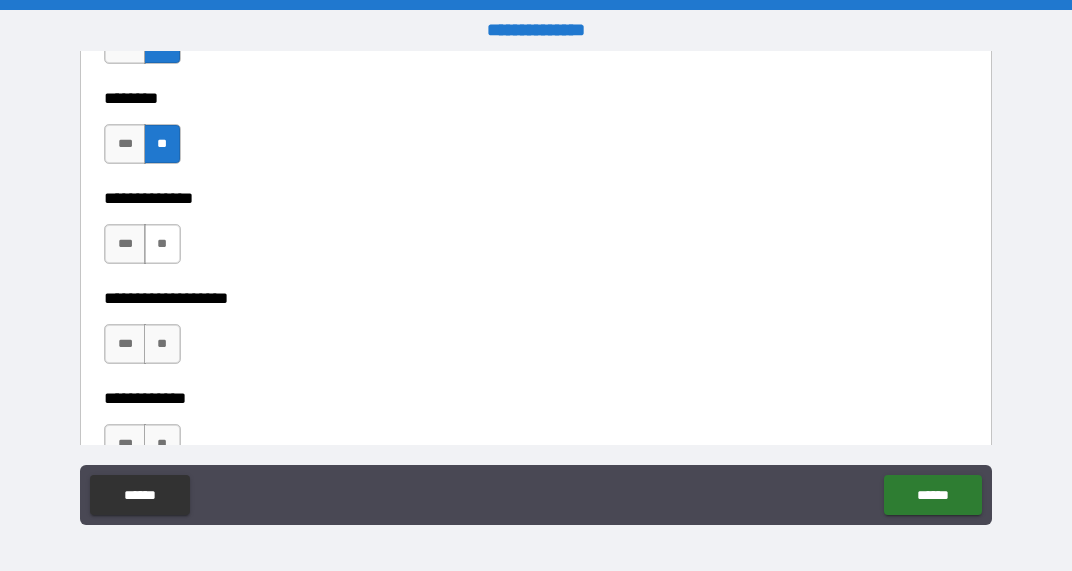 click on "**" at bounding box center [162, 244] 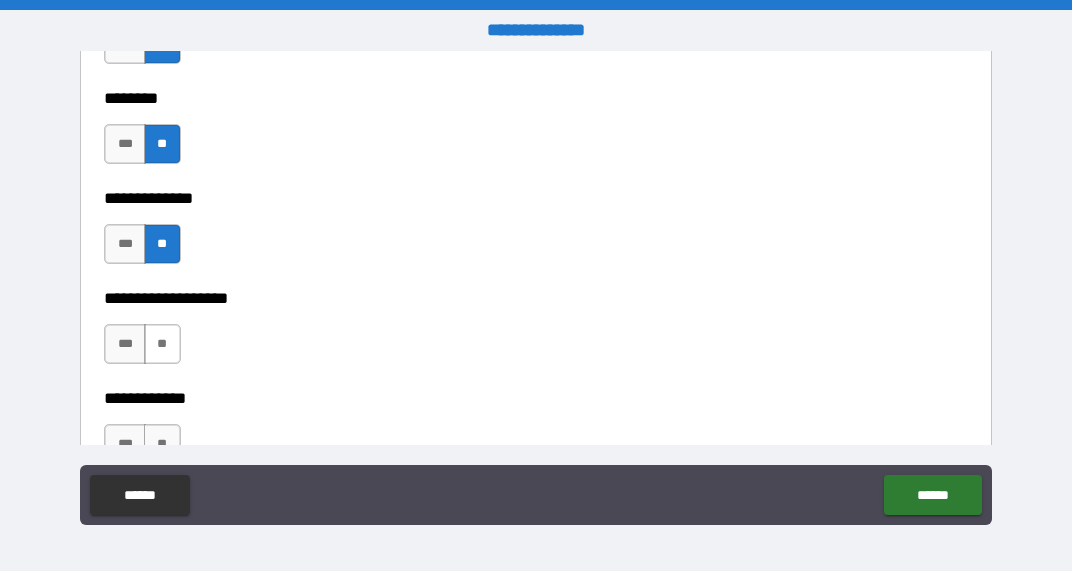 click on "**" at bounding box center (162, 344) 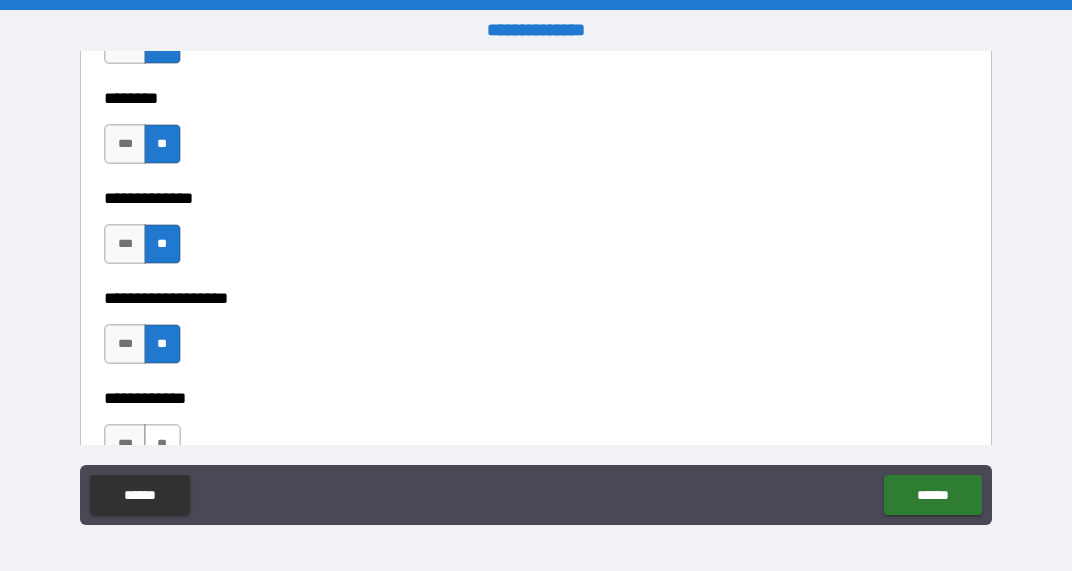 click on "**" at bounding box center [162, 444] 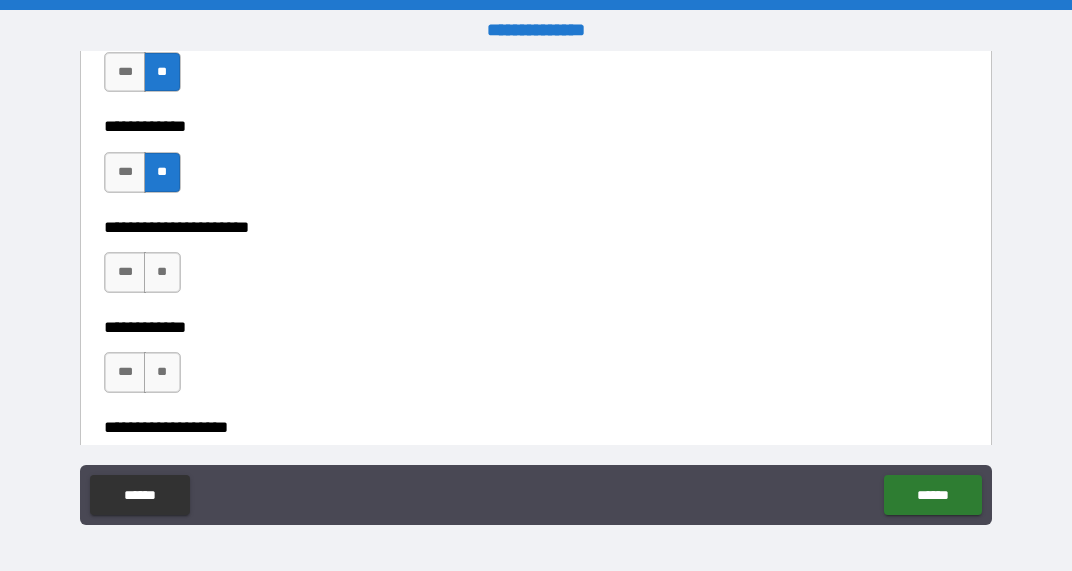 scroll, scrollTop: 7760, scrollLeft: 0, axis: vertical 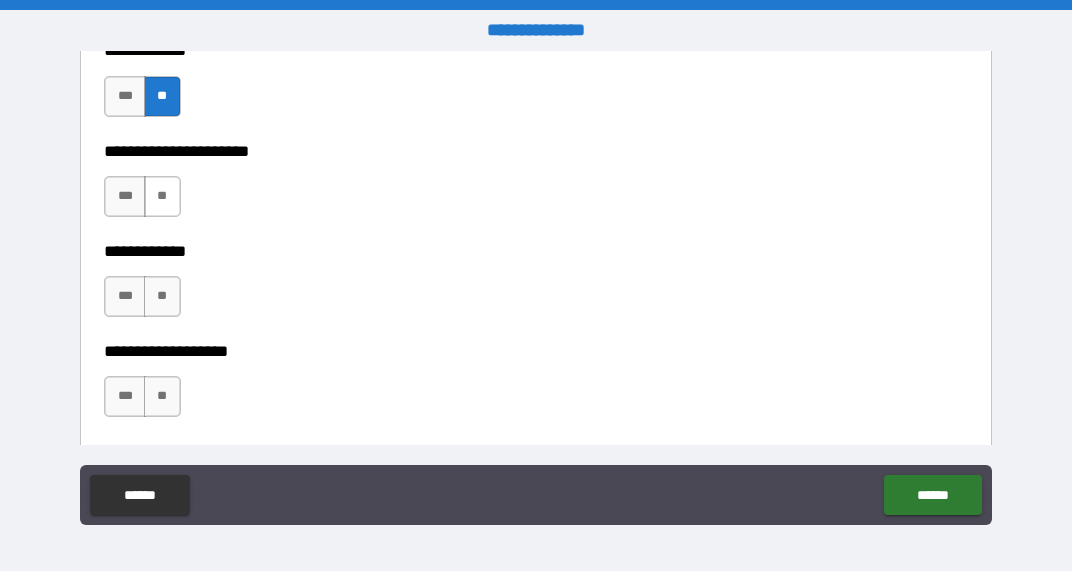 click on "**" at bounding box center [162, 196] 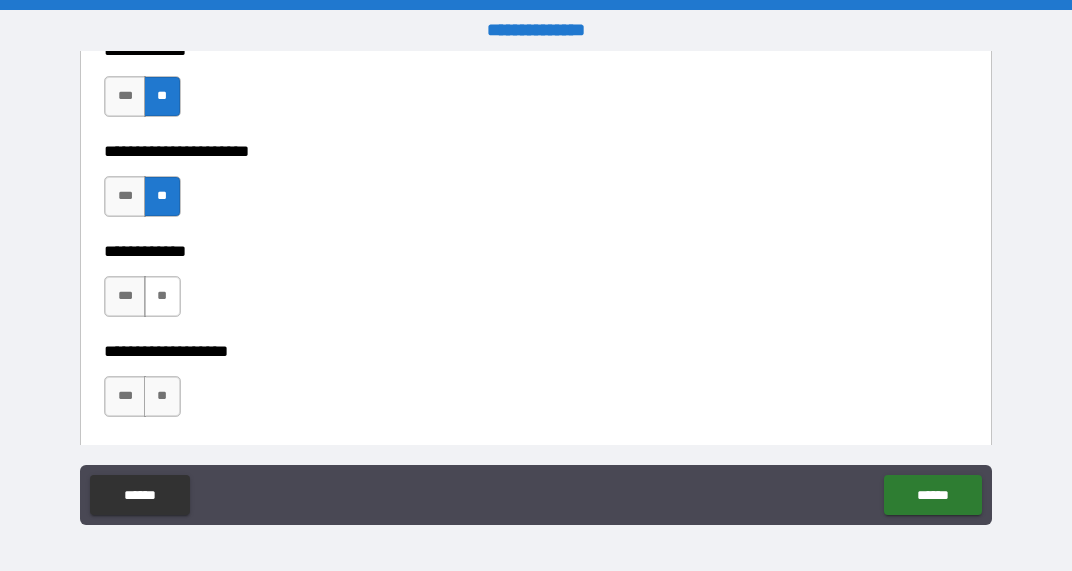 click on "**" at bounding box center [162, 296] 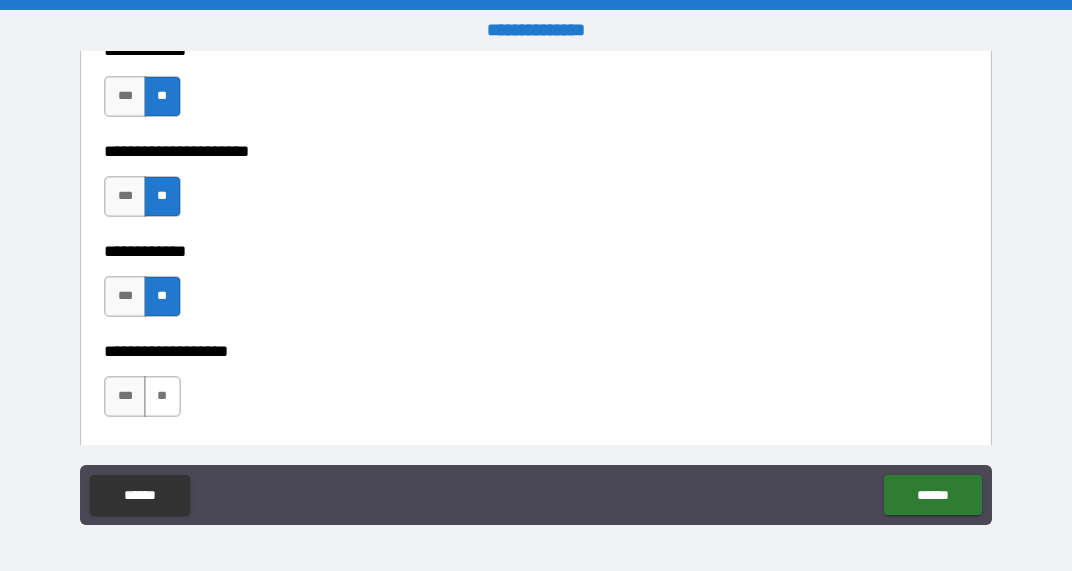 click on "**" at bounding box center (162, 396) 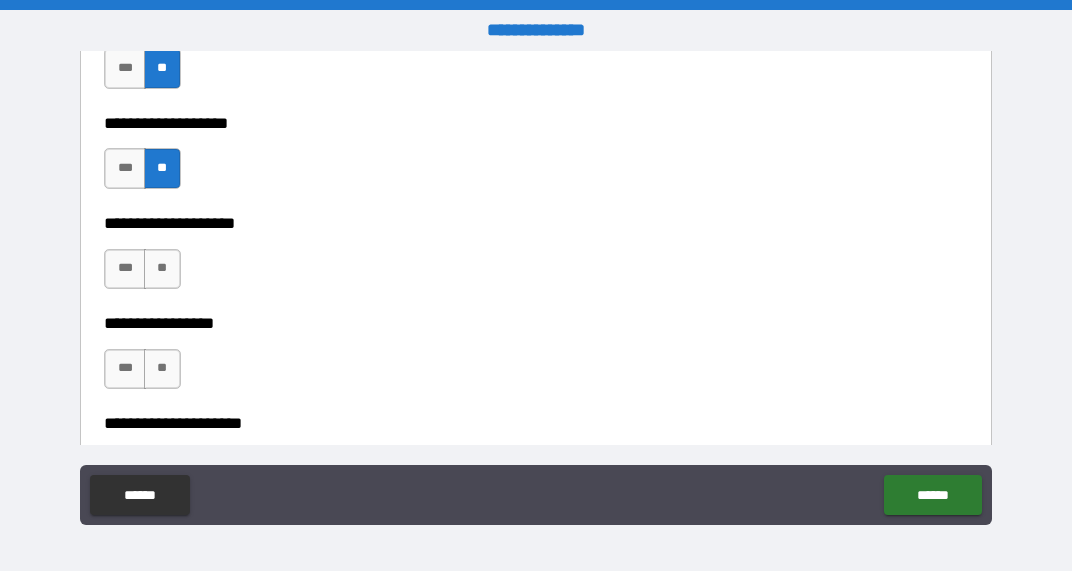 scroll, scrollTop: 8028, scrollLeft: 0, axis: vertical 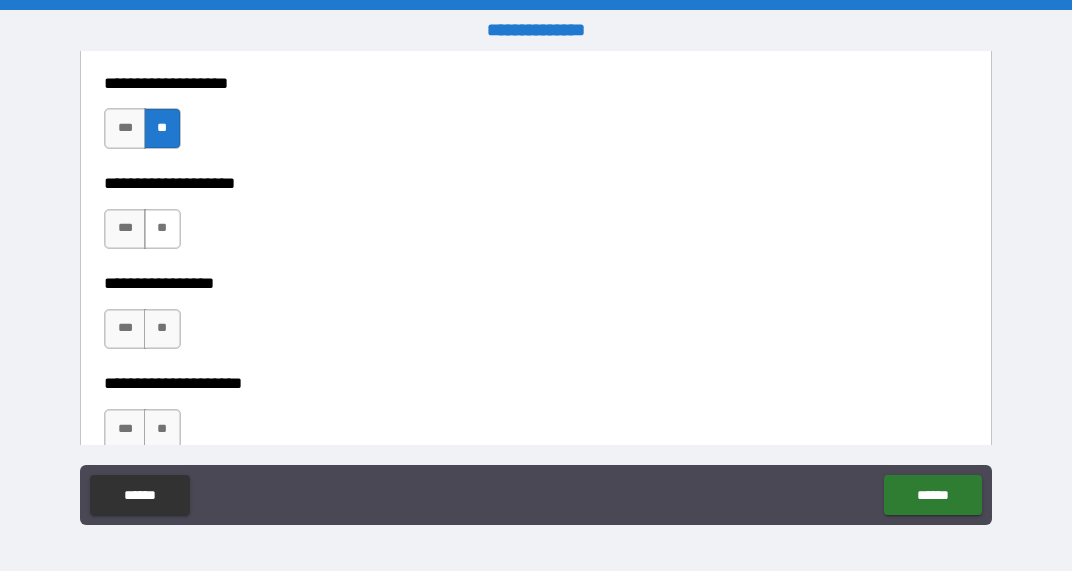 click on "**" at bounding box center [162, 229] 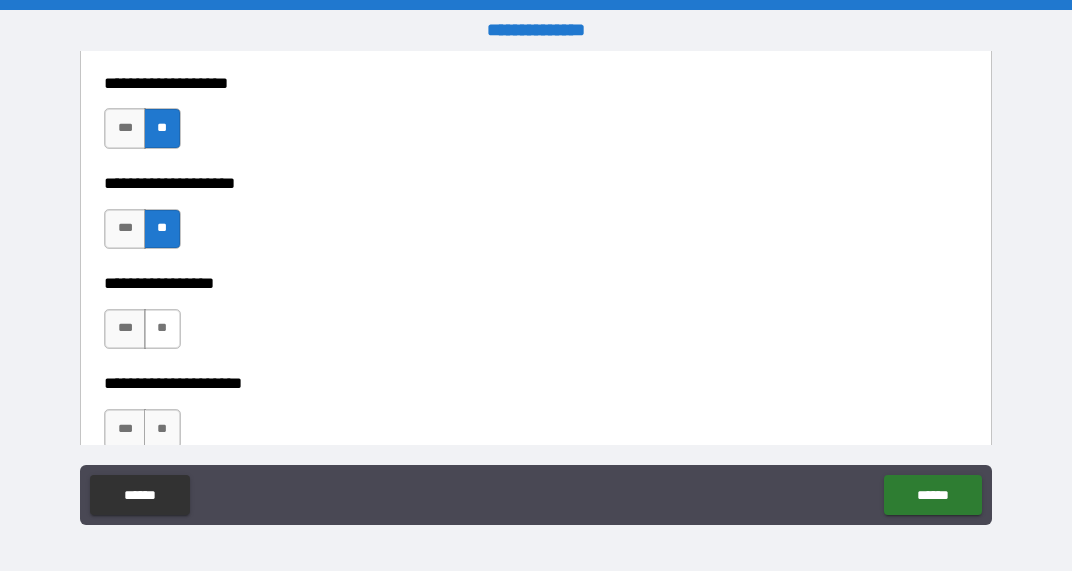 click on "**" at bounding box center [162, 329] 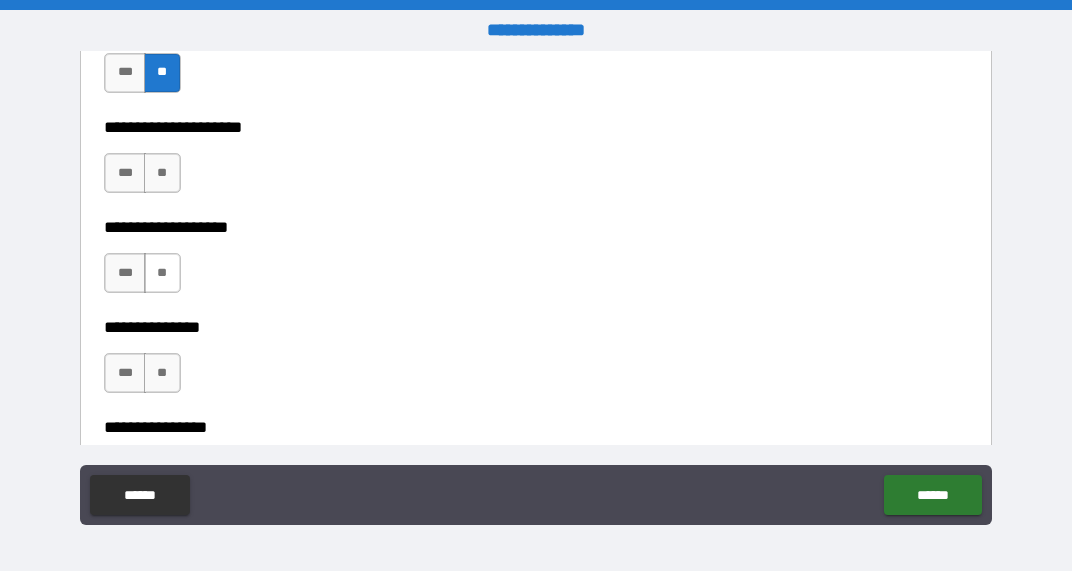 scroll, scrollTop: 8306, scrollLeft: 0, axis: vertical 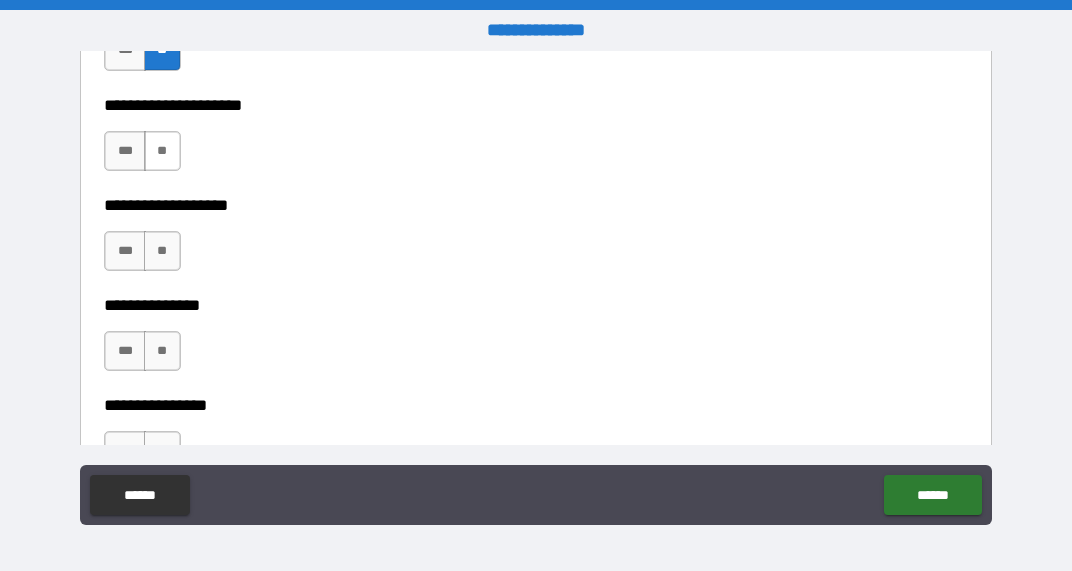 click on "**" at bounding box center (162, 151) 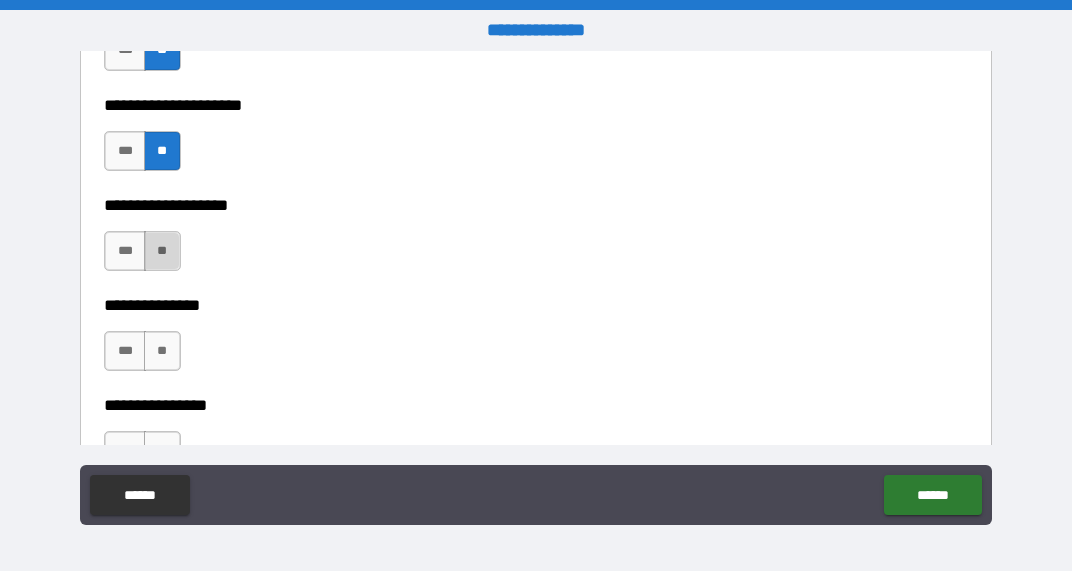 click on "**" at bounding box center [162, 251] 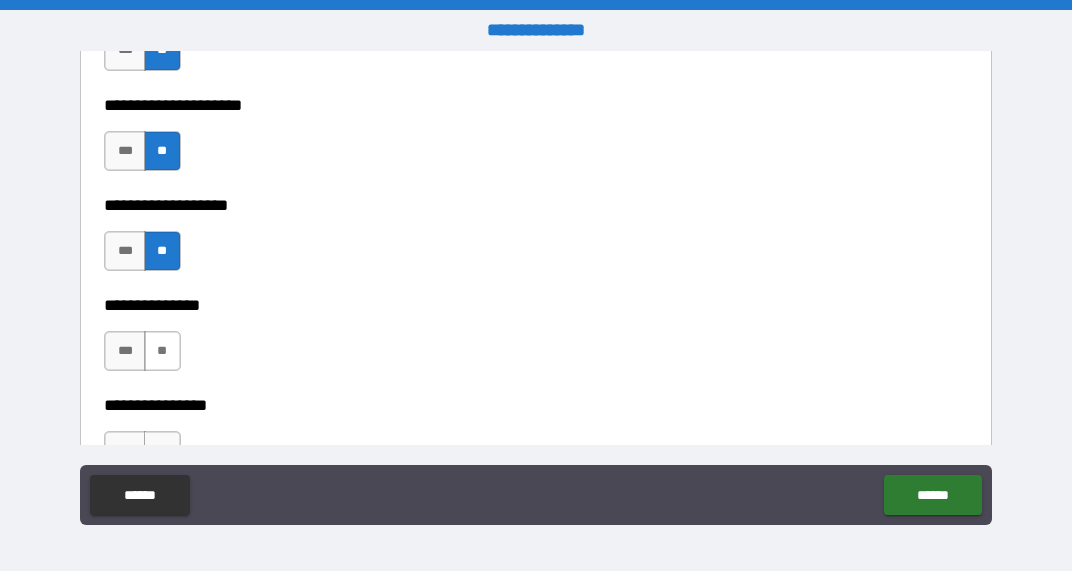 click on "**" at bounding box center [162, 351] 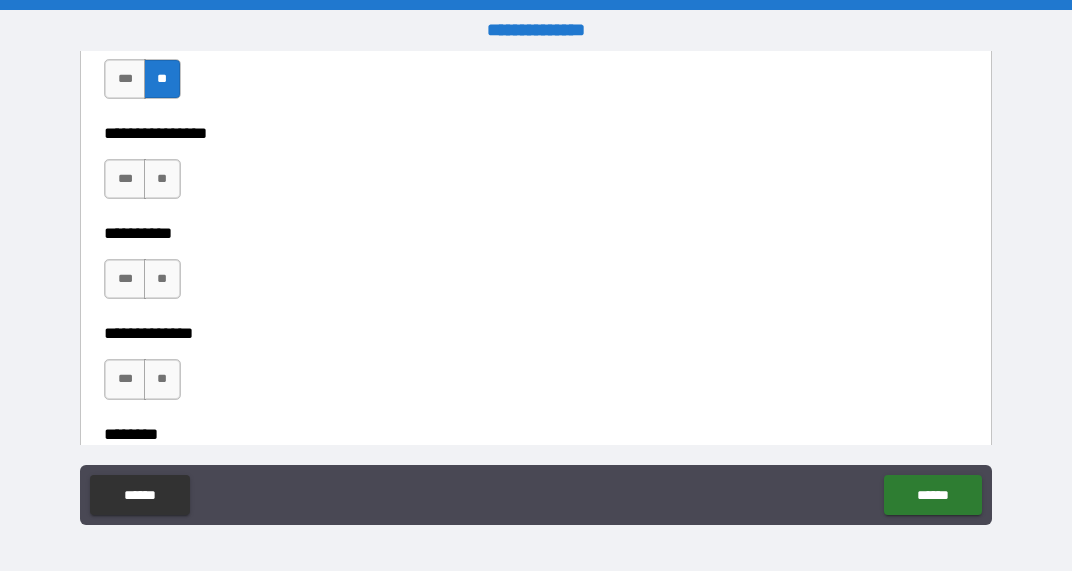 scroll, scrollTop: 8602, scrollLeft: 0, axis: vertical 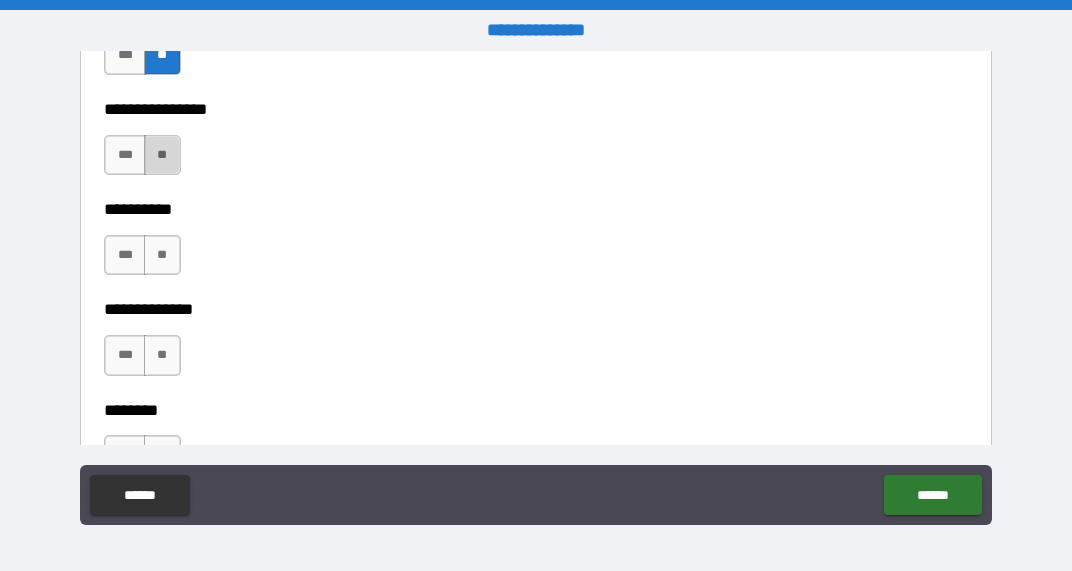 click on "**" at bounding box center (162, 155) 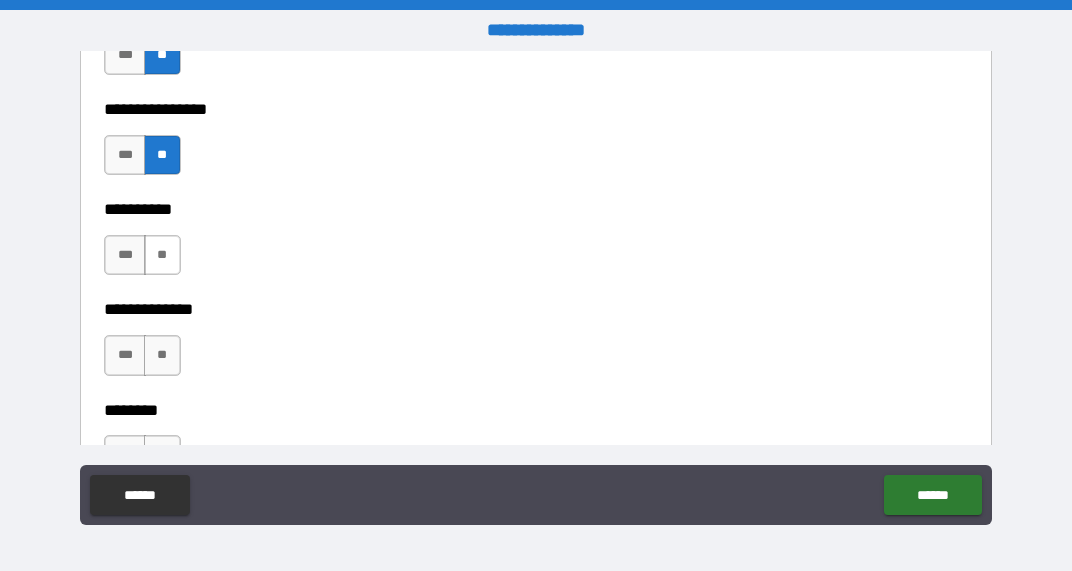 click on "**" at bounding box center (162, 255) 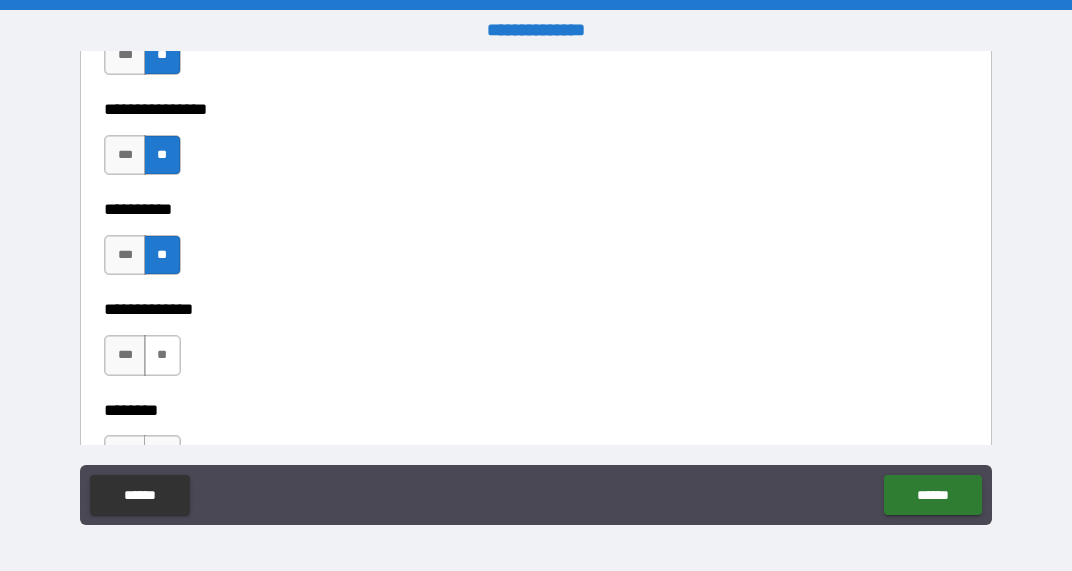 click on "**" at bounding box center (162, 355) 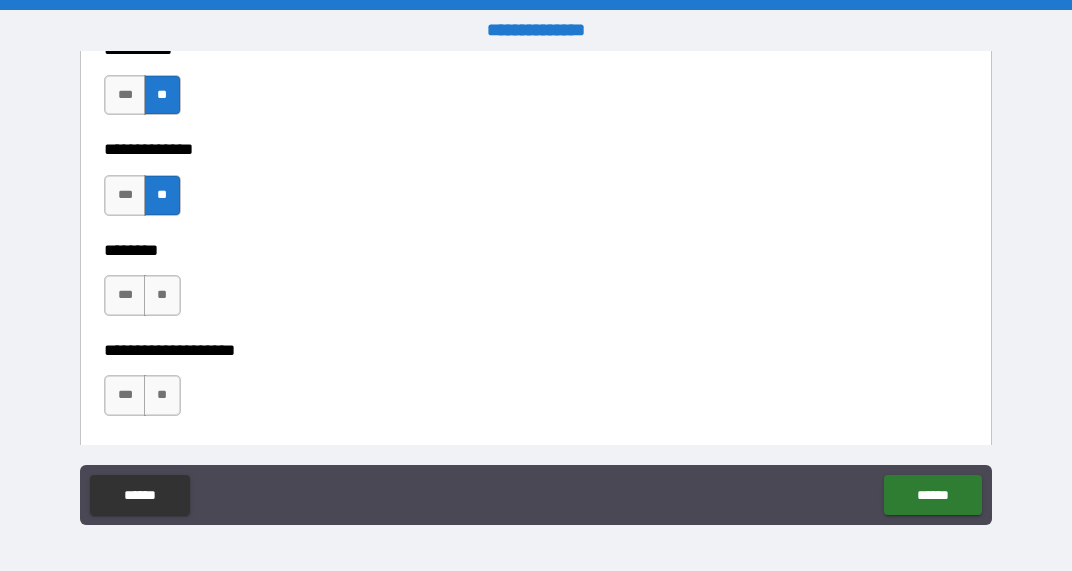 scroll, scrollTop: 8781, scrollLeft: 0, axis: vertical 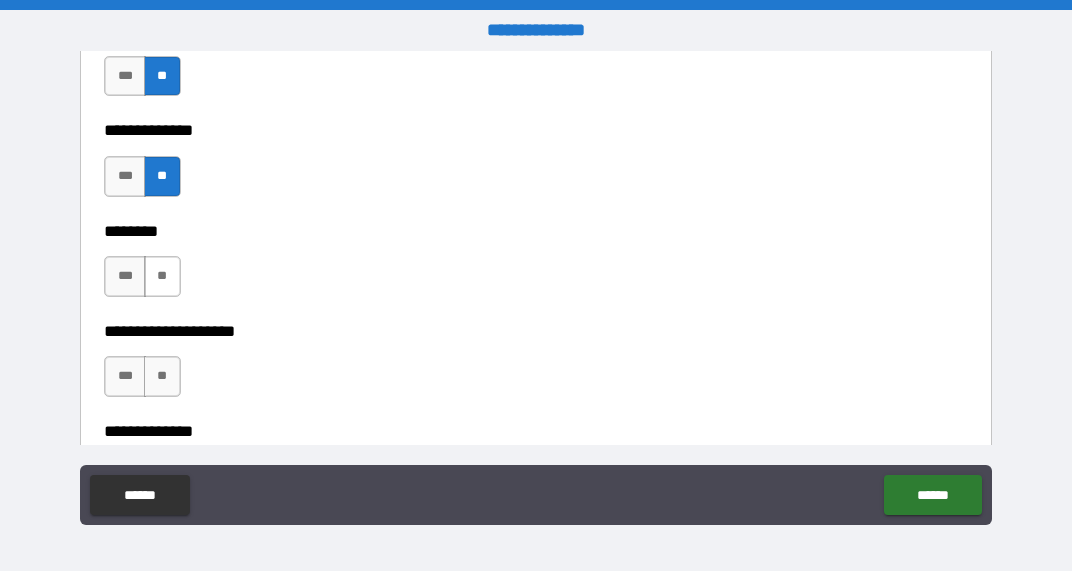 click on "**" at bounding box center [162, 276] 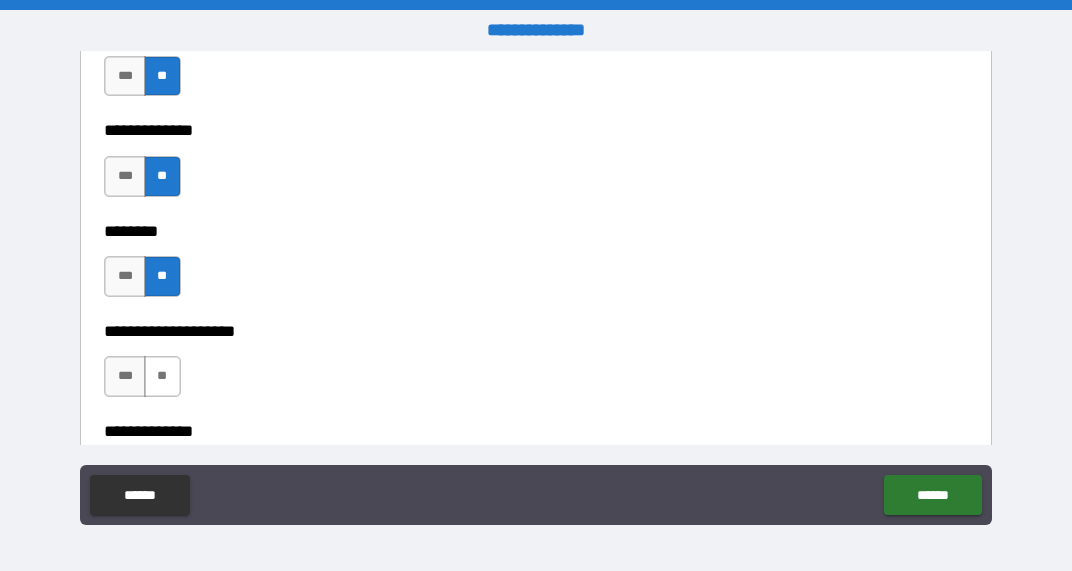 click on "**" at bounding box center [162, 376] 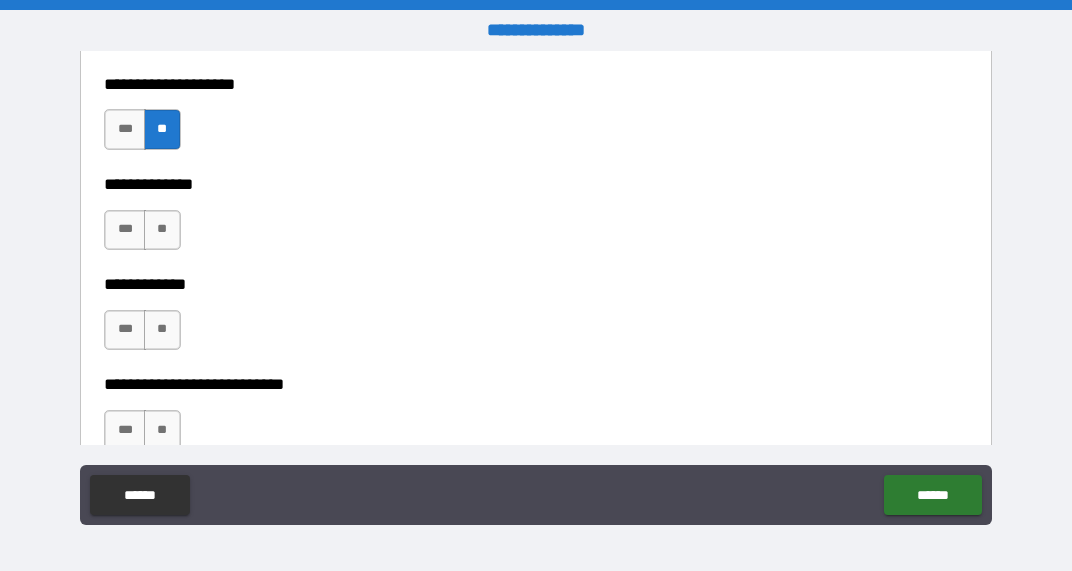 scroll, scrollTop: 9072, scrollLeft: 0, axis: vertical 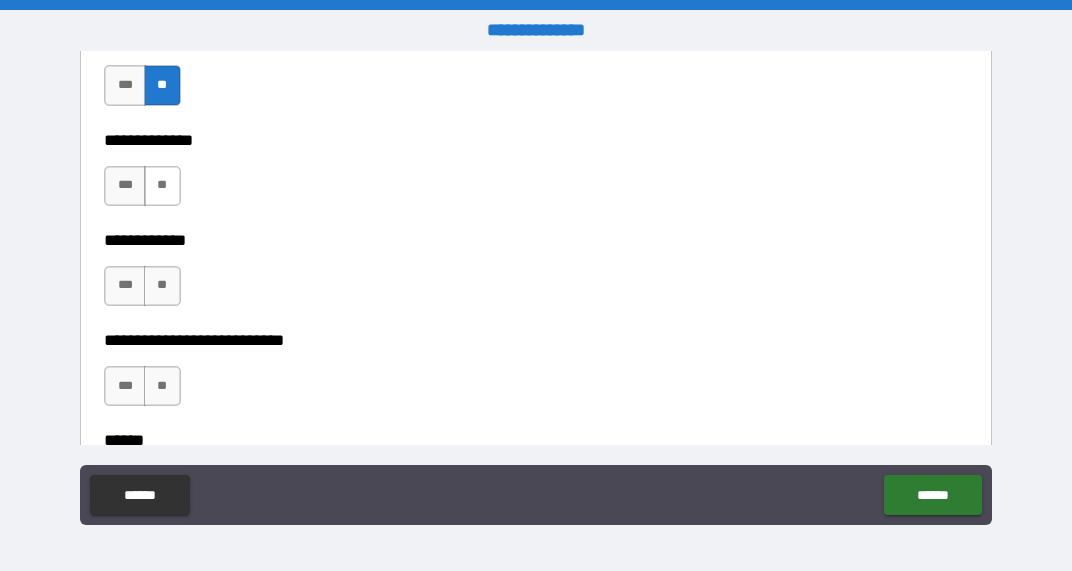 click on "**" at bounding box center (162, 186) 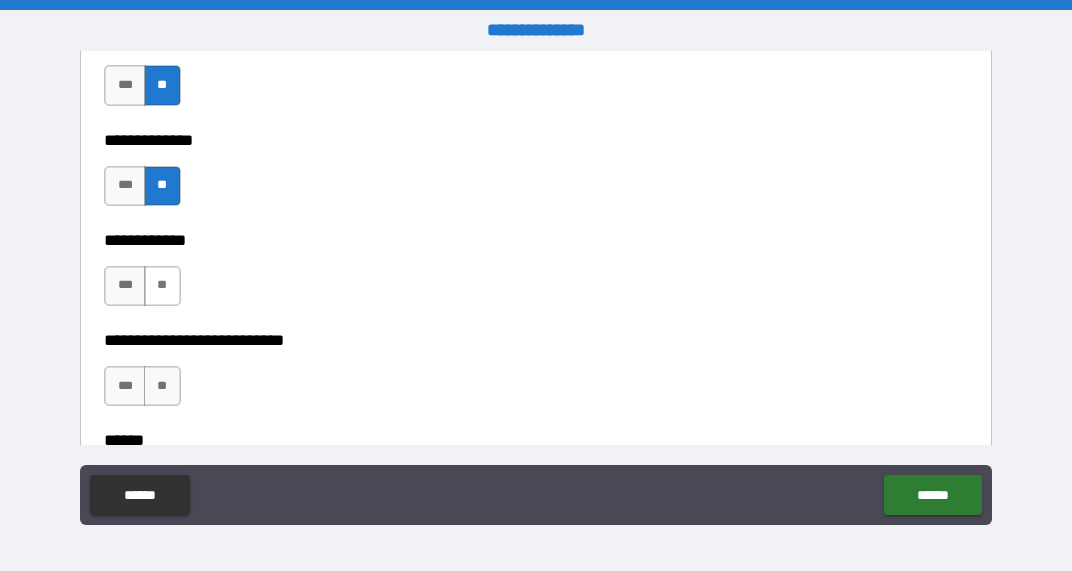 click on "**" at bounding box center [162, 286] 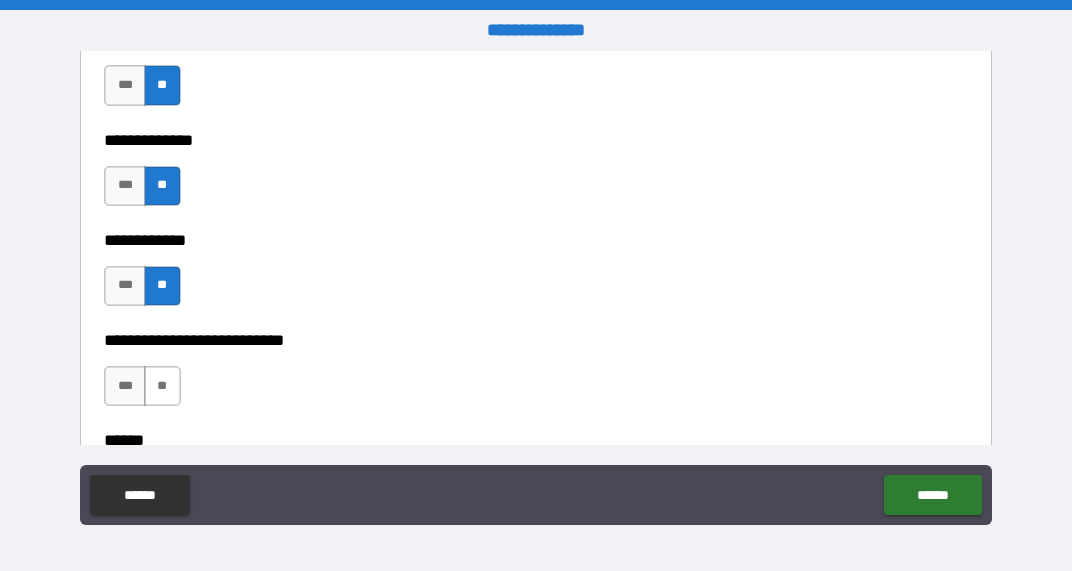 click on "**" at bounding box center (162, 386) 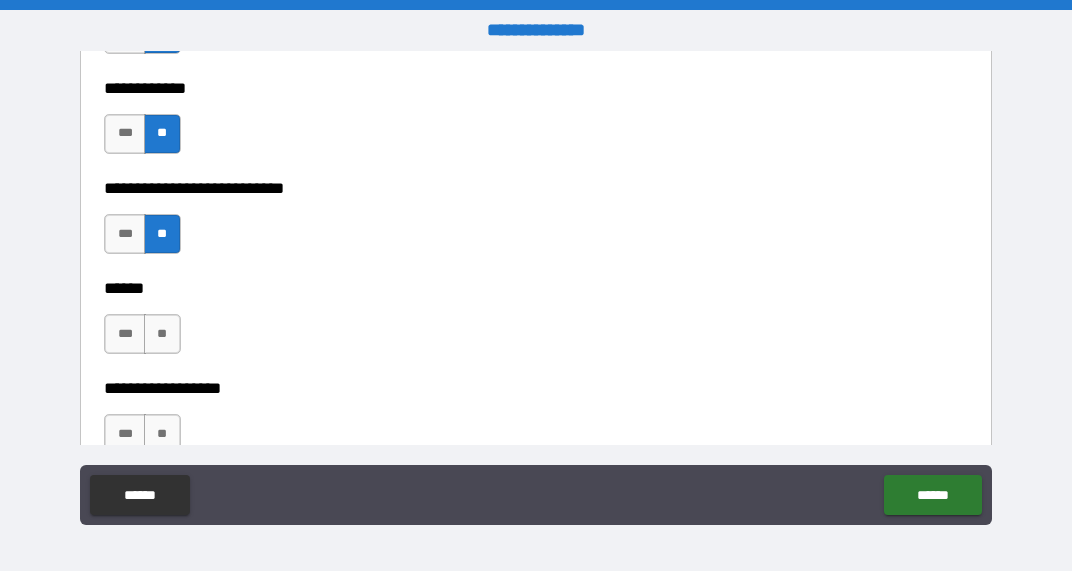 scroll, scrollTop: 9385, scrollLeft: 0, axis: vertical 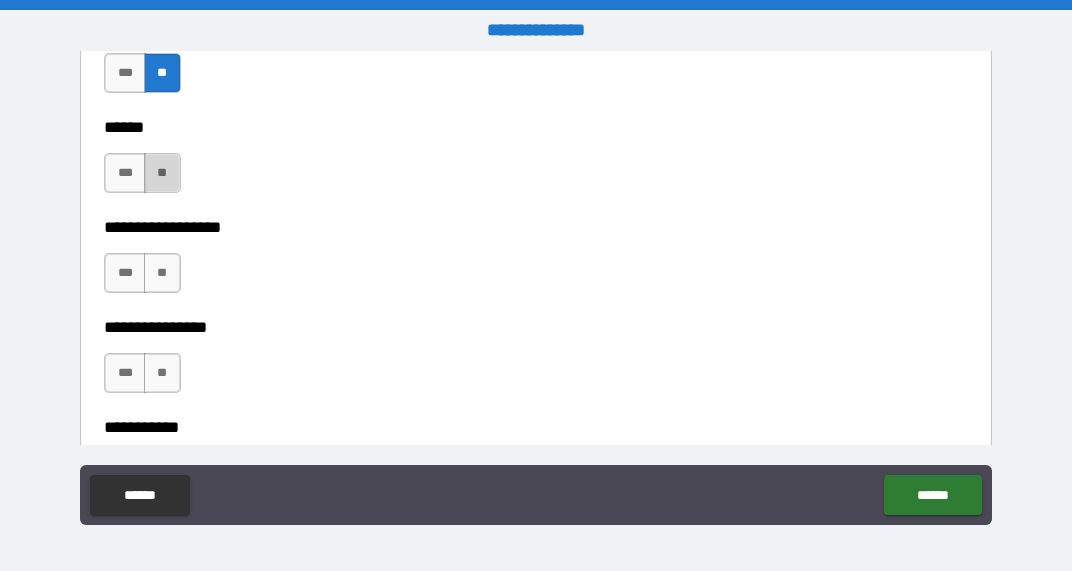 click on "**" at bounding box center (162, 173) 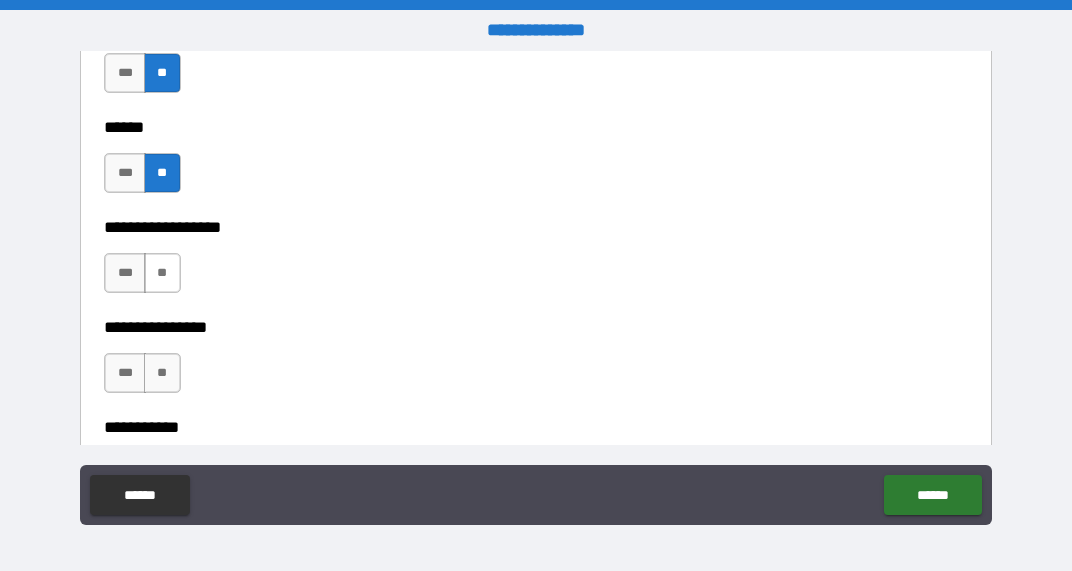 click on "**" at bounding box center [162, 273] 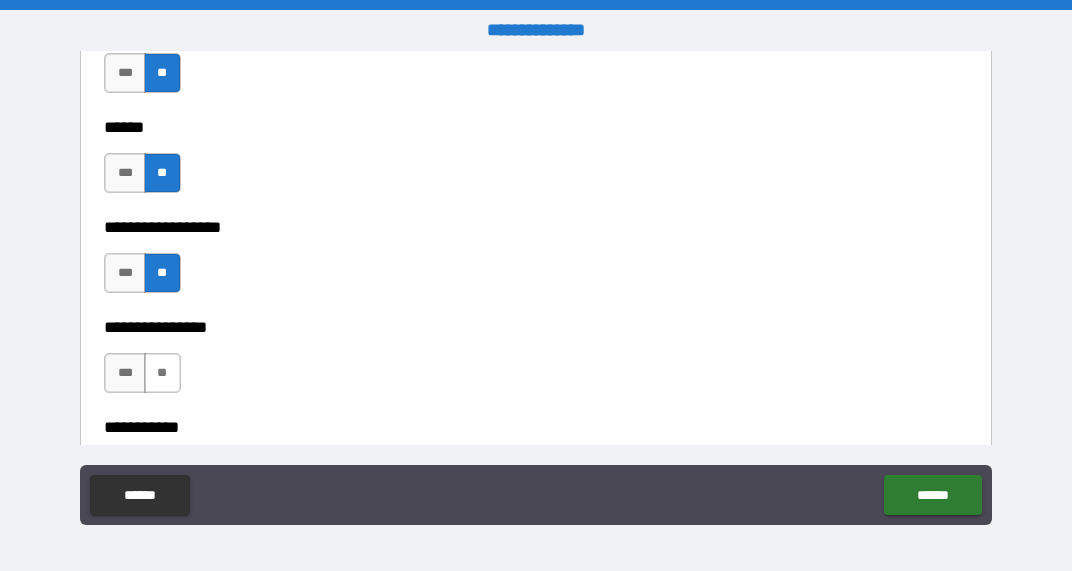 click on "**" at bounding box center [162, 373] 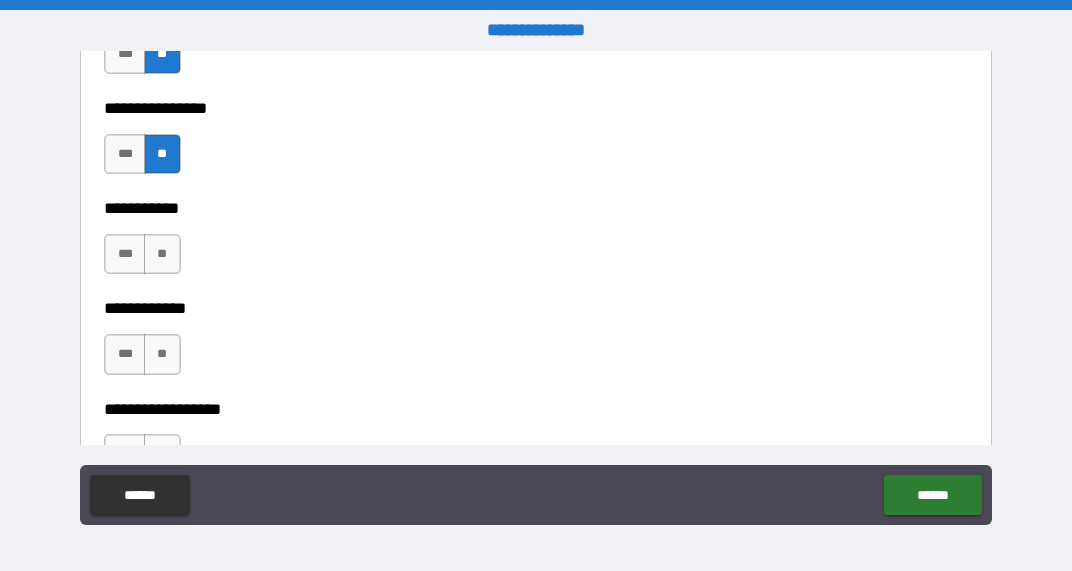 scroll, scrollTop: 9856, scrollLeft: 0, axis: vertical 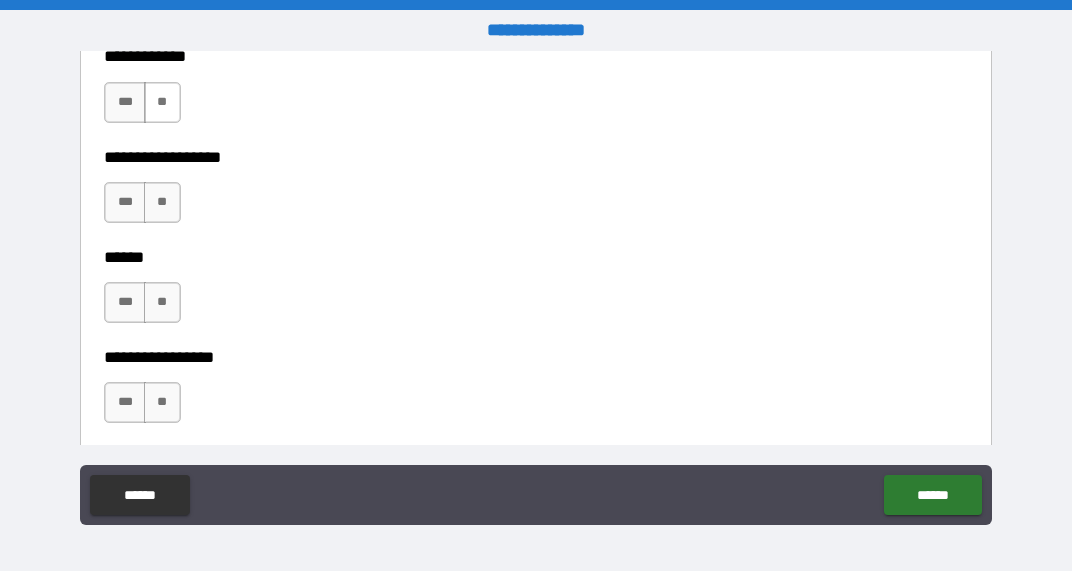 click on "**" at bounding box center [162, 102] 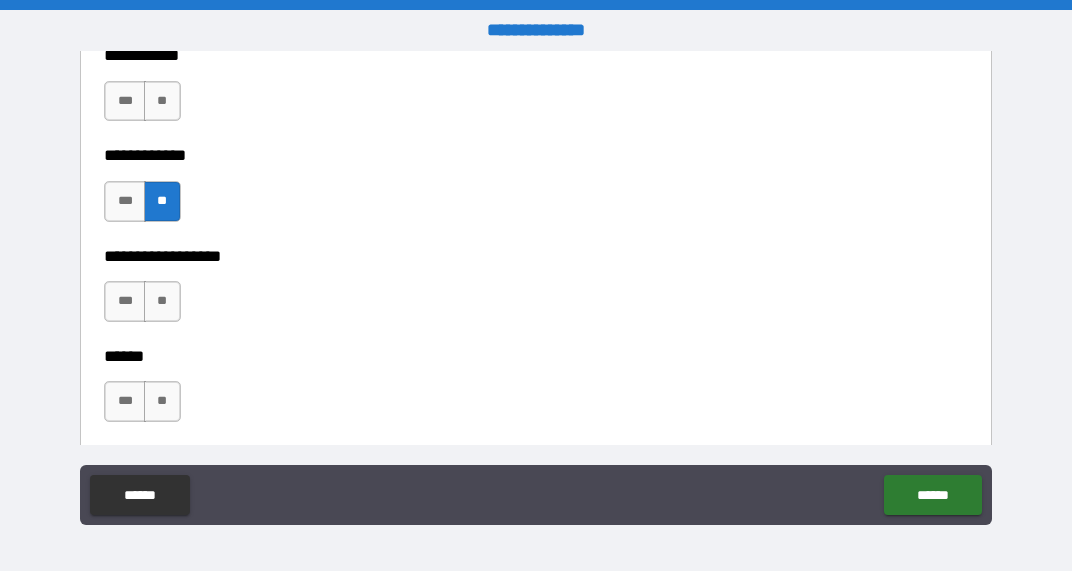 scroll, scrollTop: 9706, scrollLeft: 0, axis: vertical 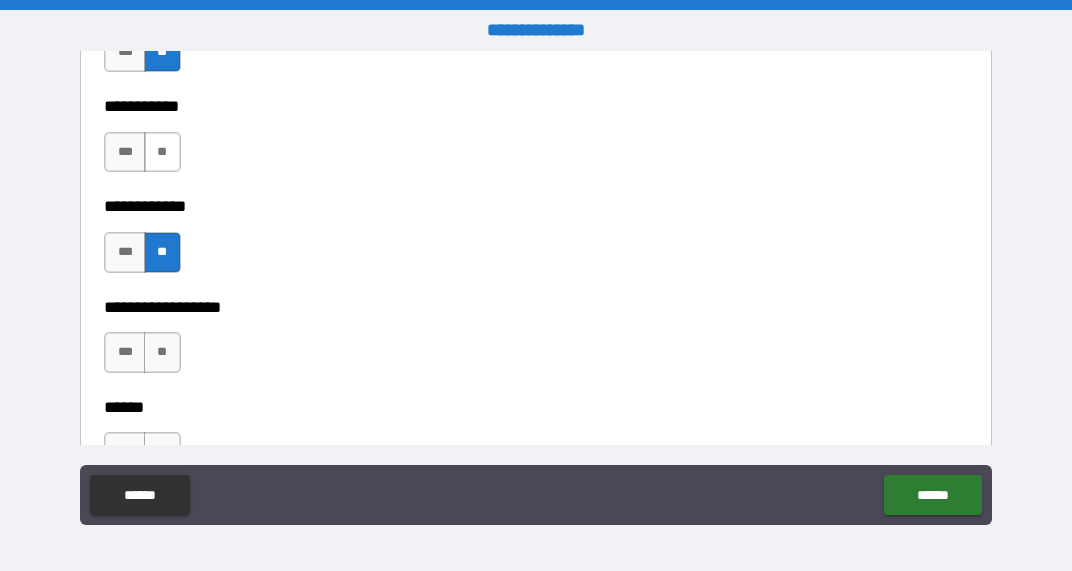 click on "**" at bounding box center (162, 152) 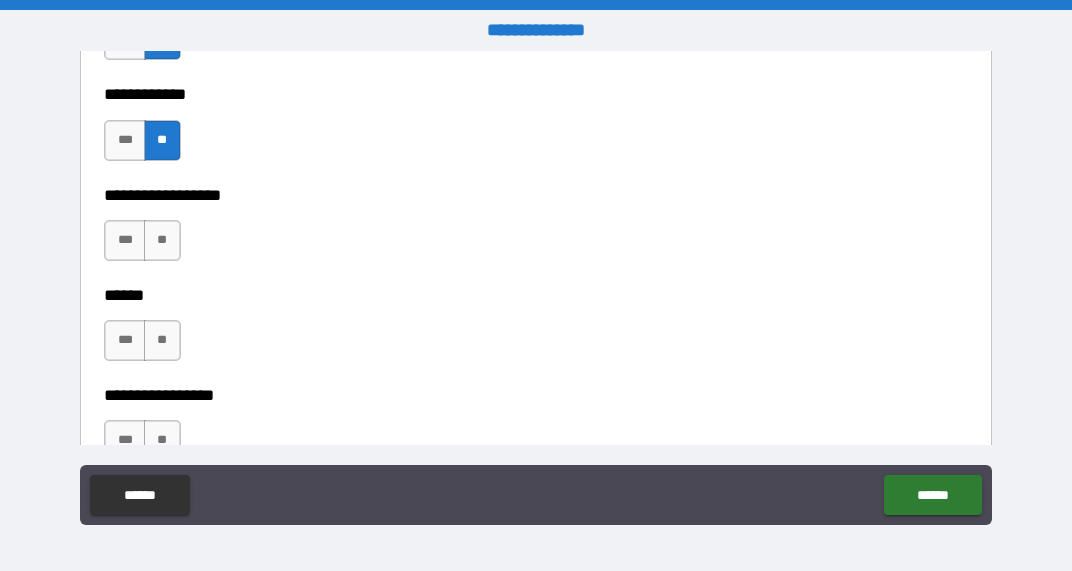 scroll, scrollTop: 9886, scrollLeft: 0, axis: vertical 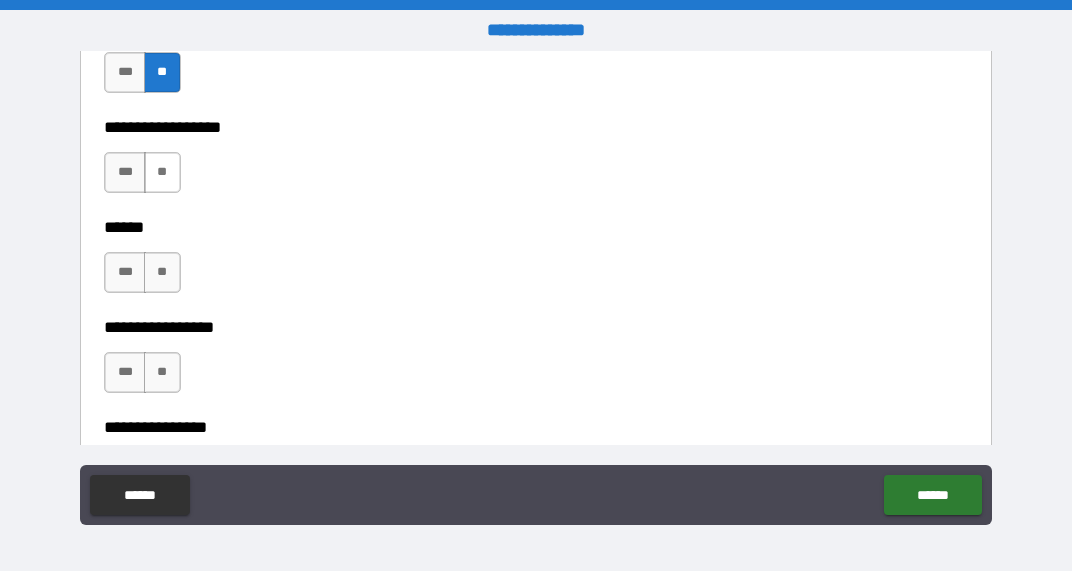 click on "**" at bounding box center (162, 172) 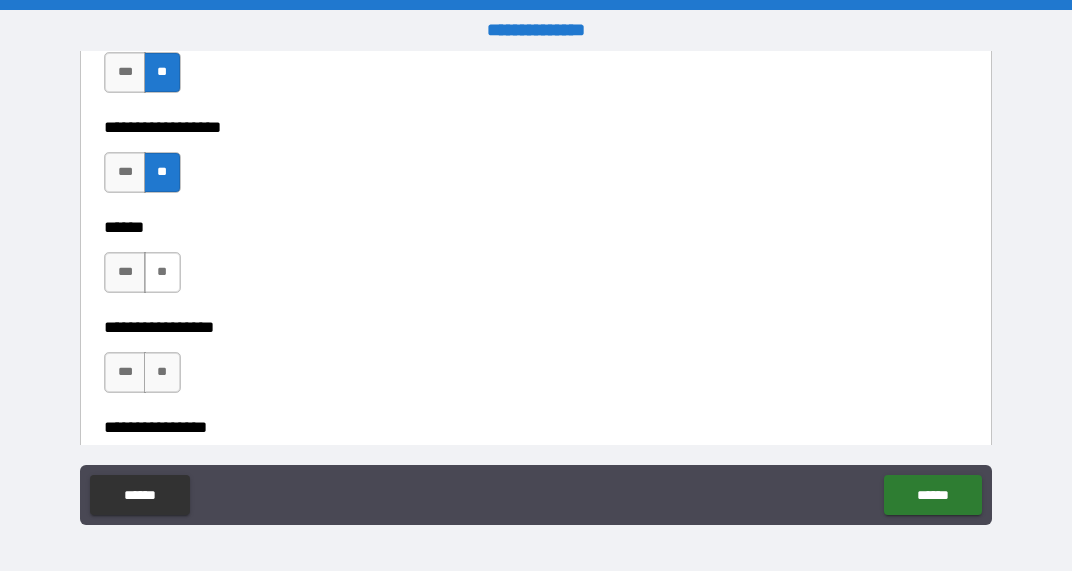 click on "**" at bounding box center [162, 272] 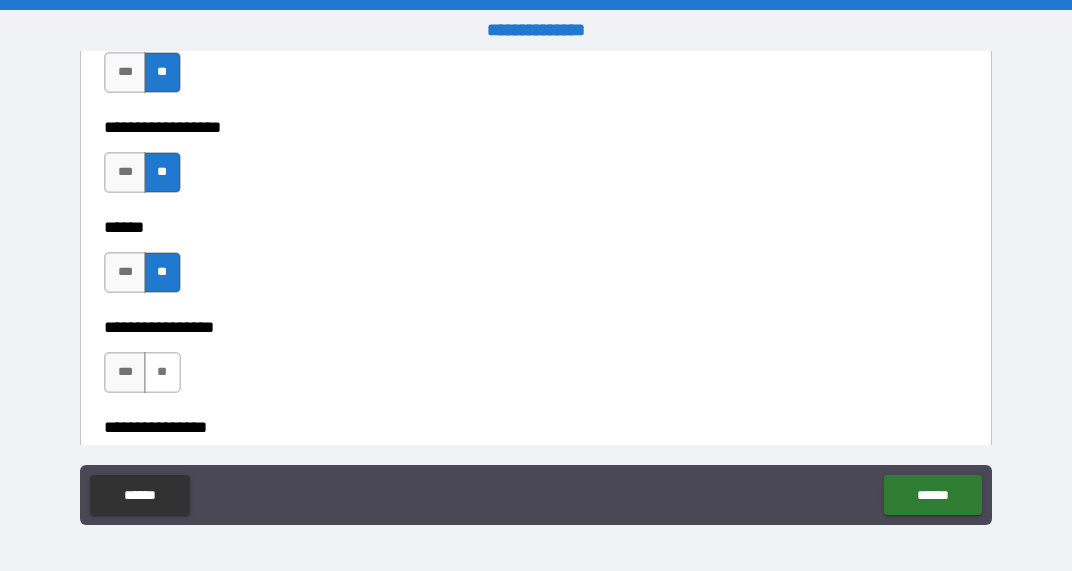 click on "**" at bounding box center (162, 372) 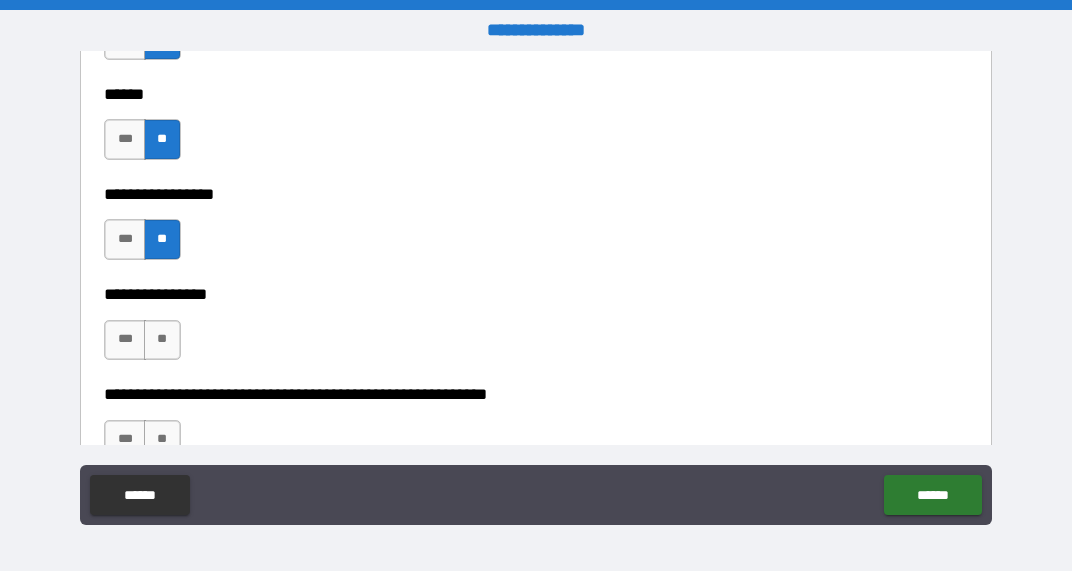 scroll, scrollTop: 10087, scrollLeft: 0, axis: vertical 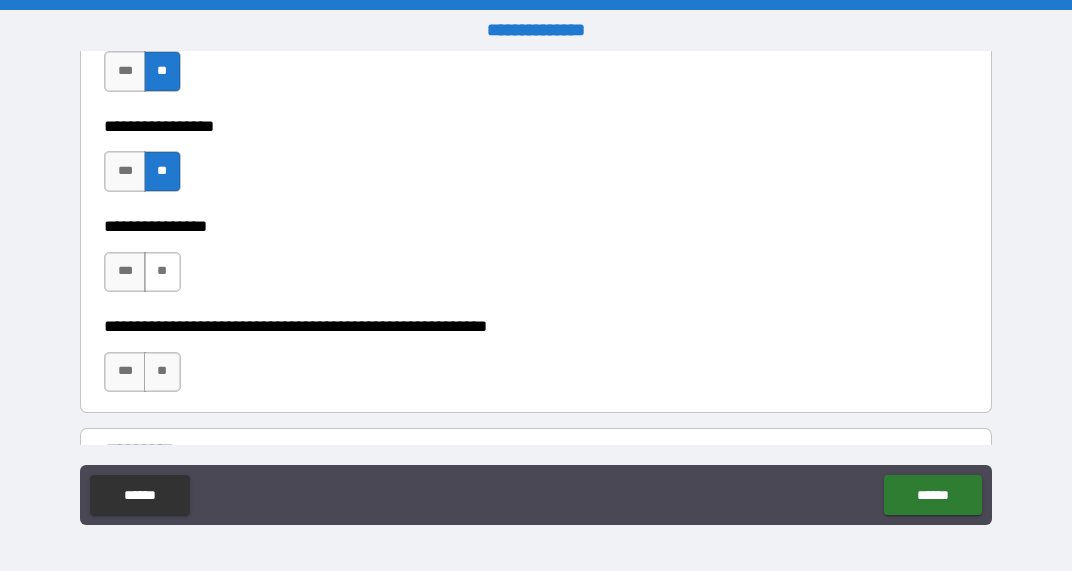 click on "**" at bounding box center [162, 272] 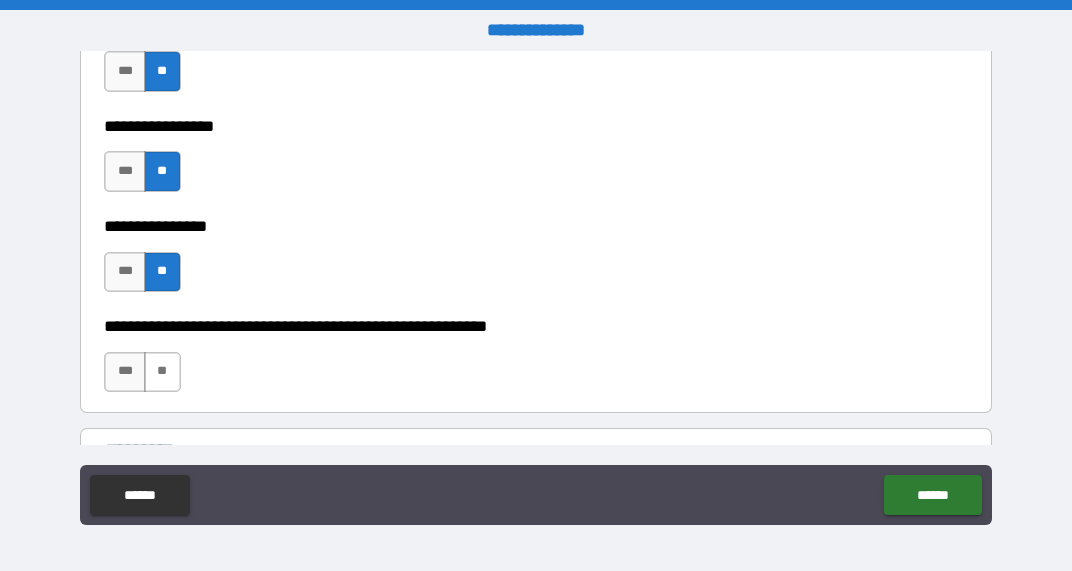 click on "**" at bounding box center (162, 372) 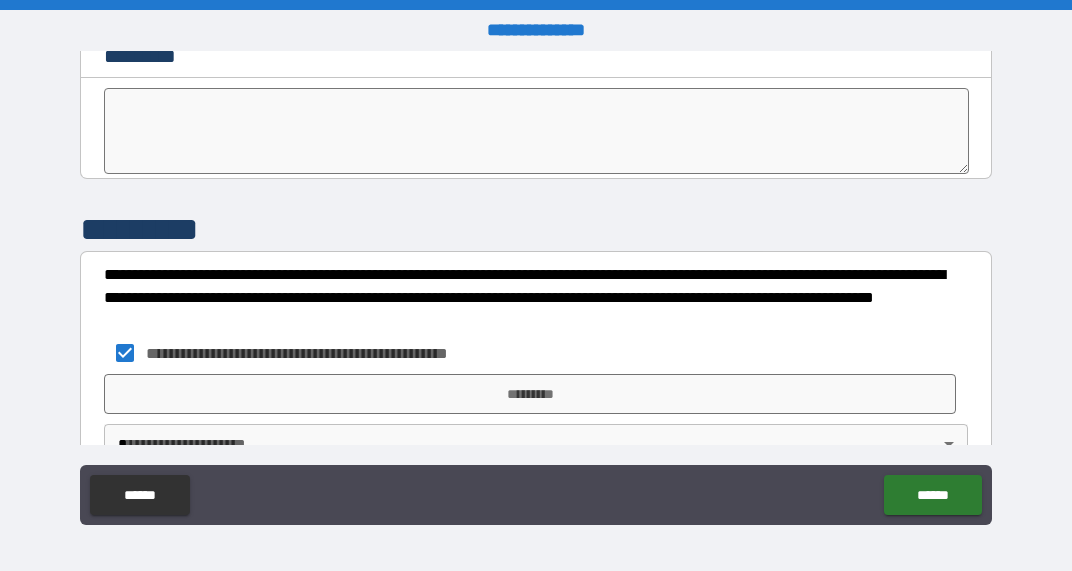 scroll, scrollTop: 10528, scrollLeft: 0, axis: vertical 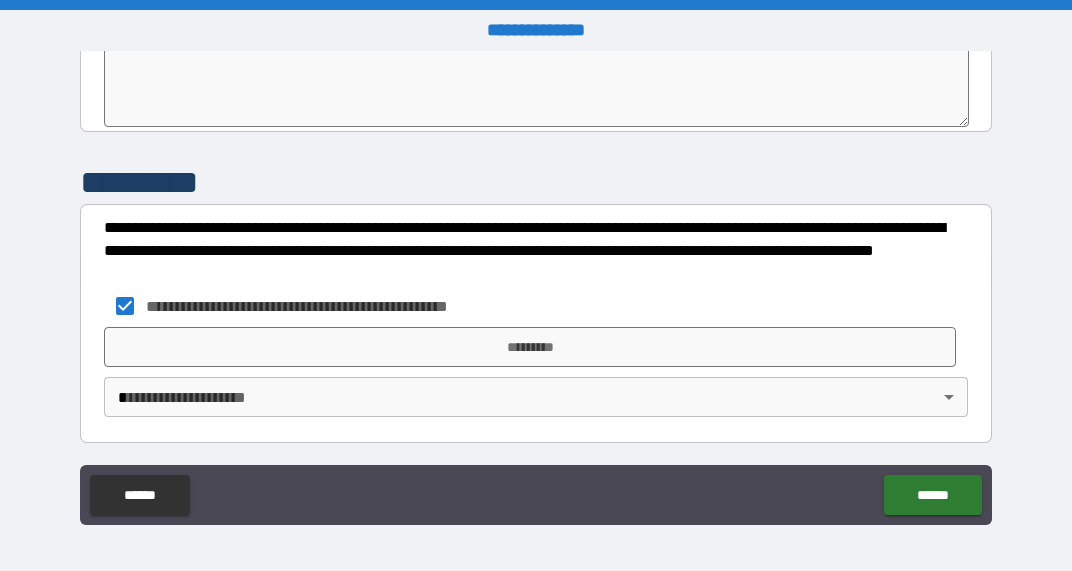 click on "**********" at bounding box center [536, 285] 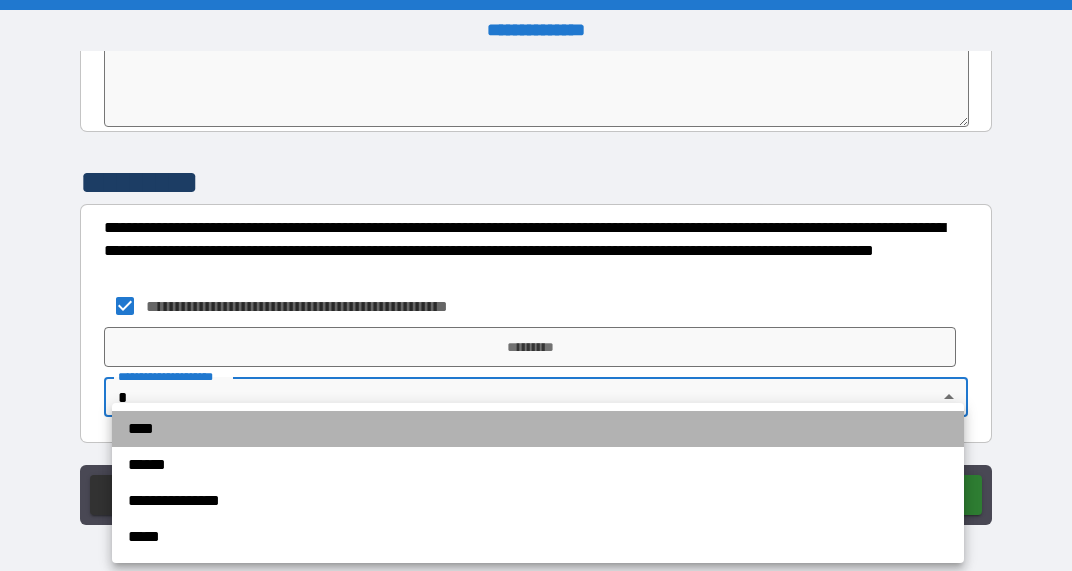 click on "****" at bounding box center (538, 429) 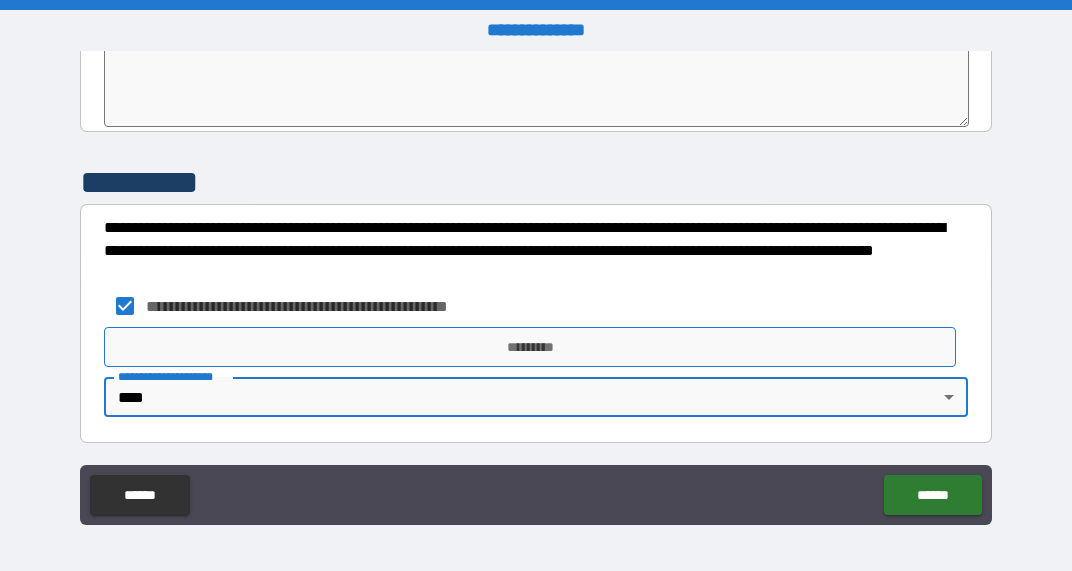 click on "*********" at bounding box center (530, 347) 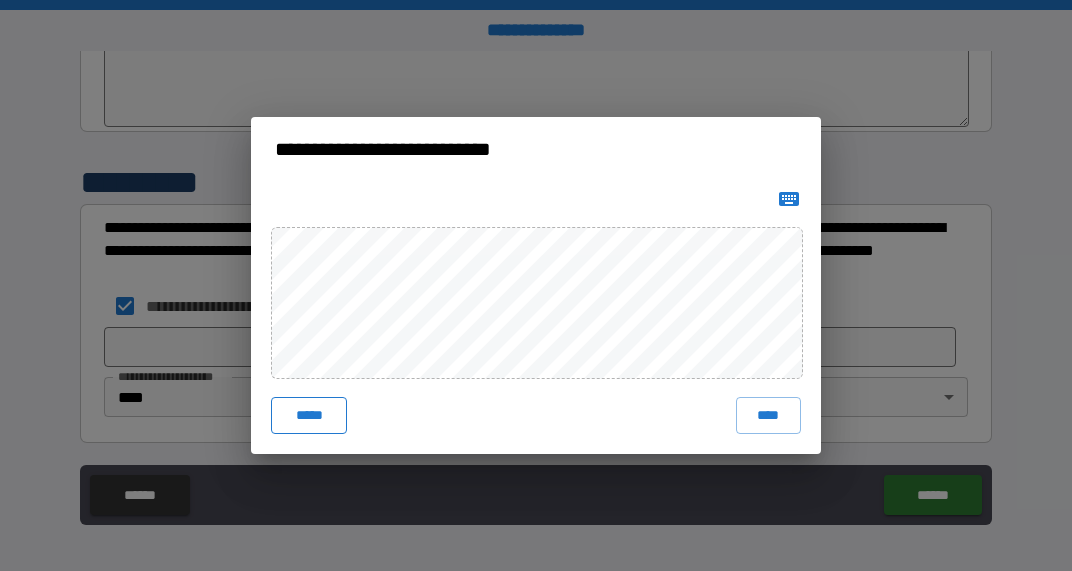 click on "*****" at bounding box center (309, 415) 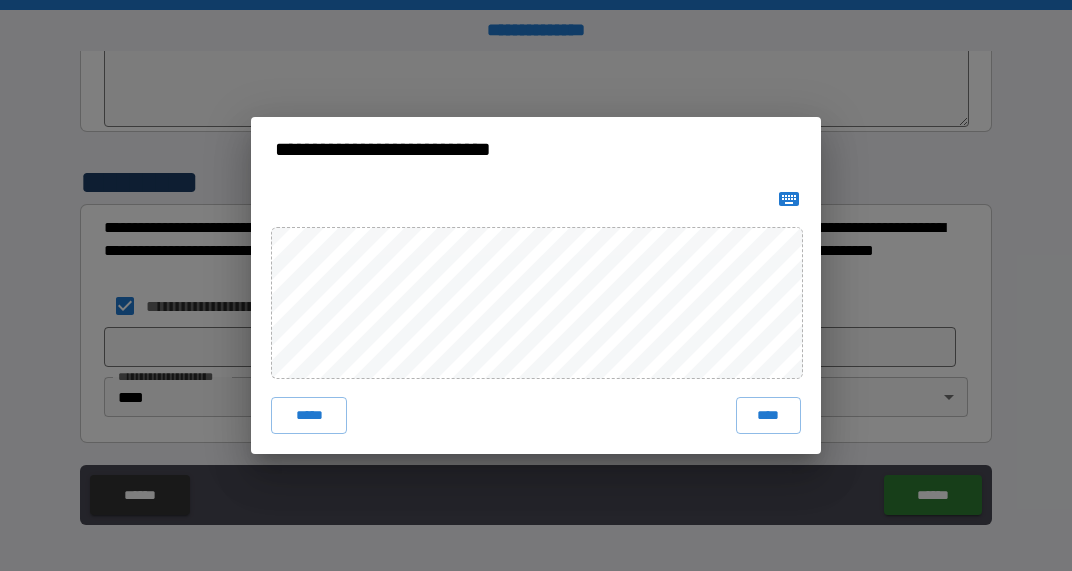 click 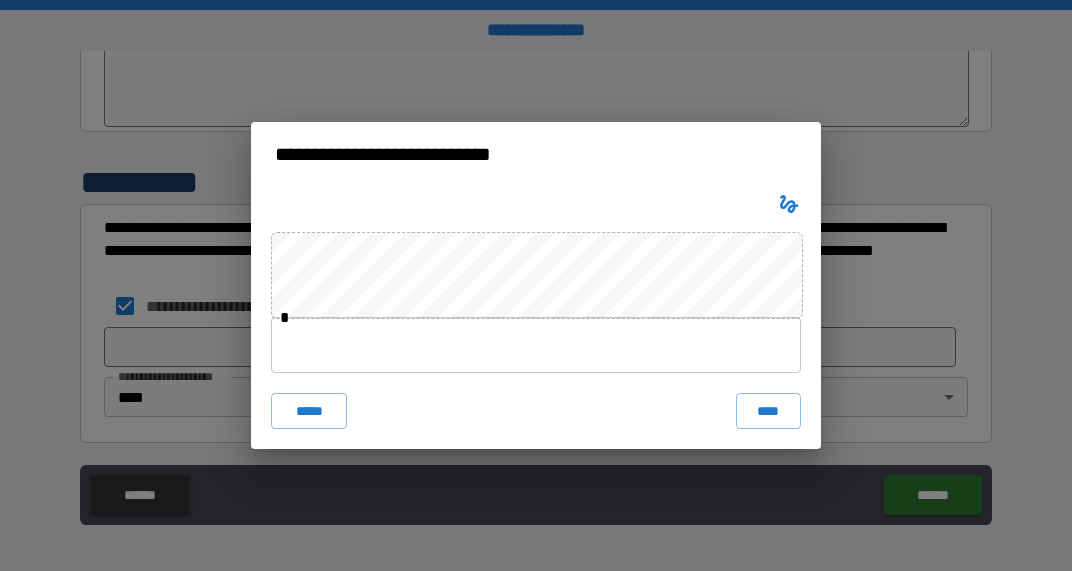 click at bounding box center [536, 345] 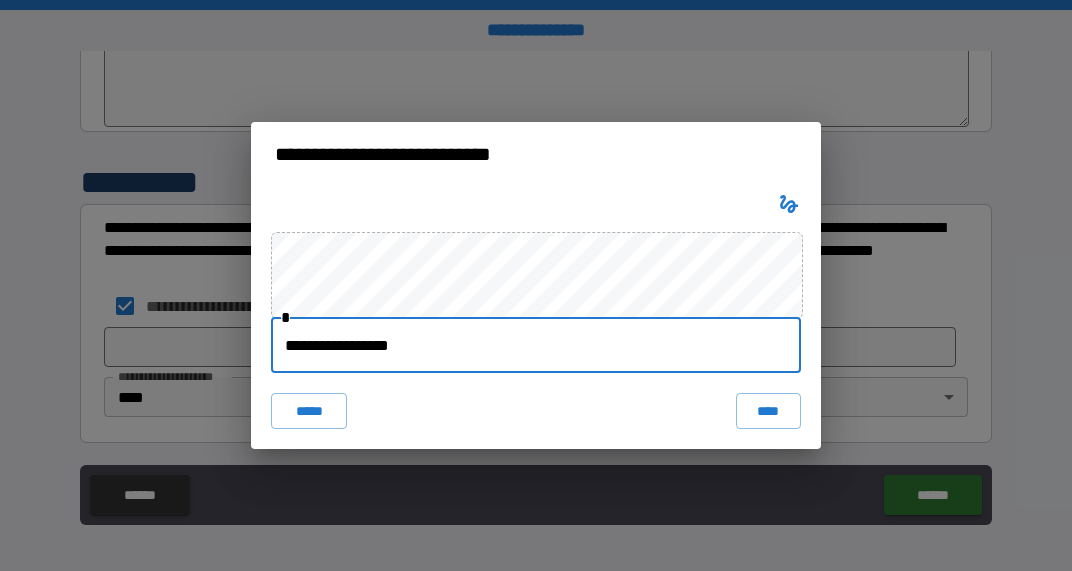 type on "**********" 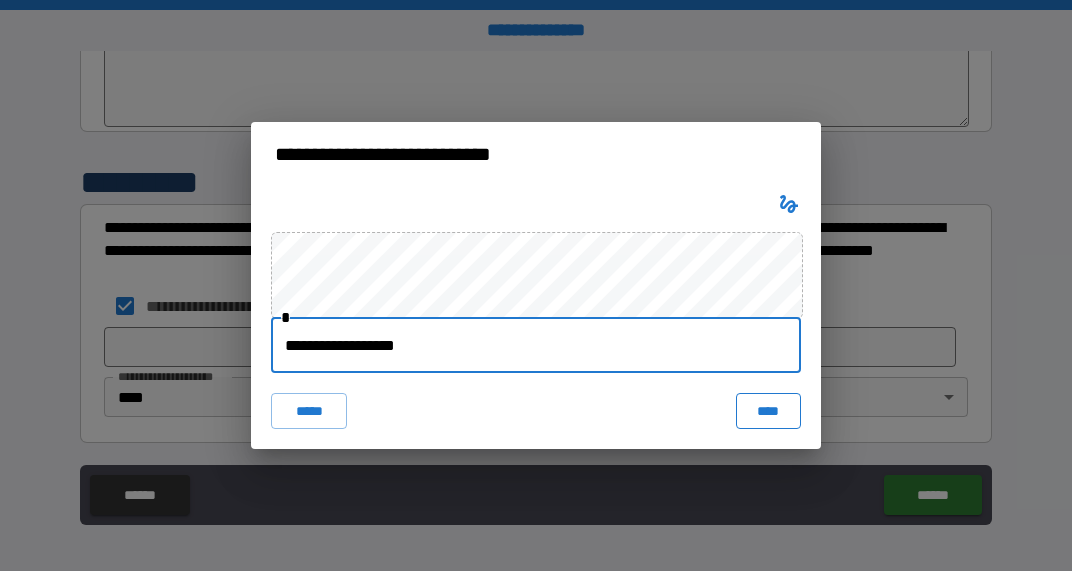click on "****" at bounding box center [768, 411] 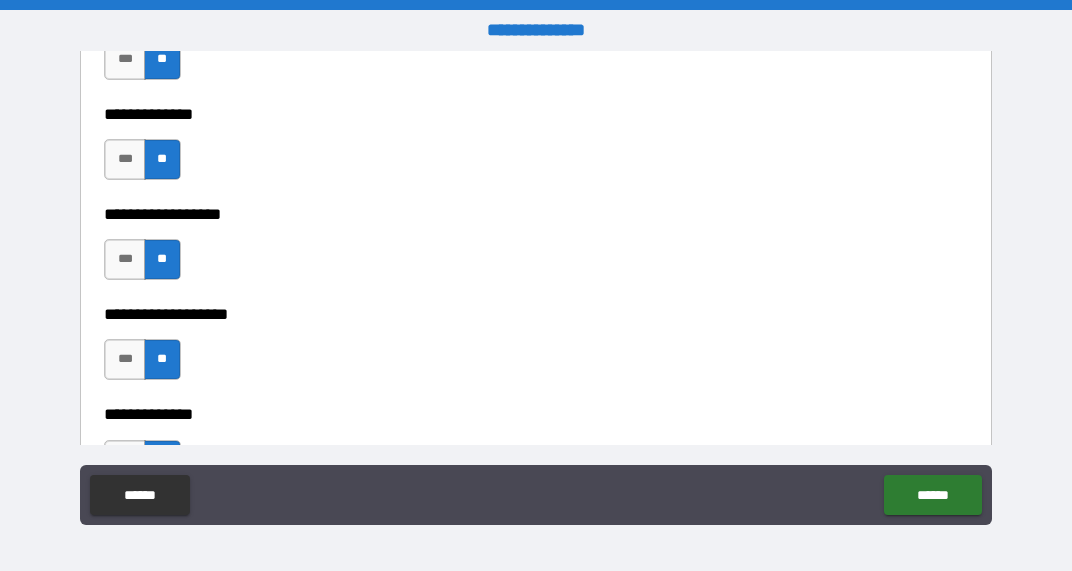 scroll, scrollTop: 3509, scrollLeft: 0, axis: vertical 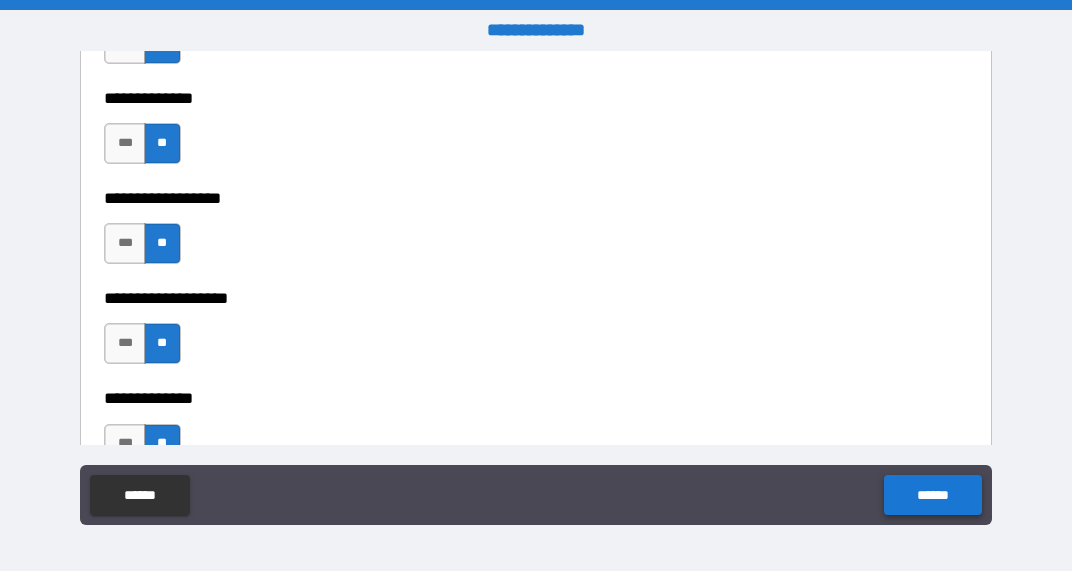 click on "******" at bounding box center (932, 495) 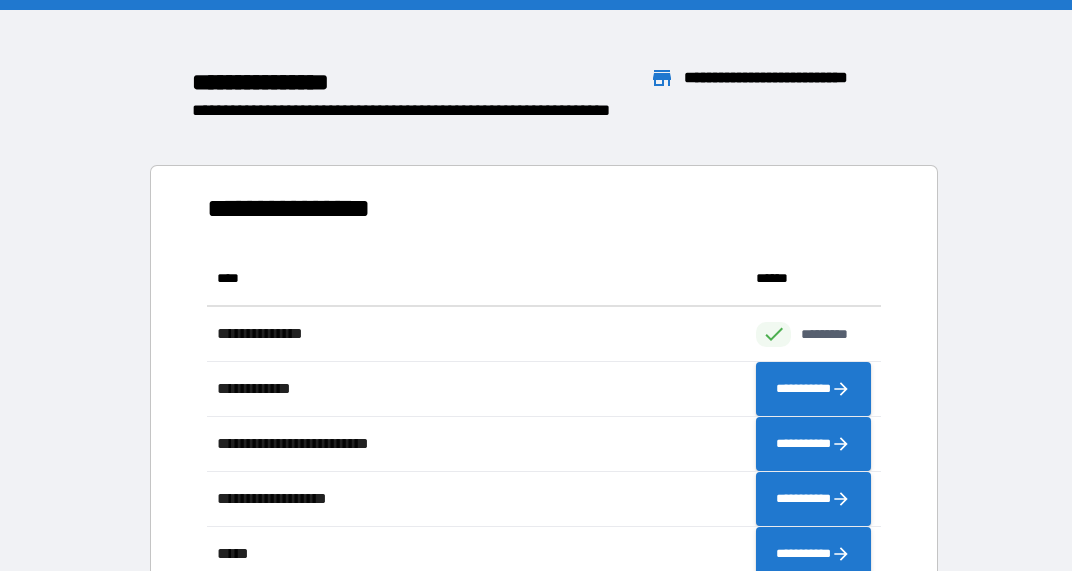 scroll, scrollTop: 0, scrollLeft: 0, axis: both 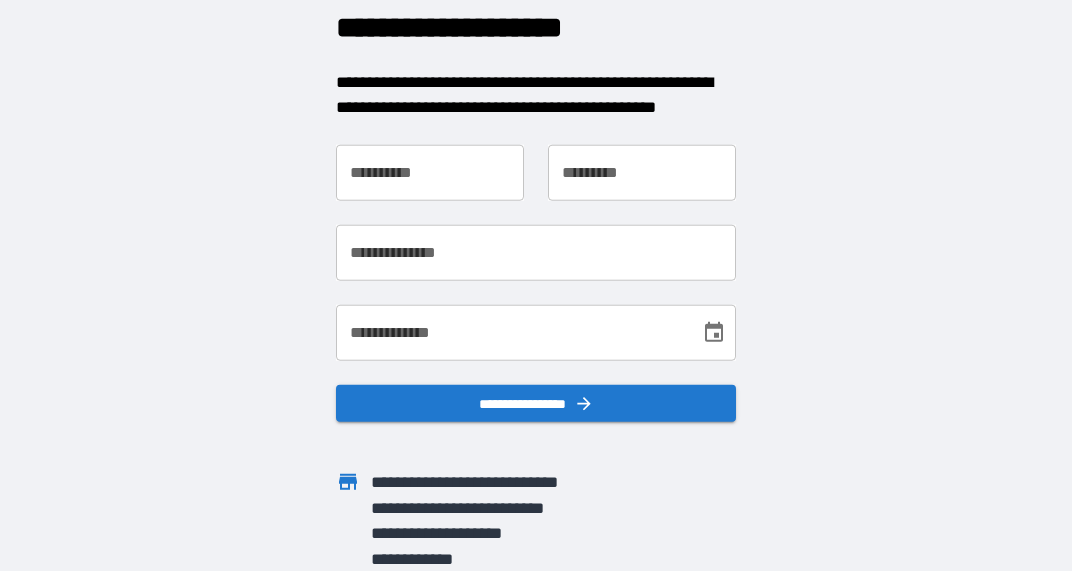 click on "**********" at bounding box center [430, 172] 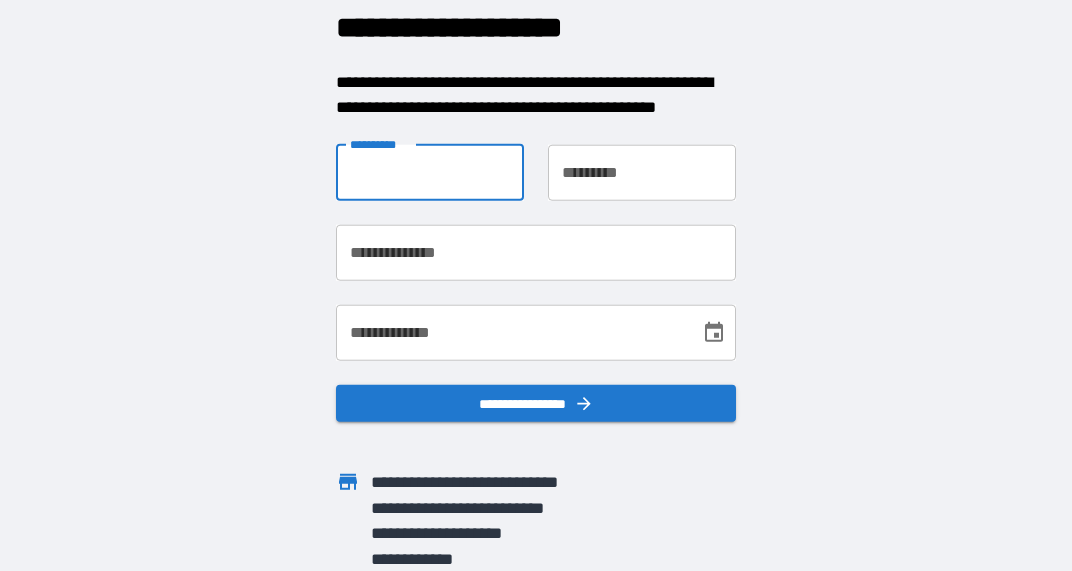 type on "***" 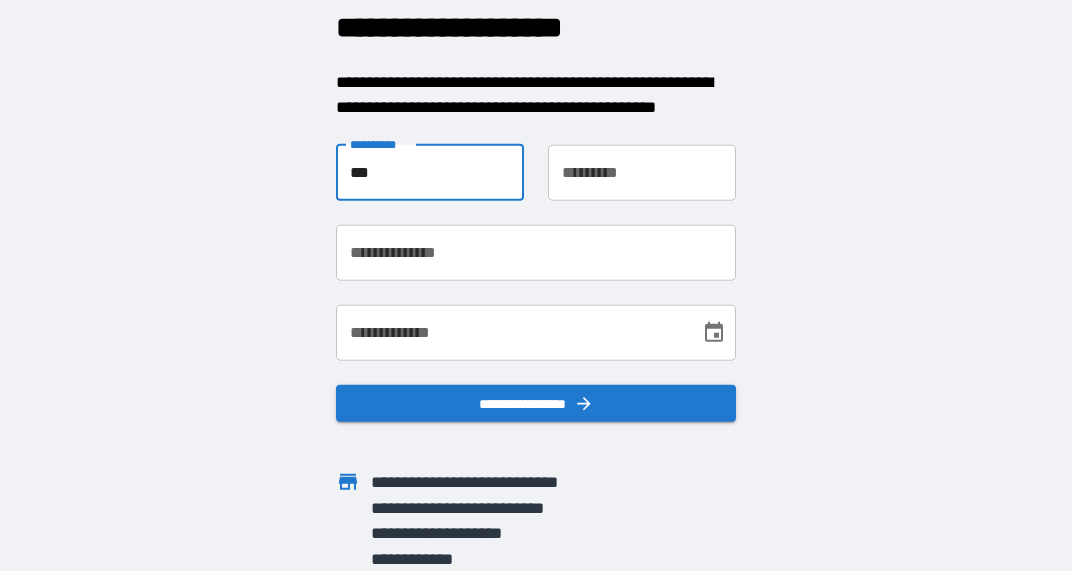 type on "*******" 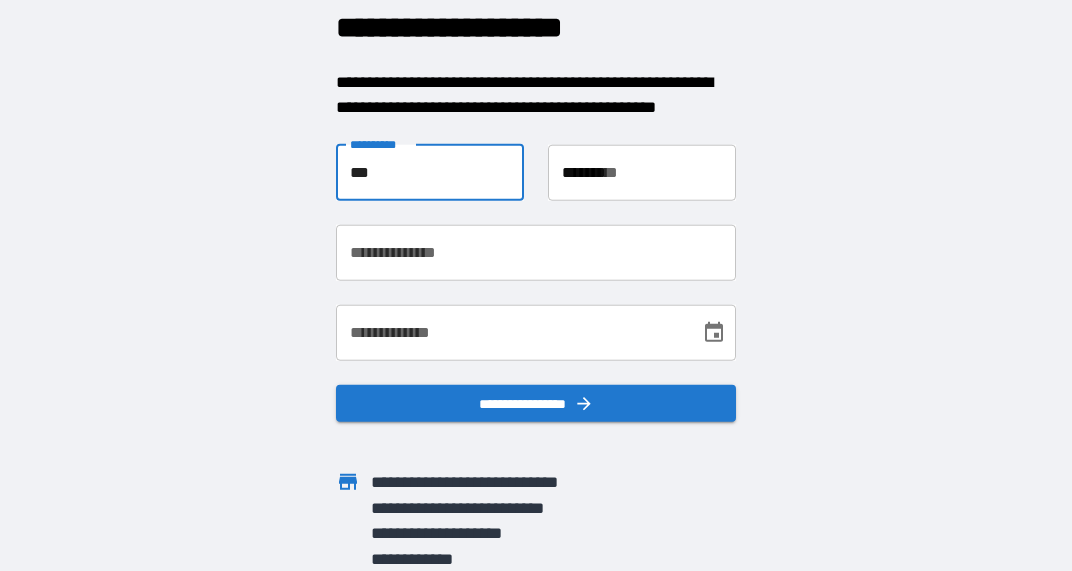 type on "**********" 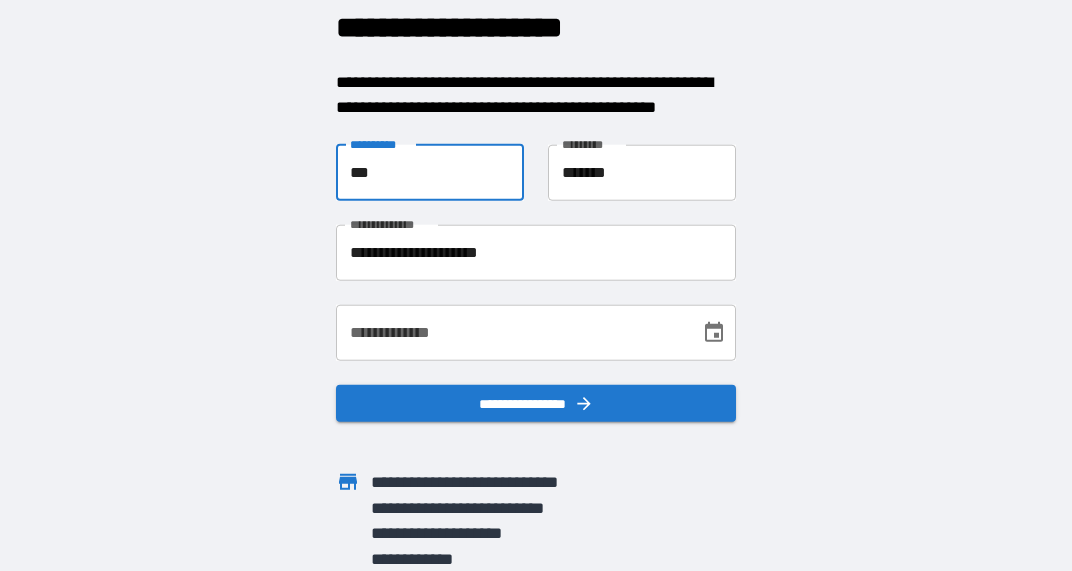 click on "**********" at bounding box center (536, 332) 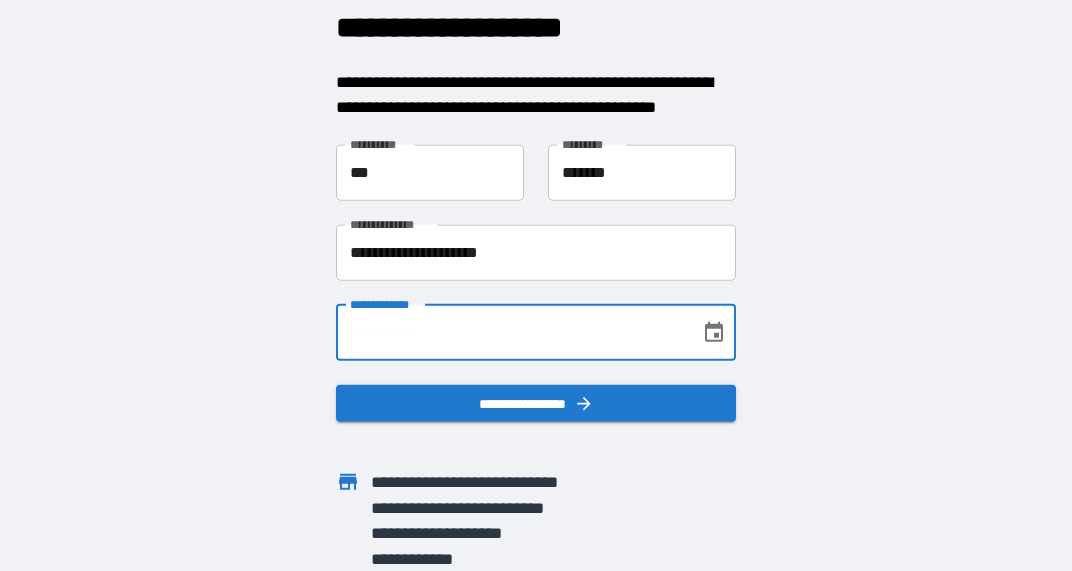 type on "**********" 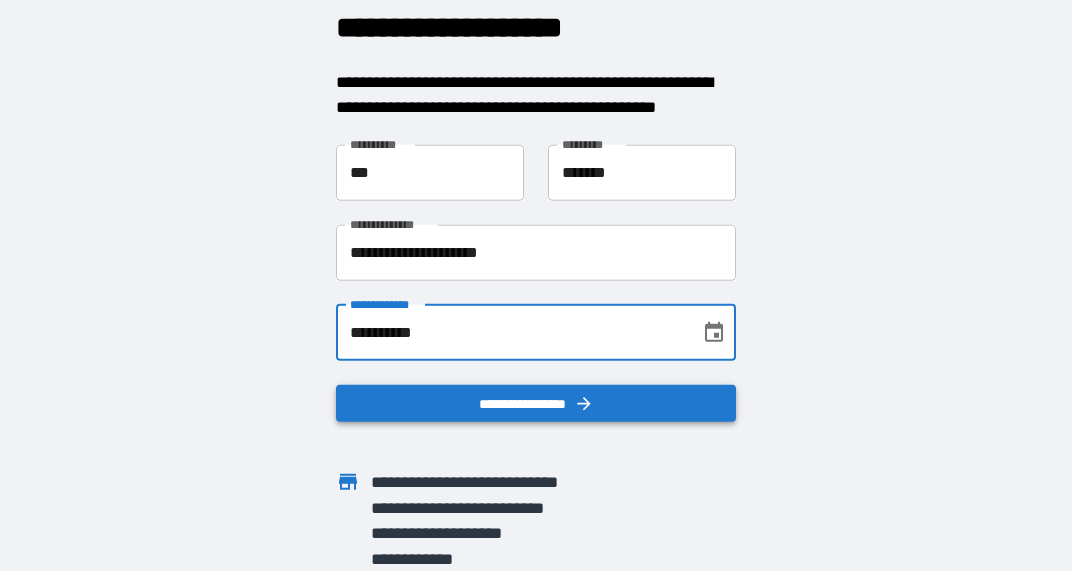 click on "**********" at bounding box center (536, 403) 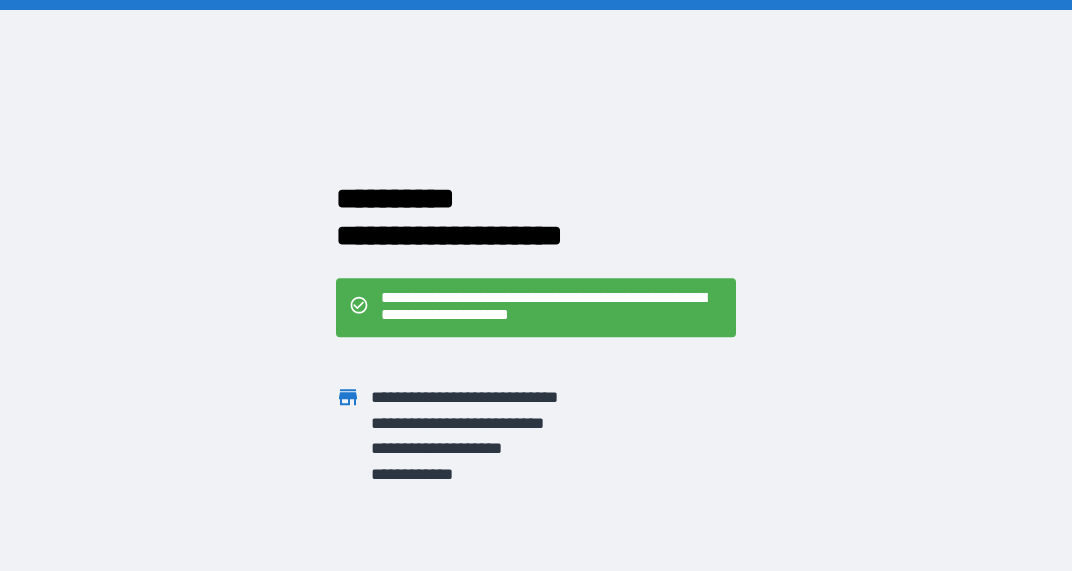 scroll, scrollTop: 0, scrollLeft: 0, axis: both 